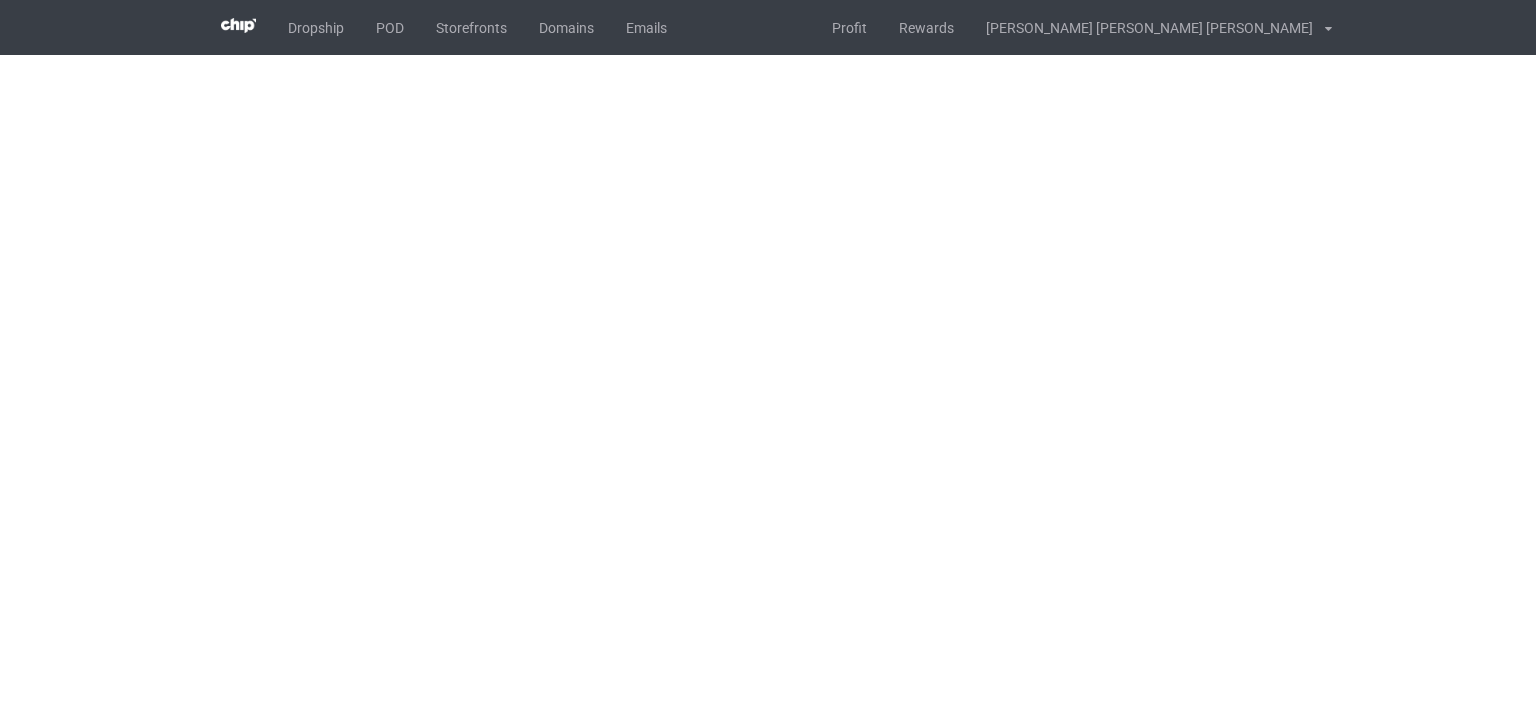 scroll, scrollTop: 0, scrollLeft: 0, axis: both 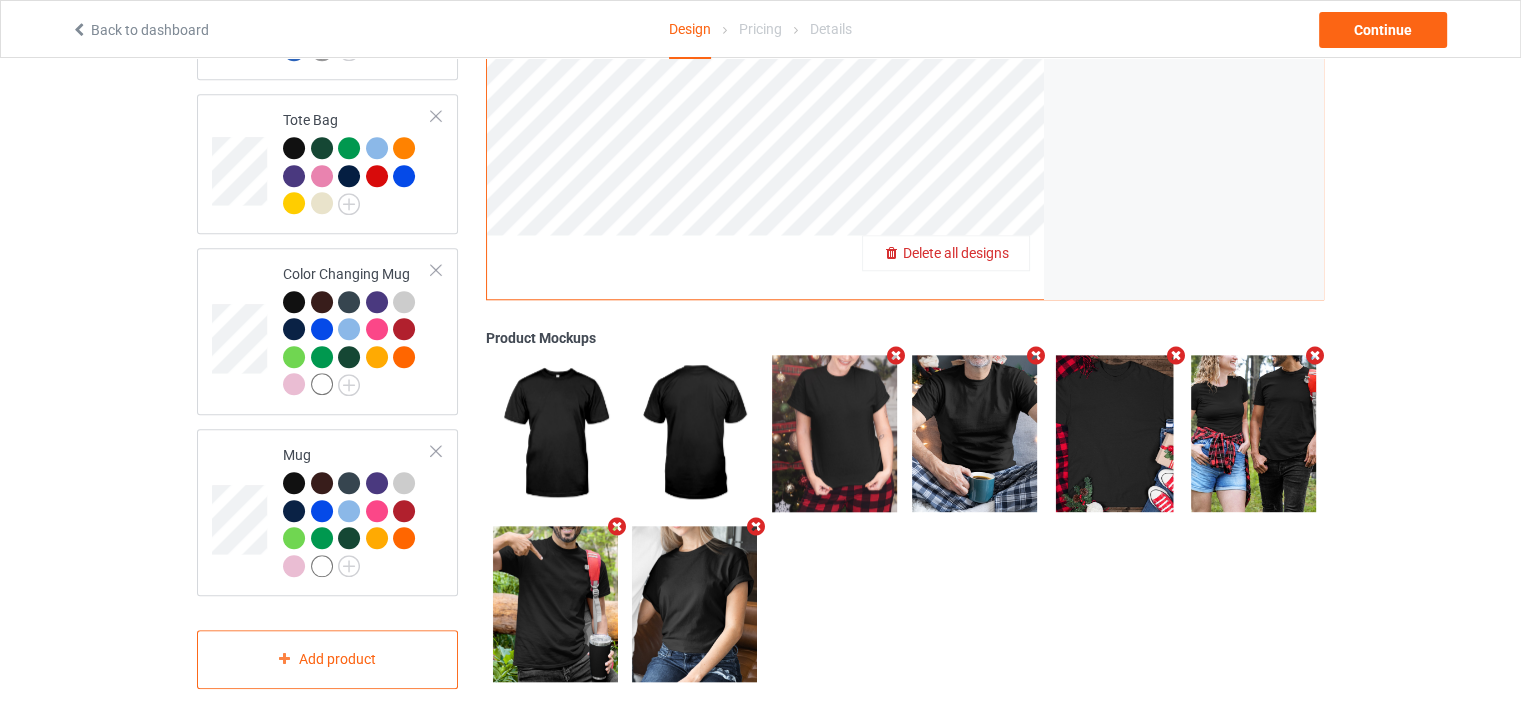 click on "Delete all designs" at bounding box center (956, 253) 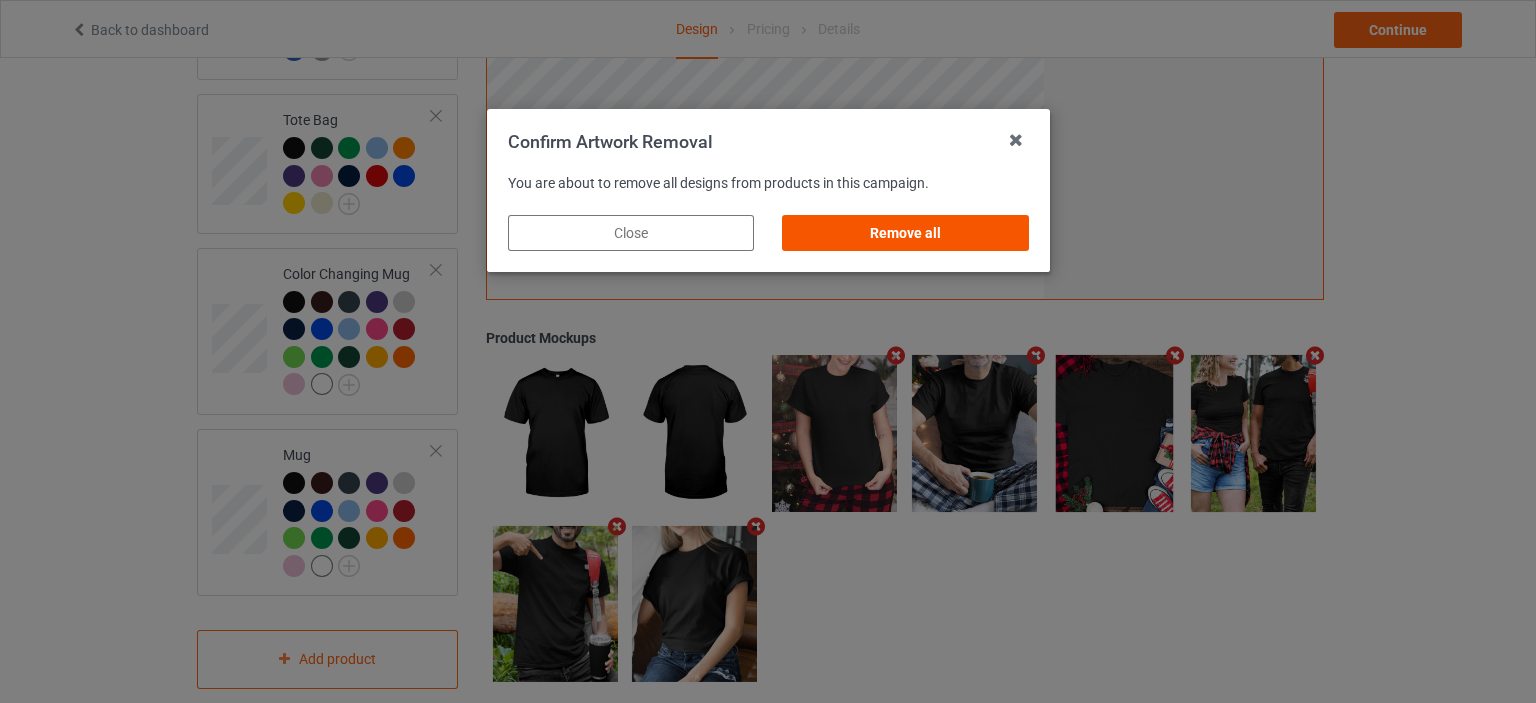 click on "Remove all" at bounding box center [905, 233] 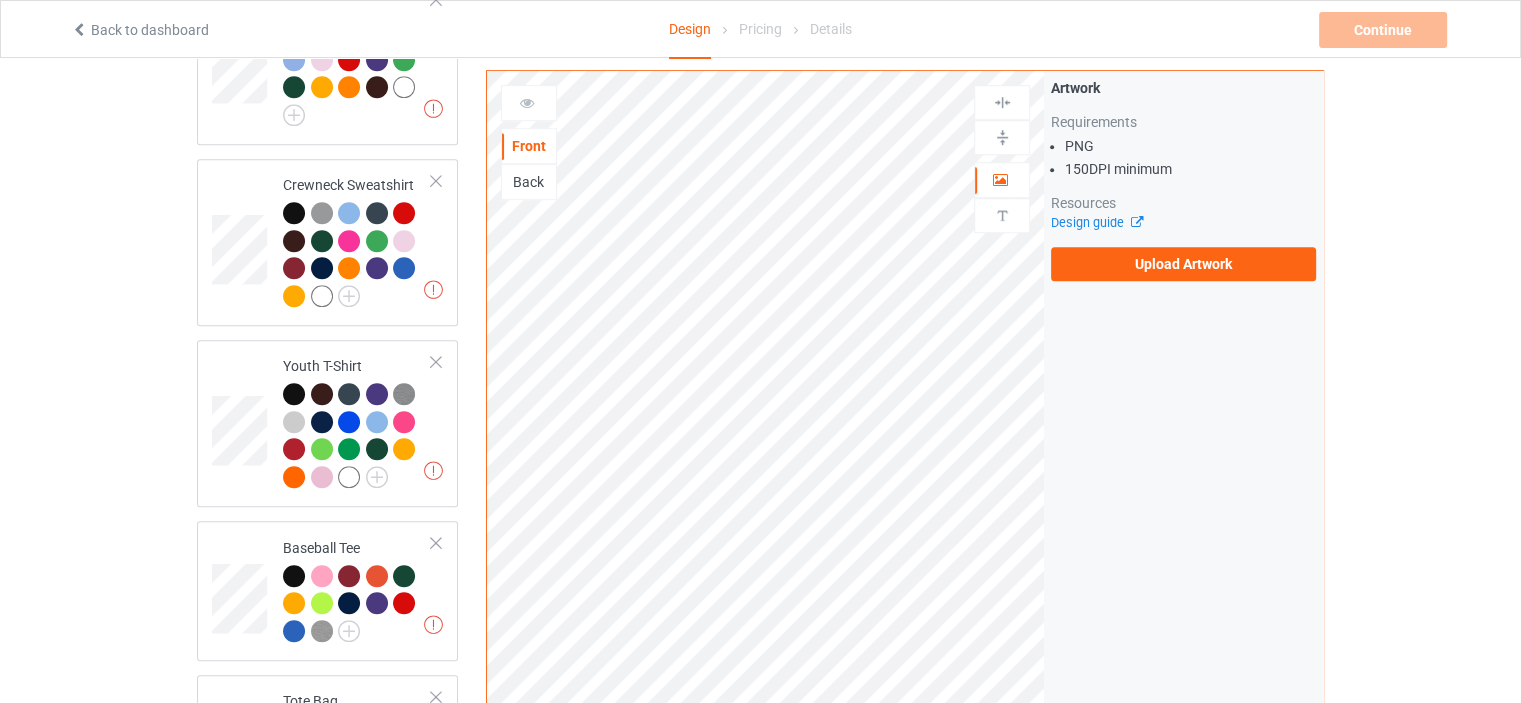 scroll, scrollTop: 1158, scrollLeft: 0, axis: vertical 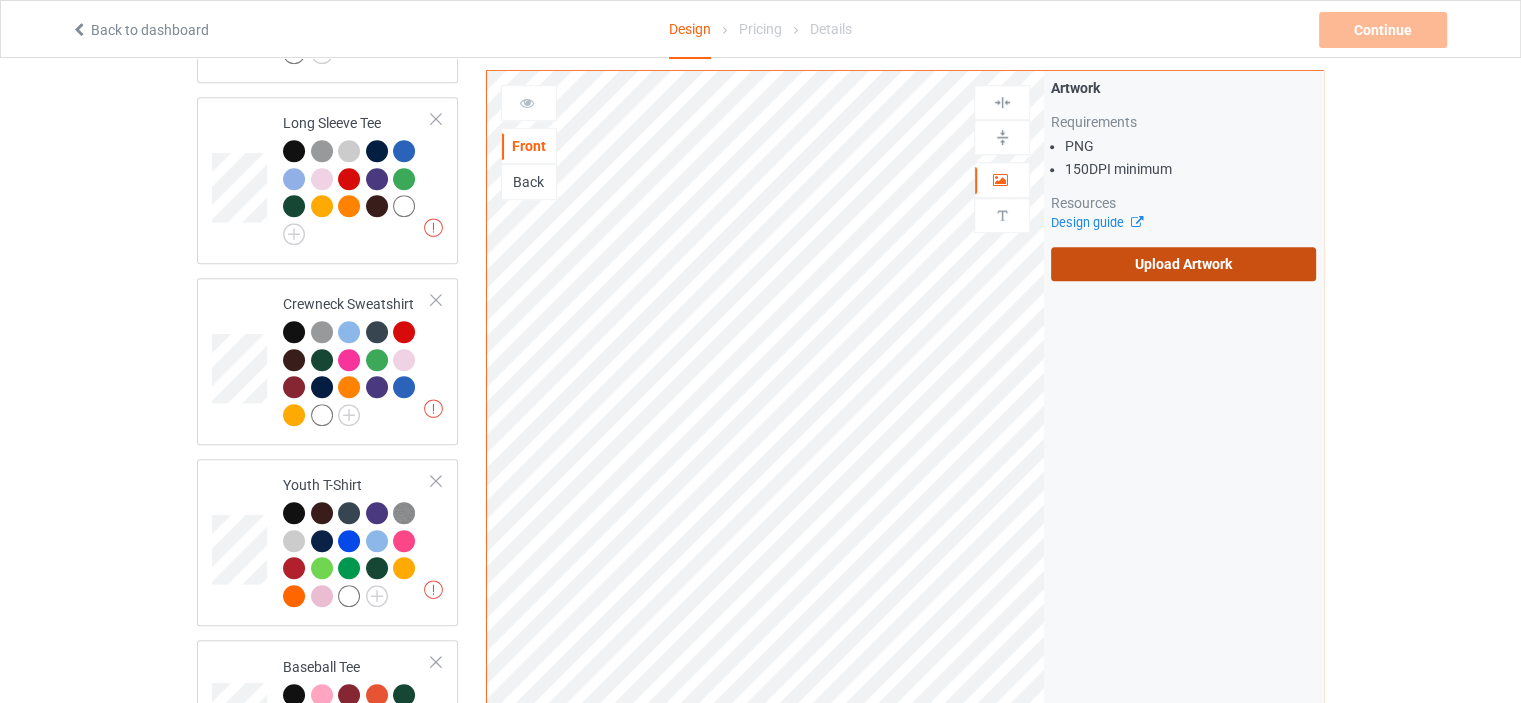 click on "Upload Artwork" at bounding box center [1183, 264] 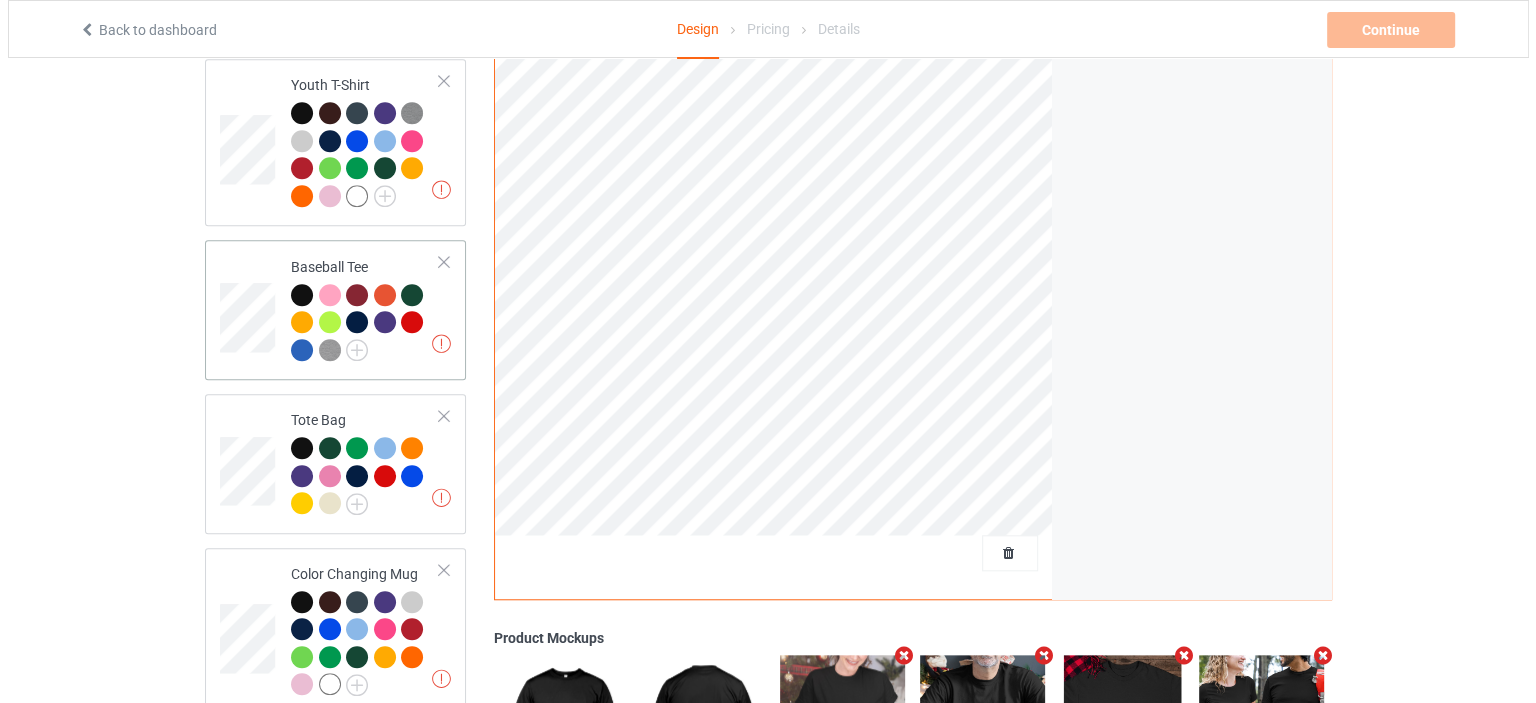 scroll, scrollTop: 1858, scrollLeft: 0, axis: vertical 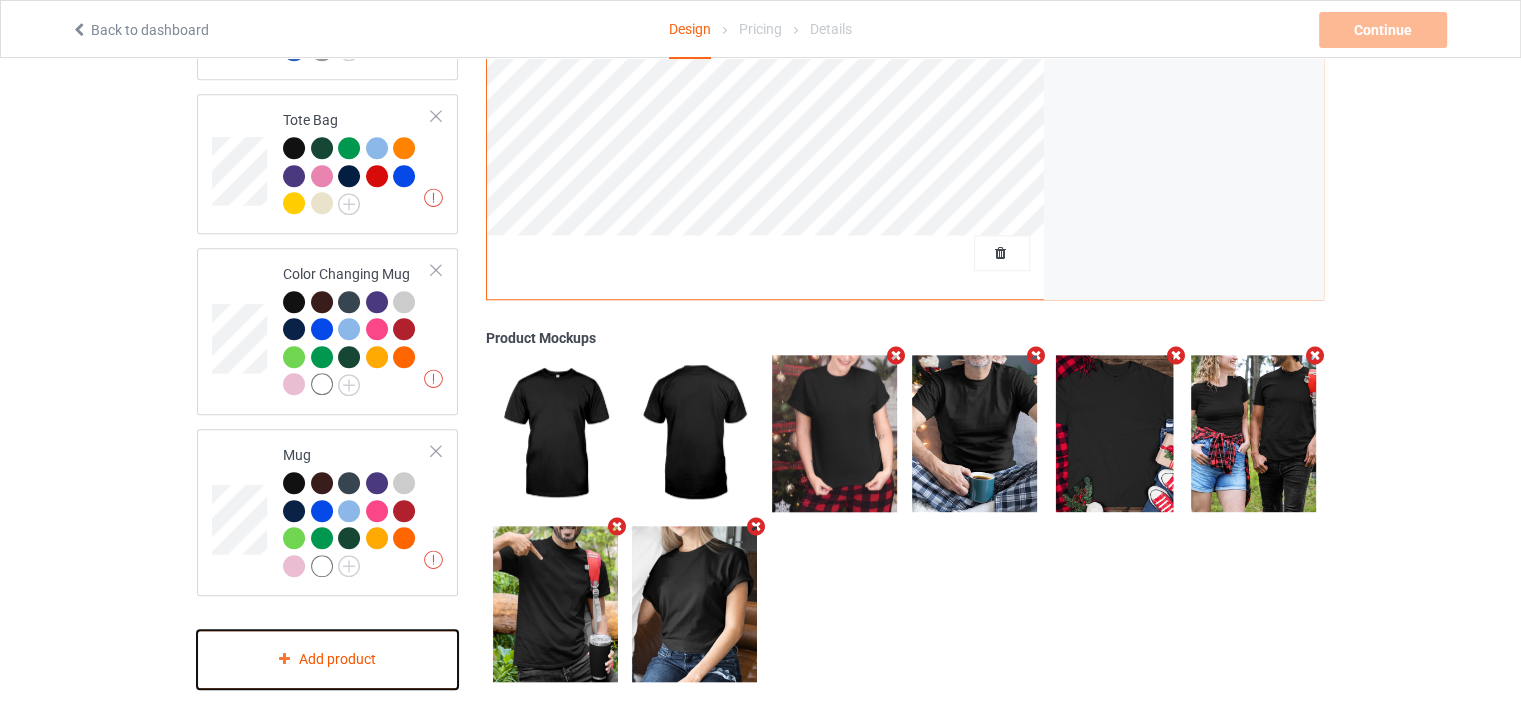click on "Add product" at bounding box center (327, 659) 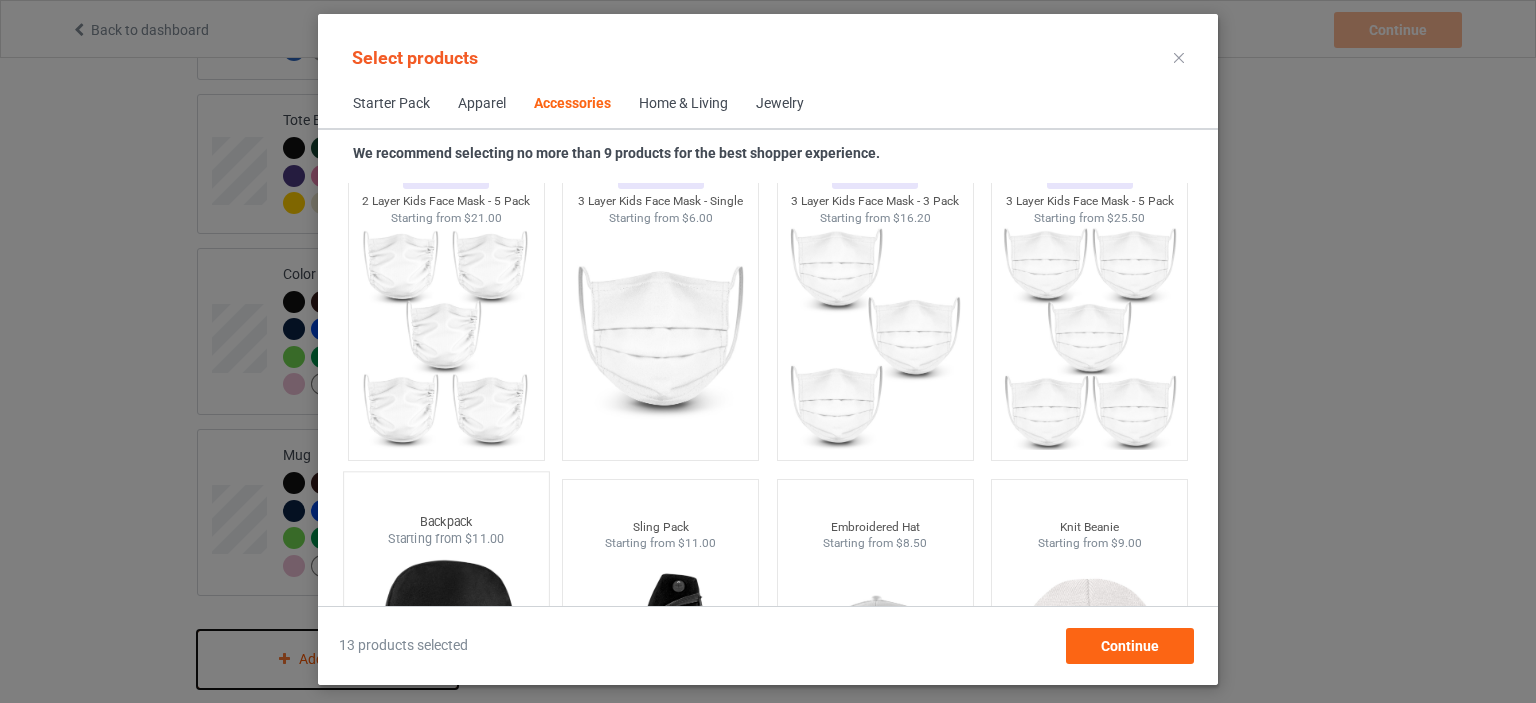 scroll, scrollTop: 5744, scrollLeft: 0, axis: vertical 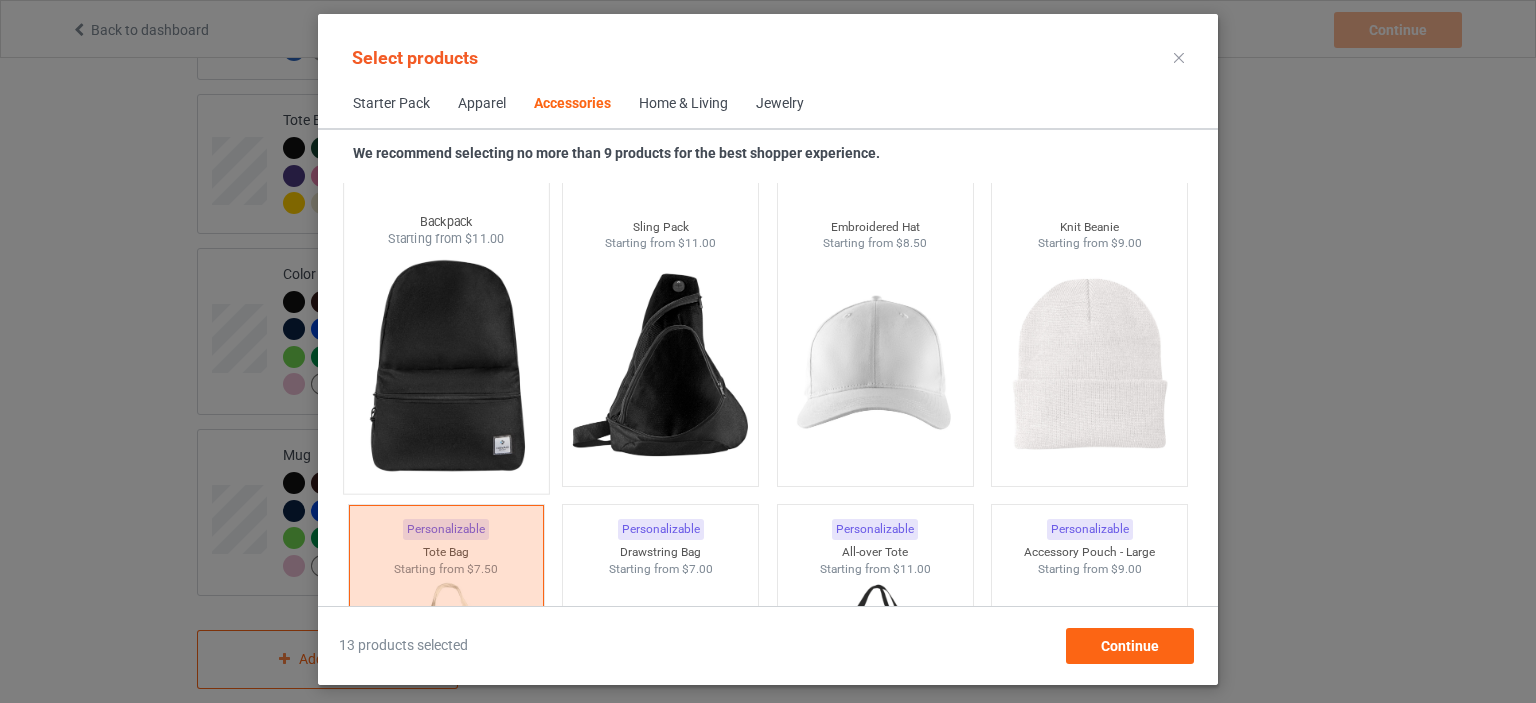 click at bounding box center (446, 365) 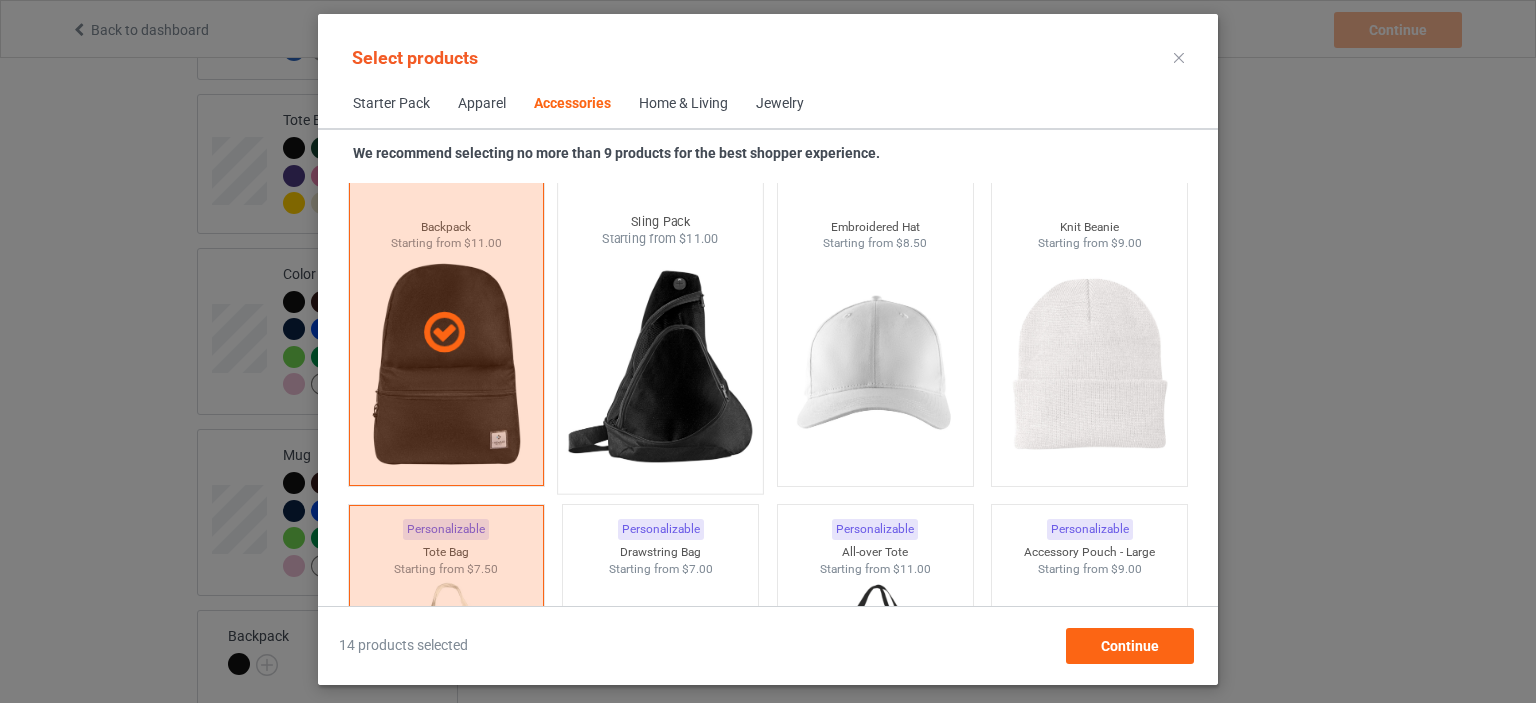 click at bounding box center (661, 365) 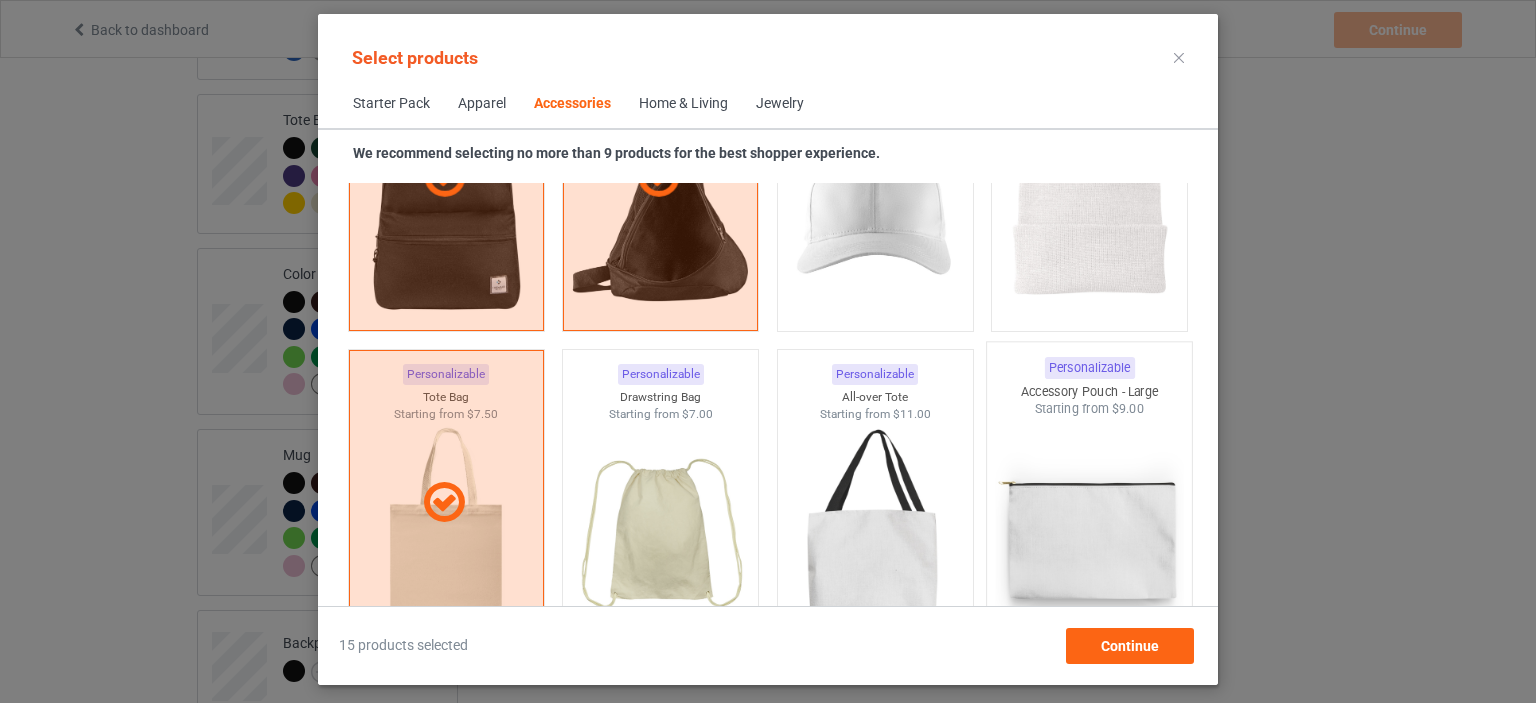 scroll, scrollTop: 5744, scrollLeft: 0, axis: vertical 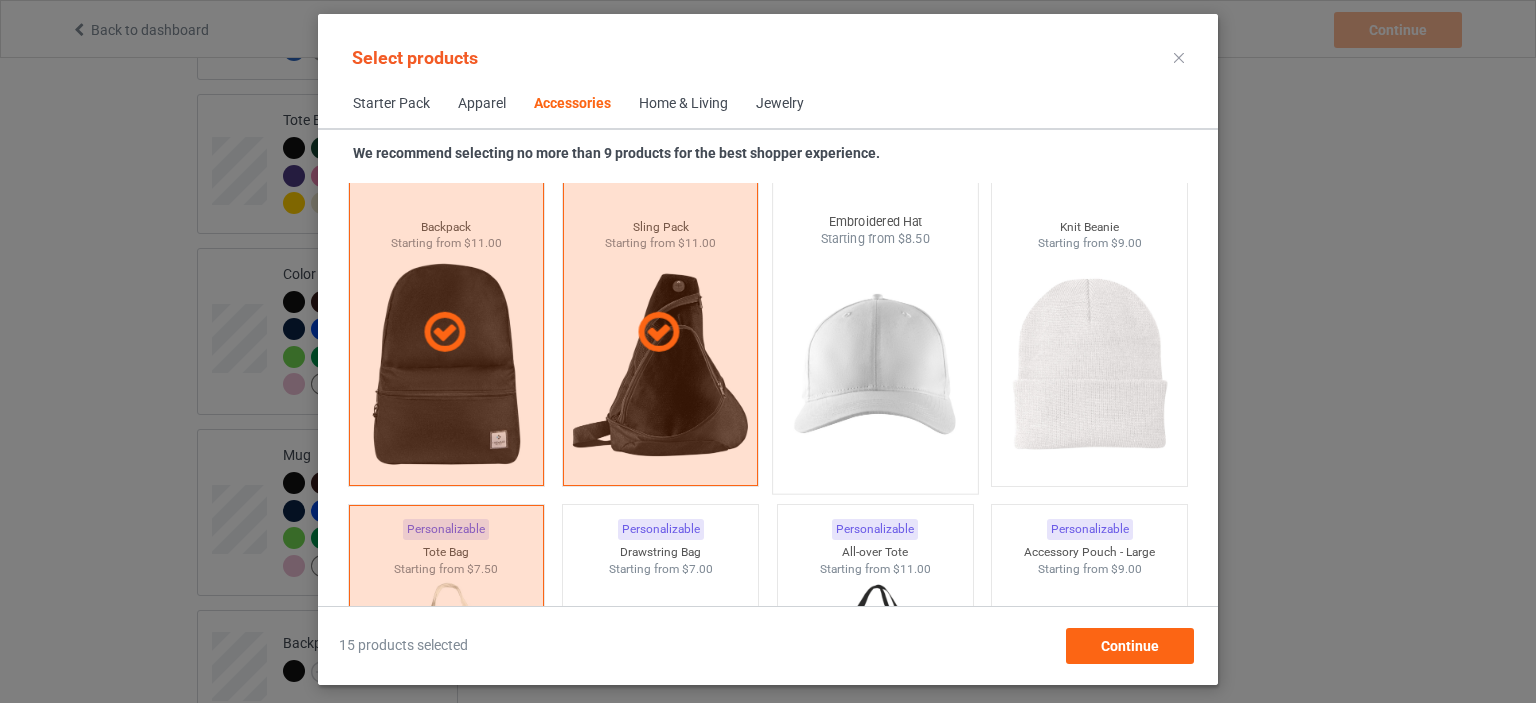 click at bounding box center [875, 365] 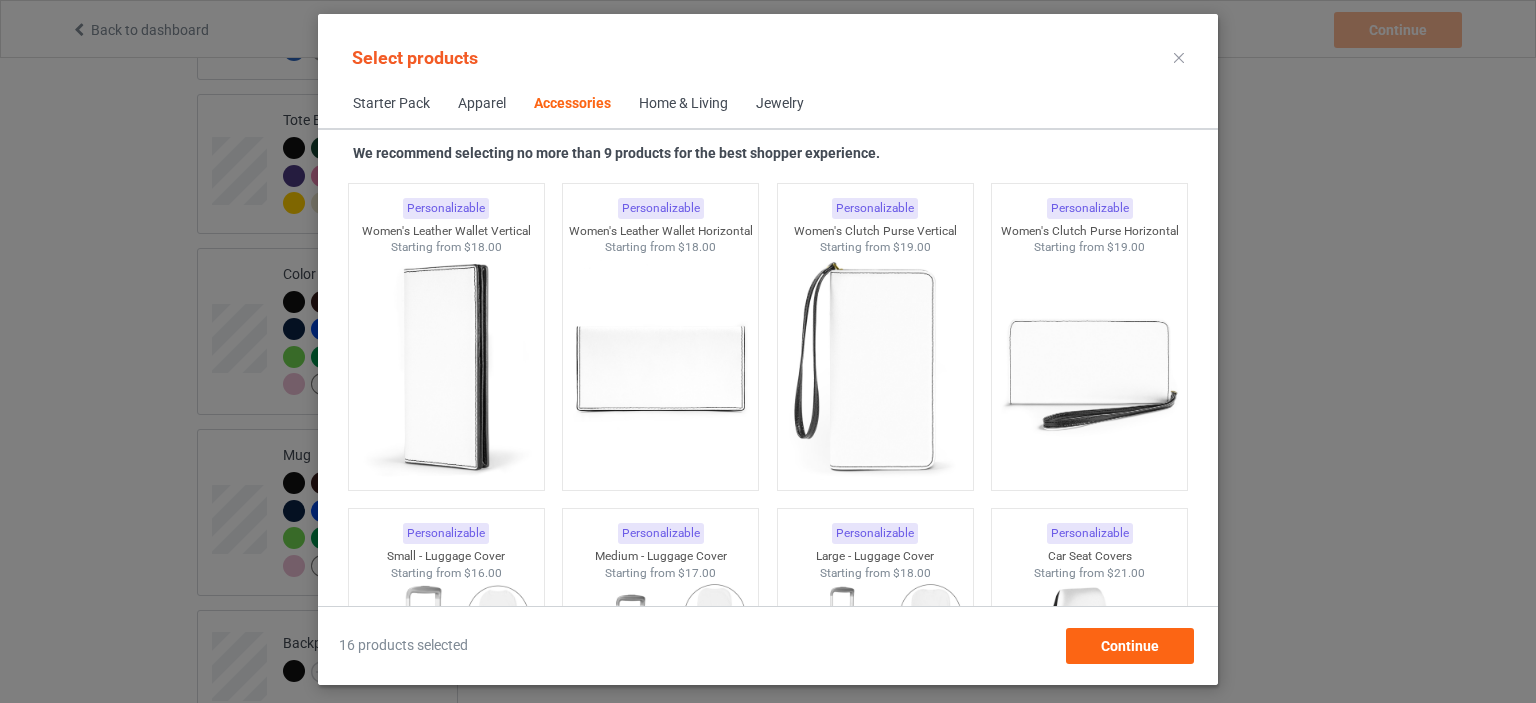 scroll, scrollTop: 8944, scrollLeft: 0, axis: vertical 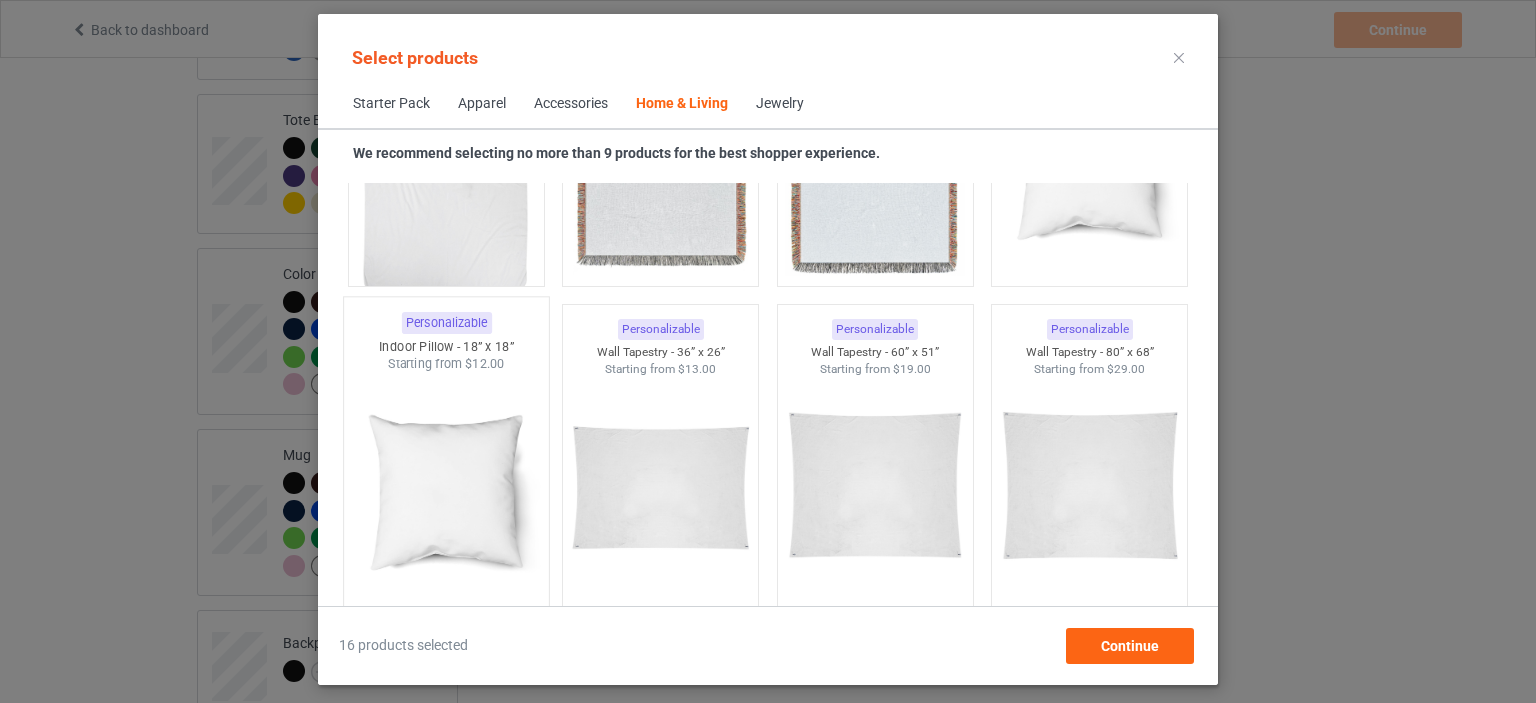 click at bounding box center (446, 490) 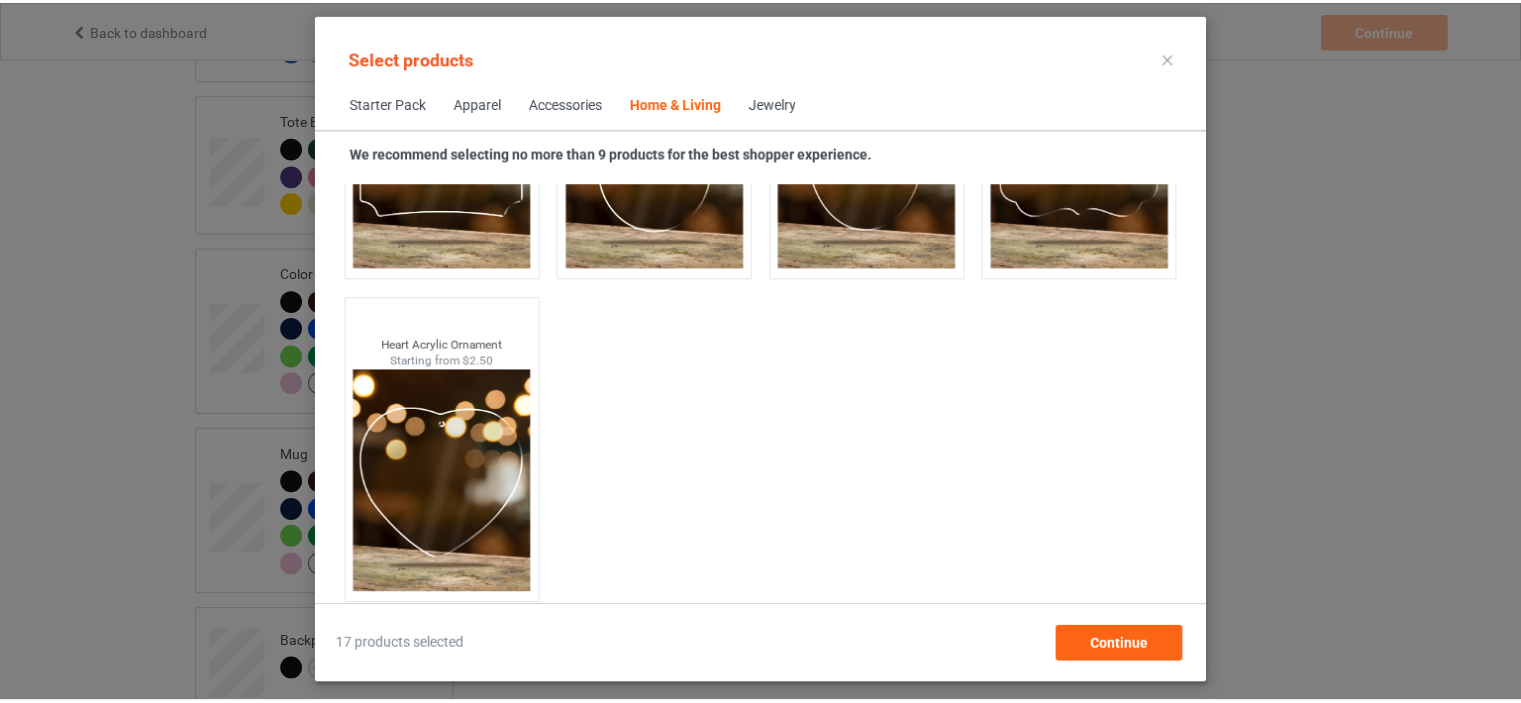 scroll, scrollTop: 21651, scrollLeft: 0, axis: vertical 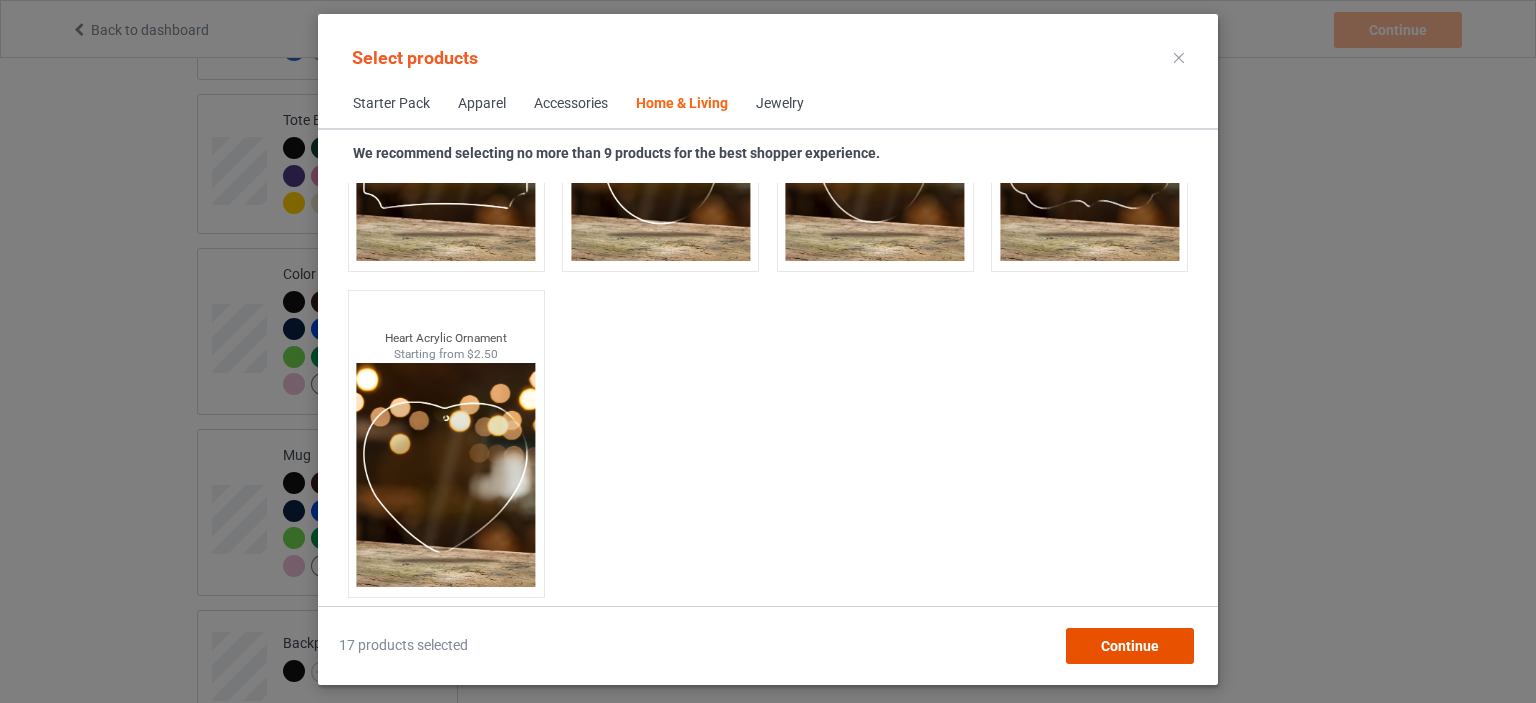 click on "Continue" at bounding box center [1130, 646] 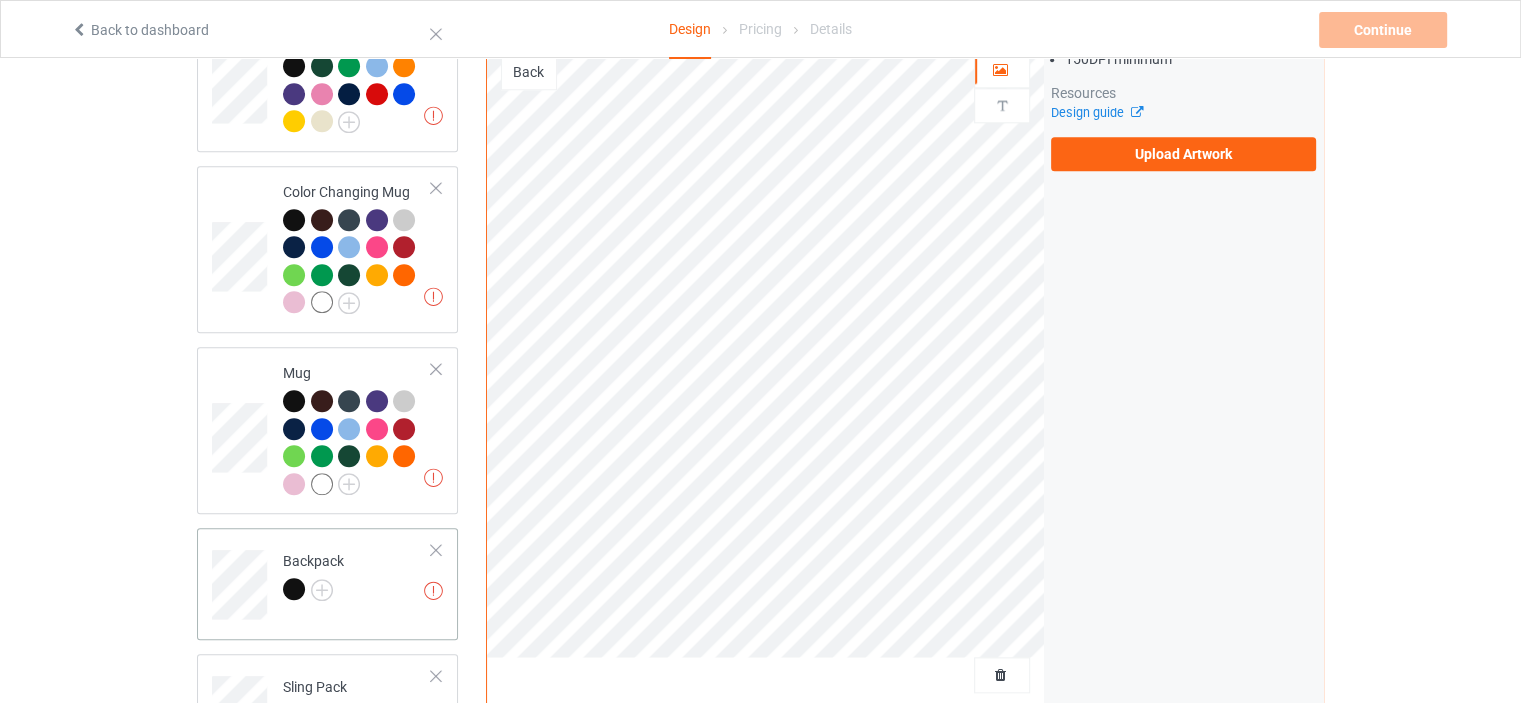 scroll, scrollTop: 2058, scrollLeft: 0, axis: vertical 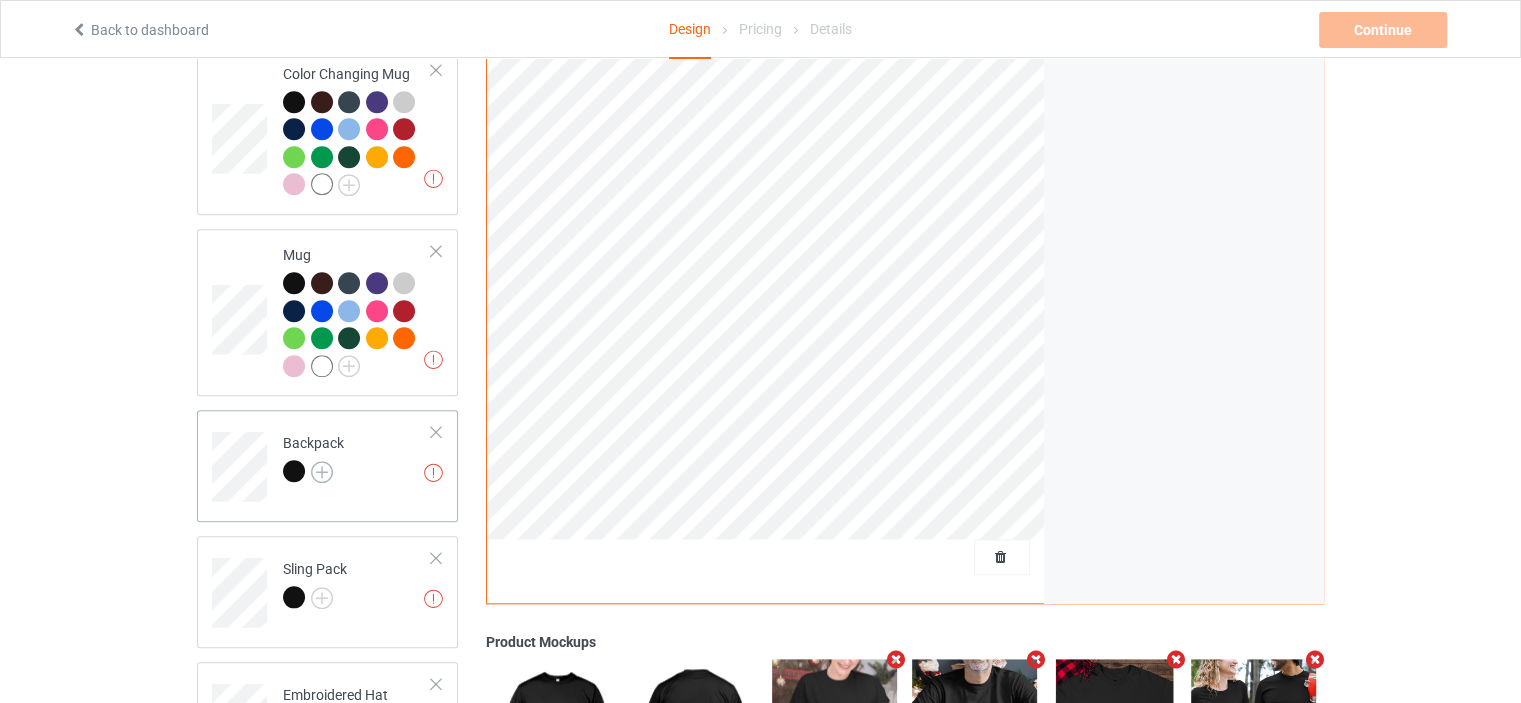 click at bounding box center [322, 472] 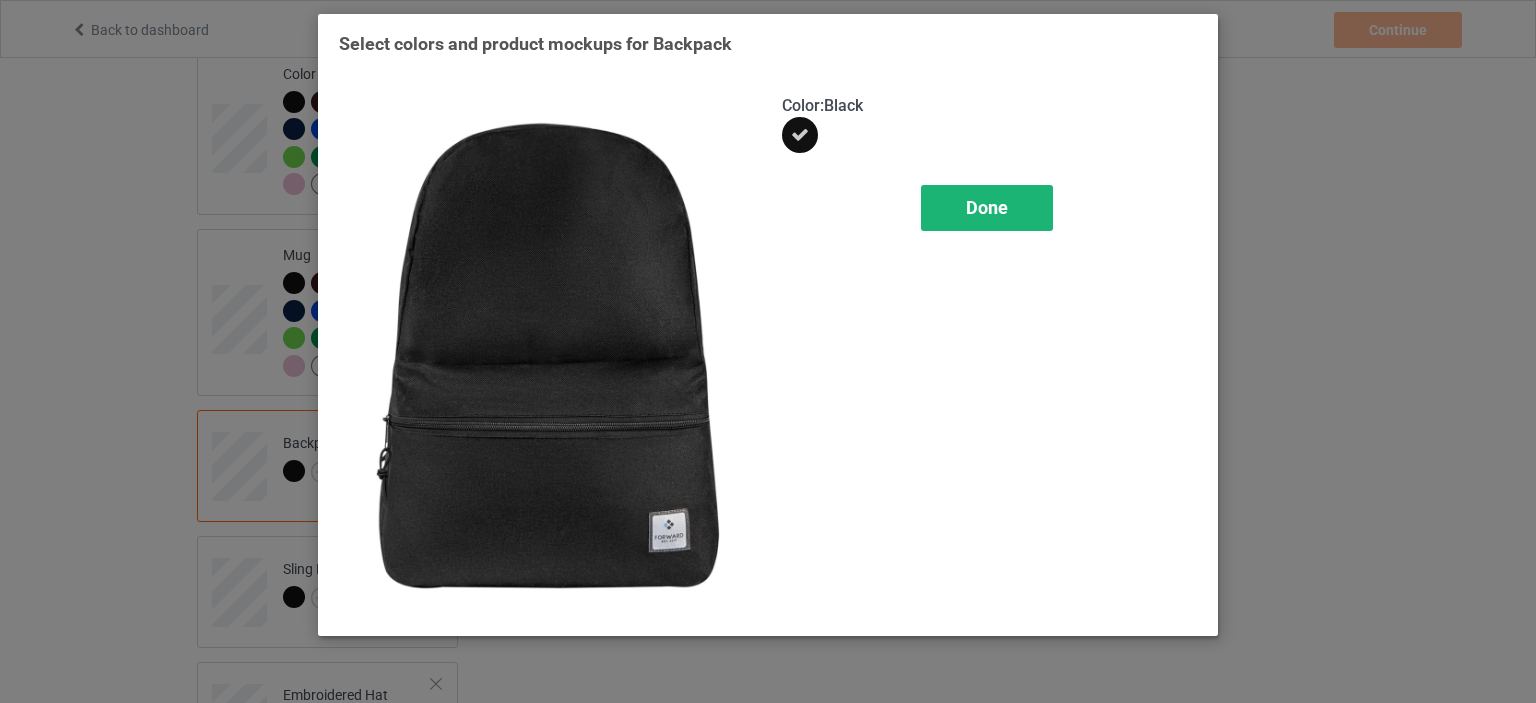click on "Done" at bounding box center [987, 207] 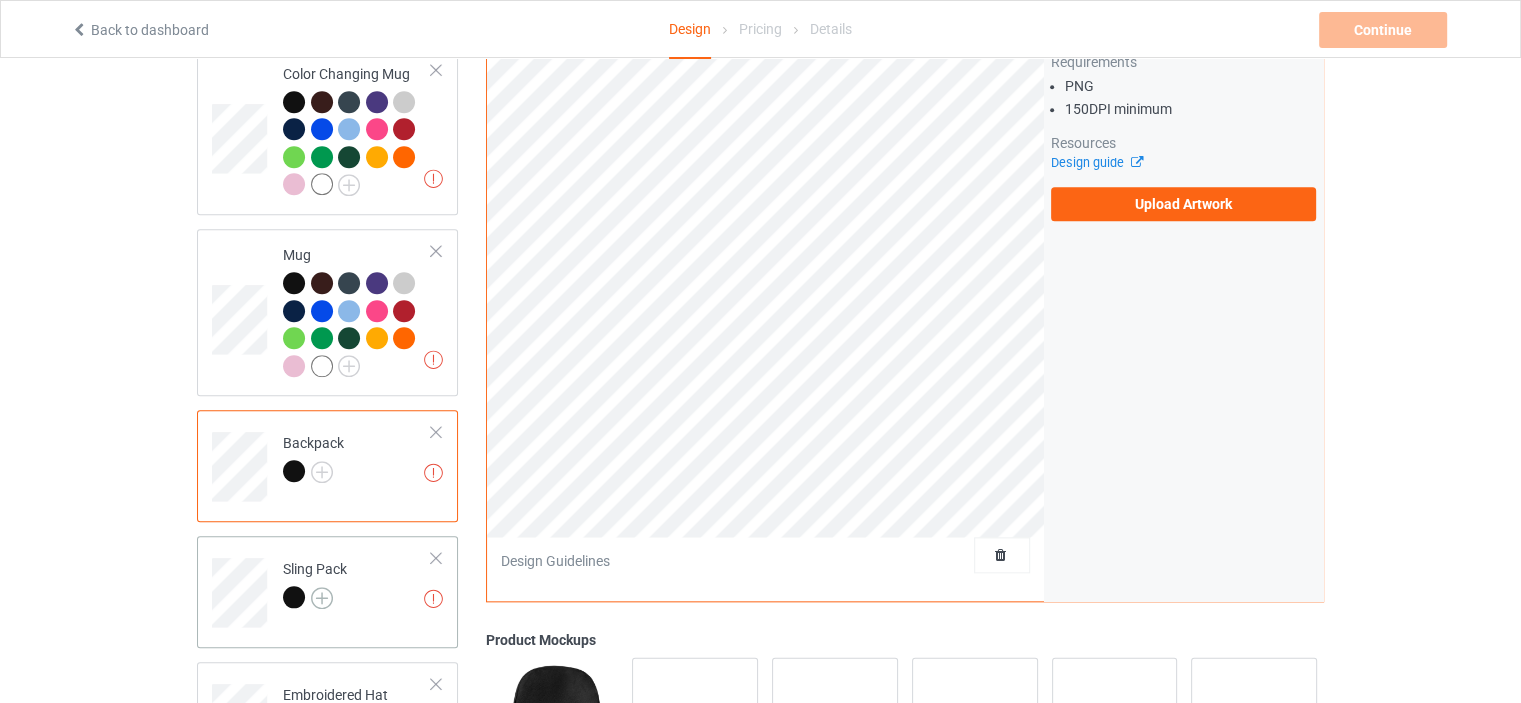 click at bounding box center [322, 598] 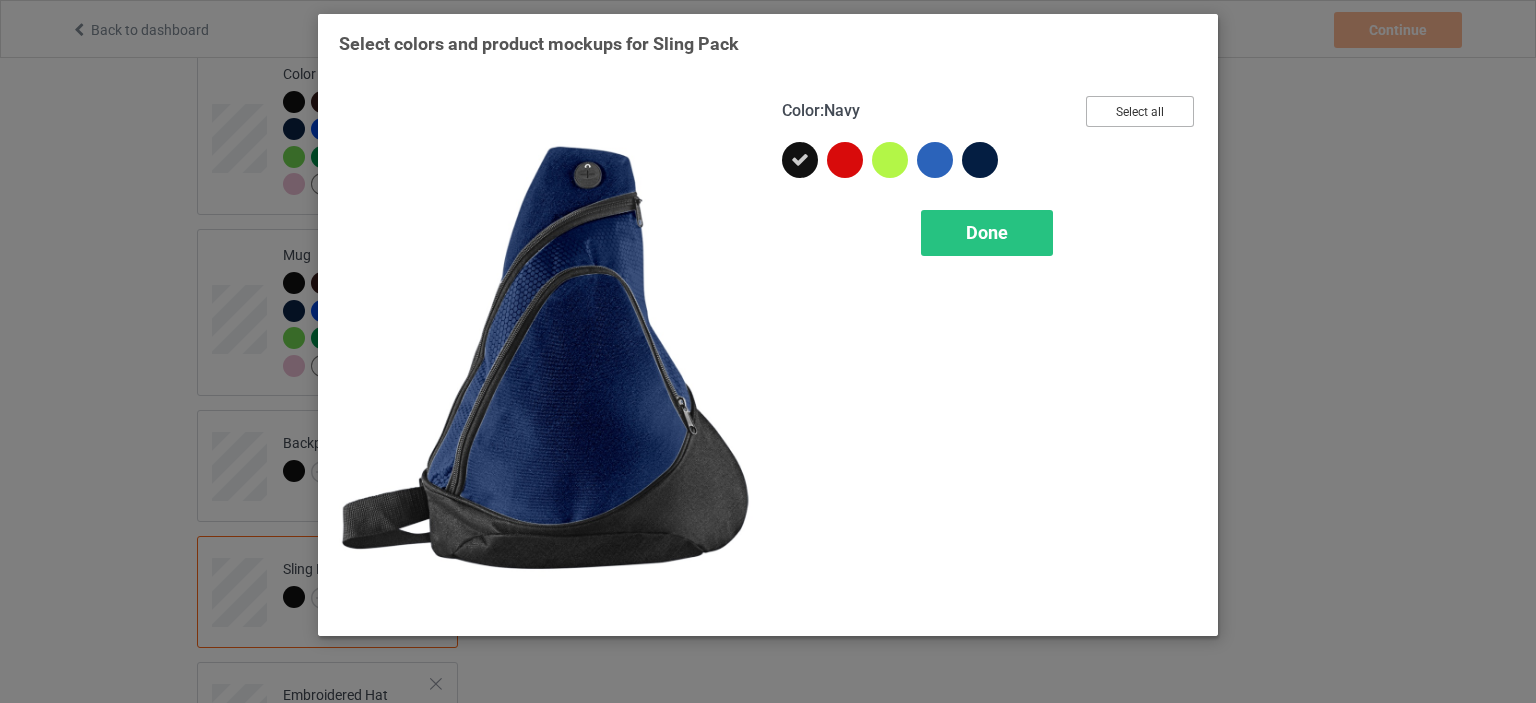 click on "Select all" at bounding box center [1140, 111] 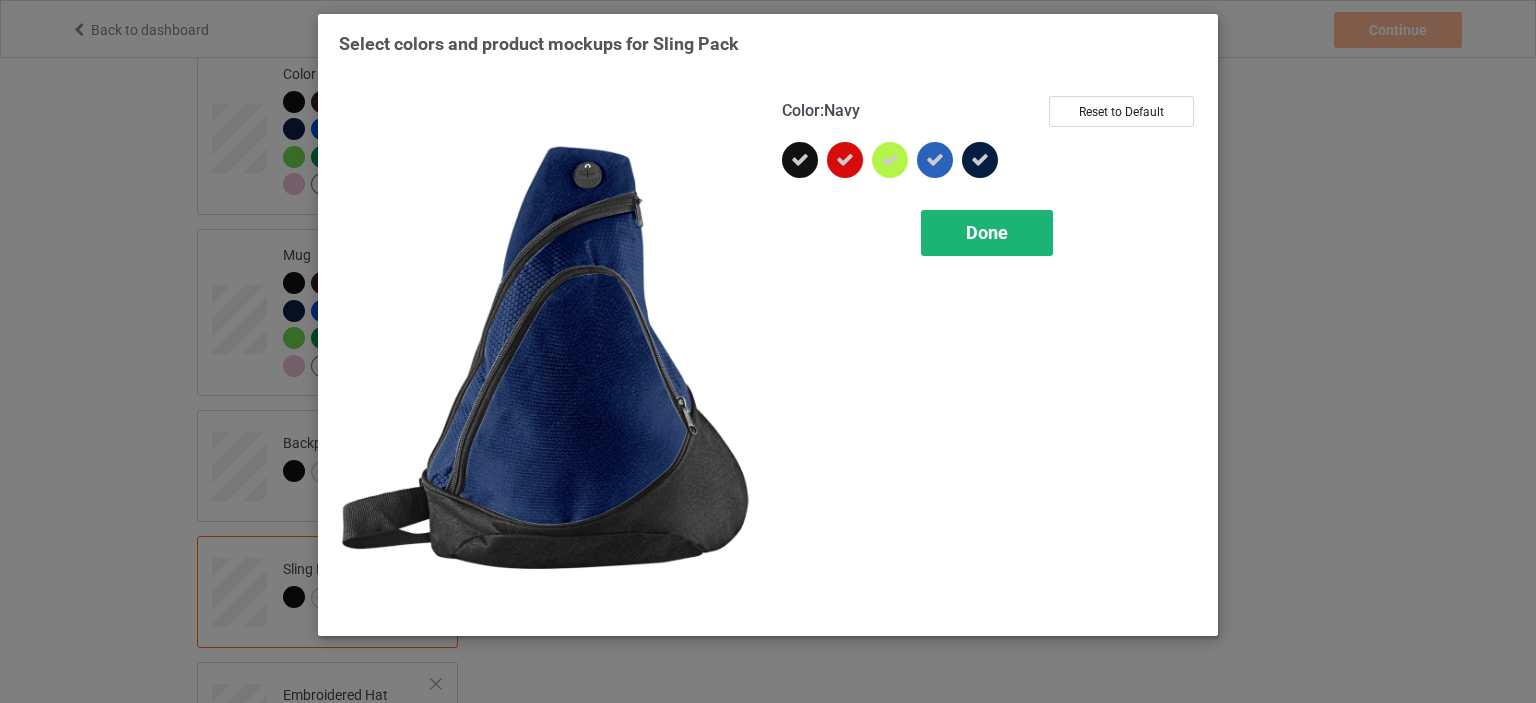 click on "Done" at bounding box center [987, 232] 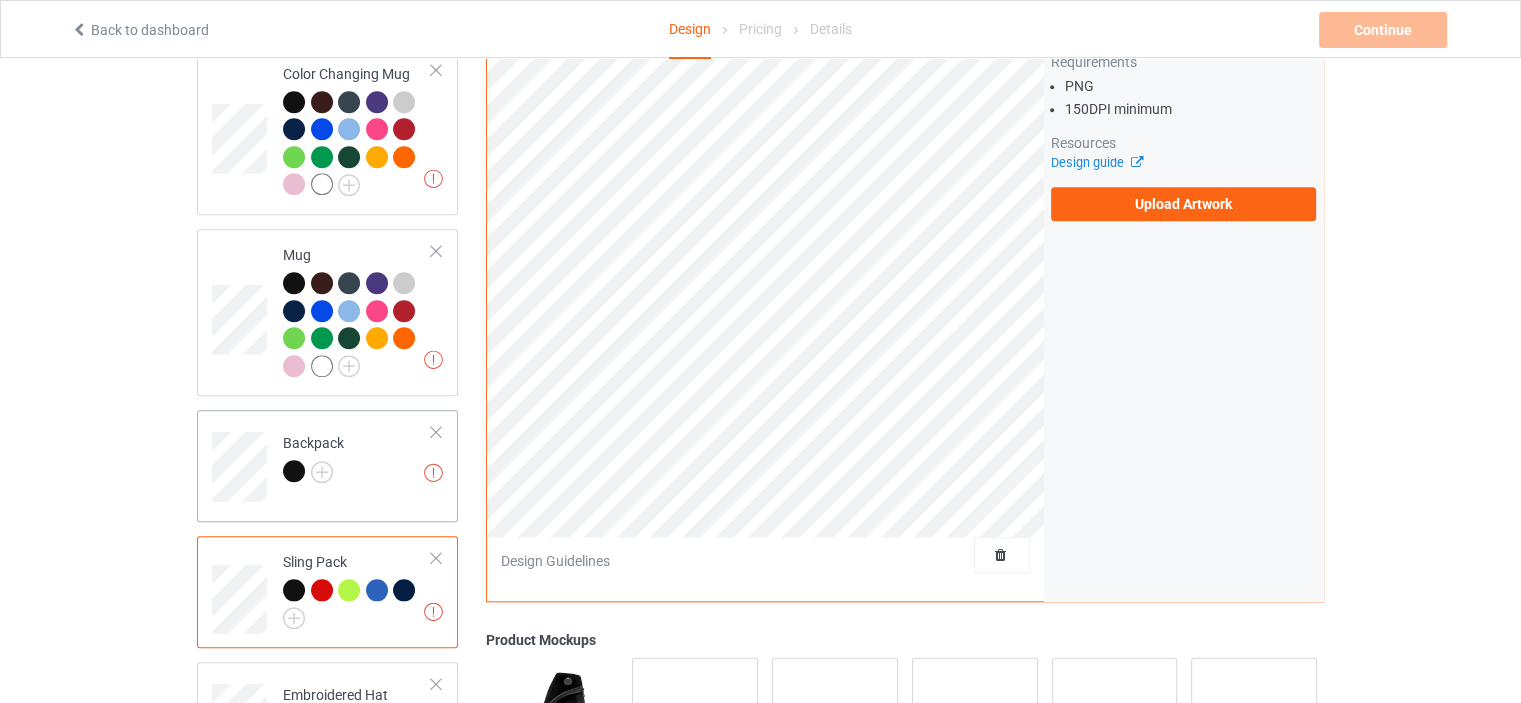scroll, scrollTop: 2362, scrollLeft: 0, axis: vertical 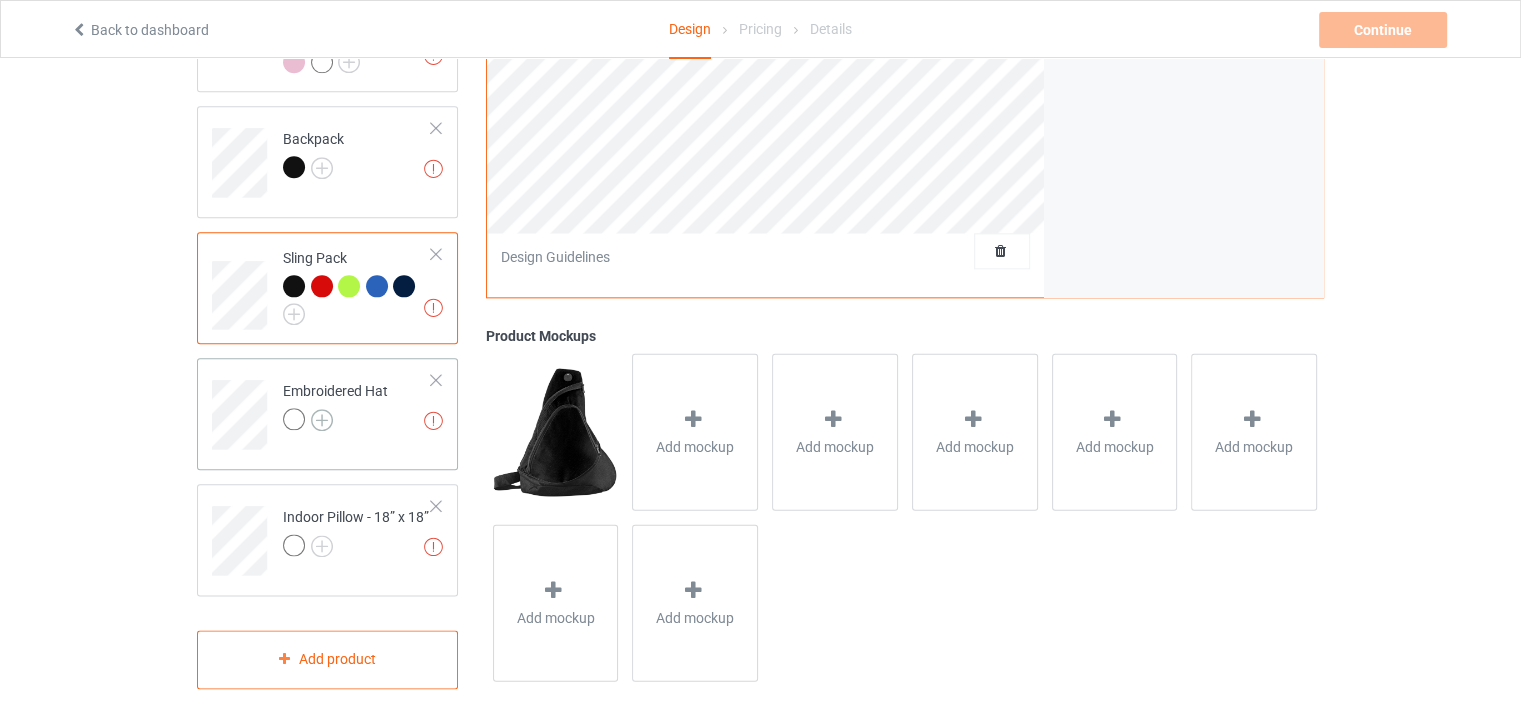 click at bounding box center [322, 420] 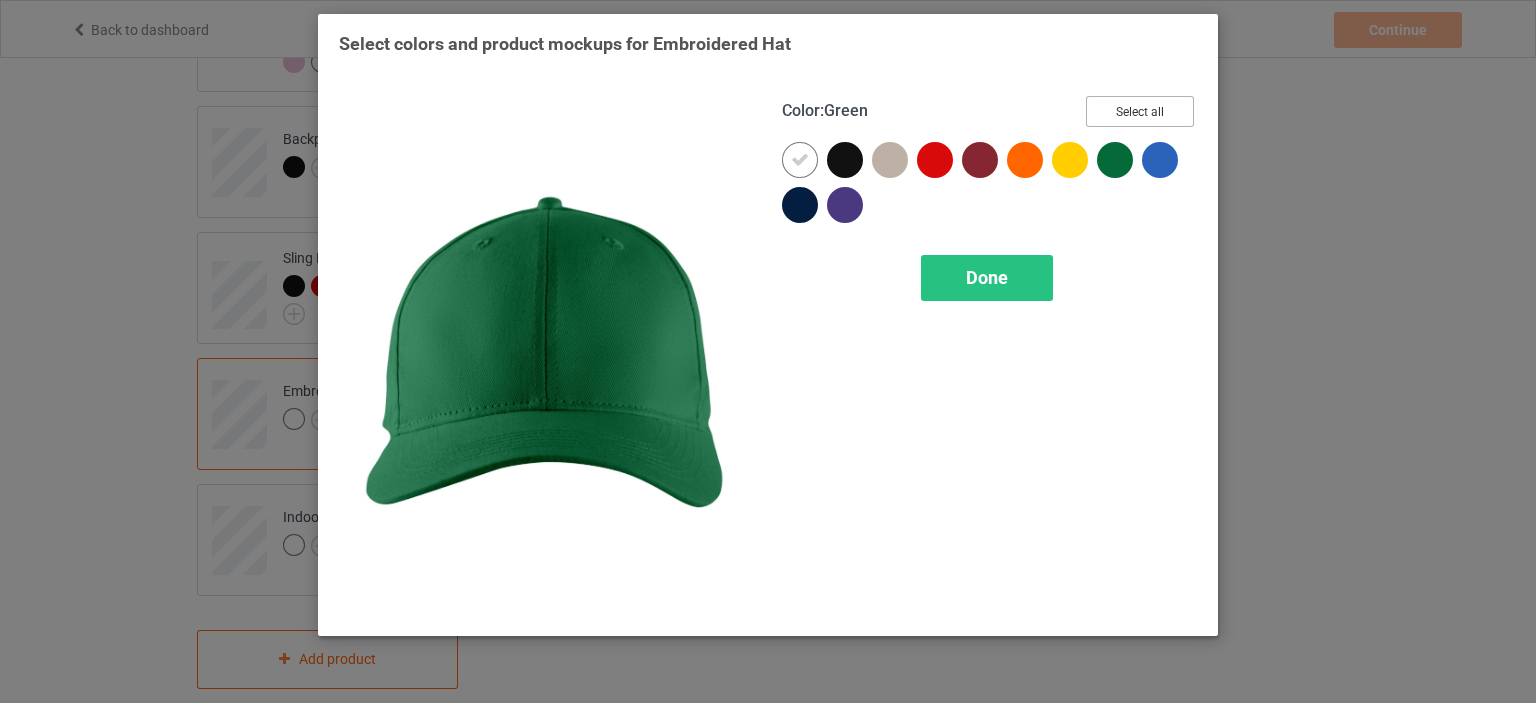 click on "Select all" at bounding box center [1140, 111] 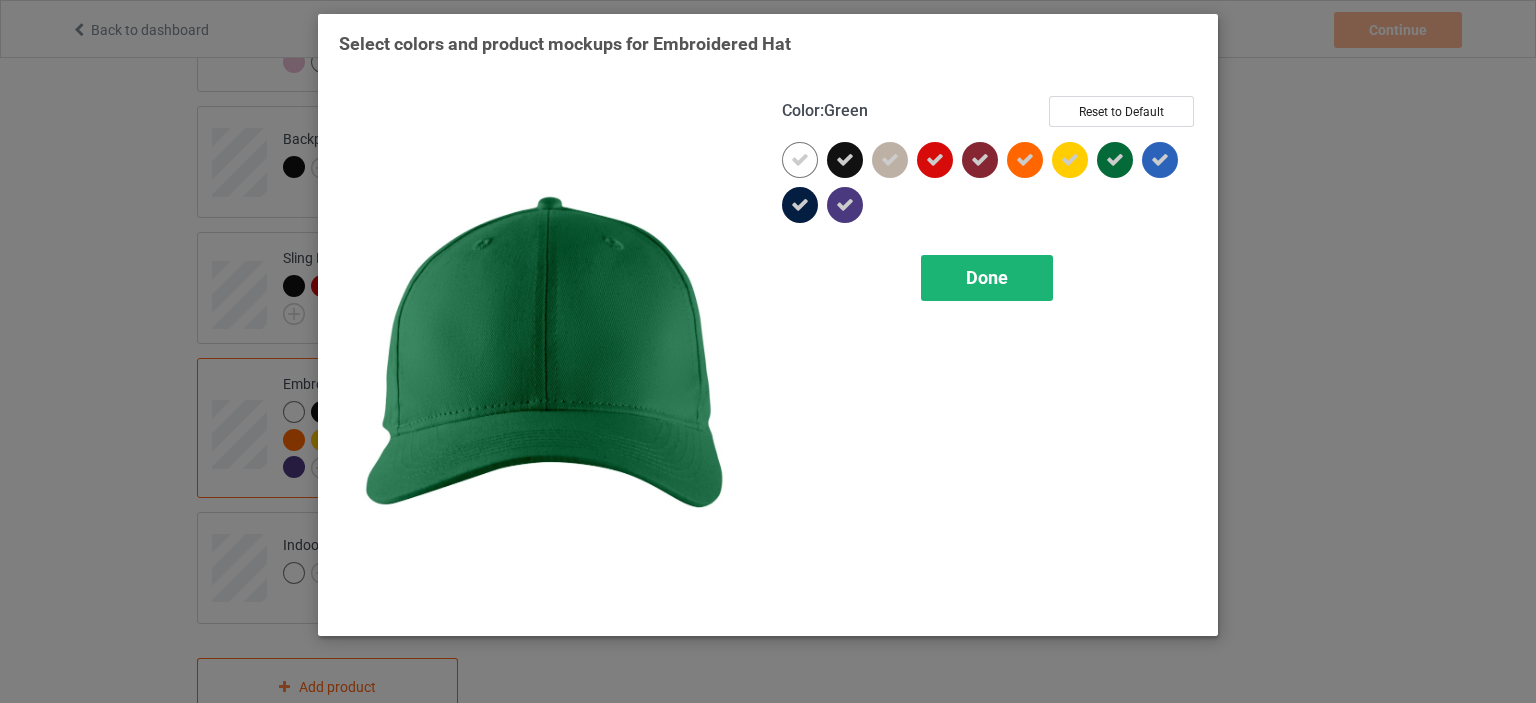 click on "Done" at bounding box center (987, 277) 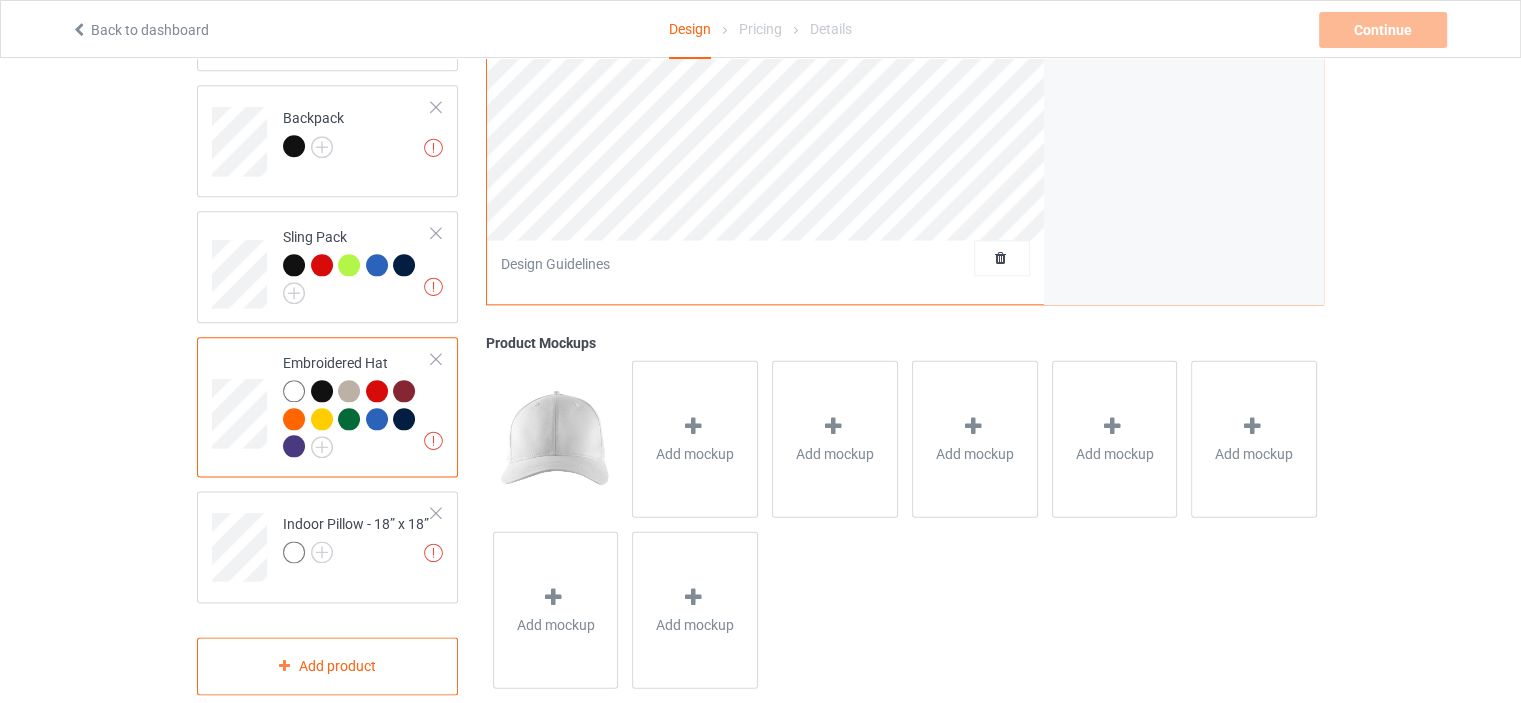 scroll, scrollTop: 2389, scrollLeft: 0, axis: vertical 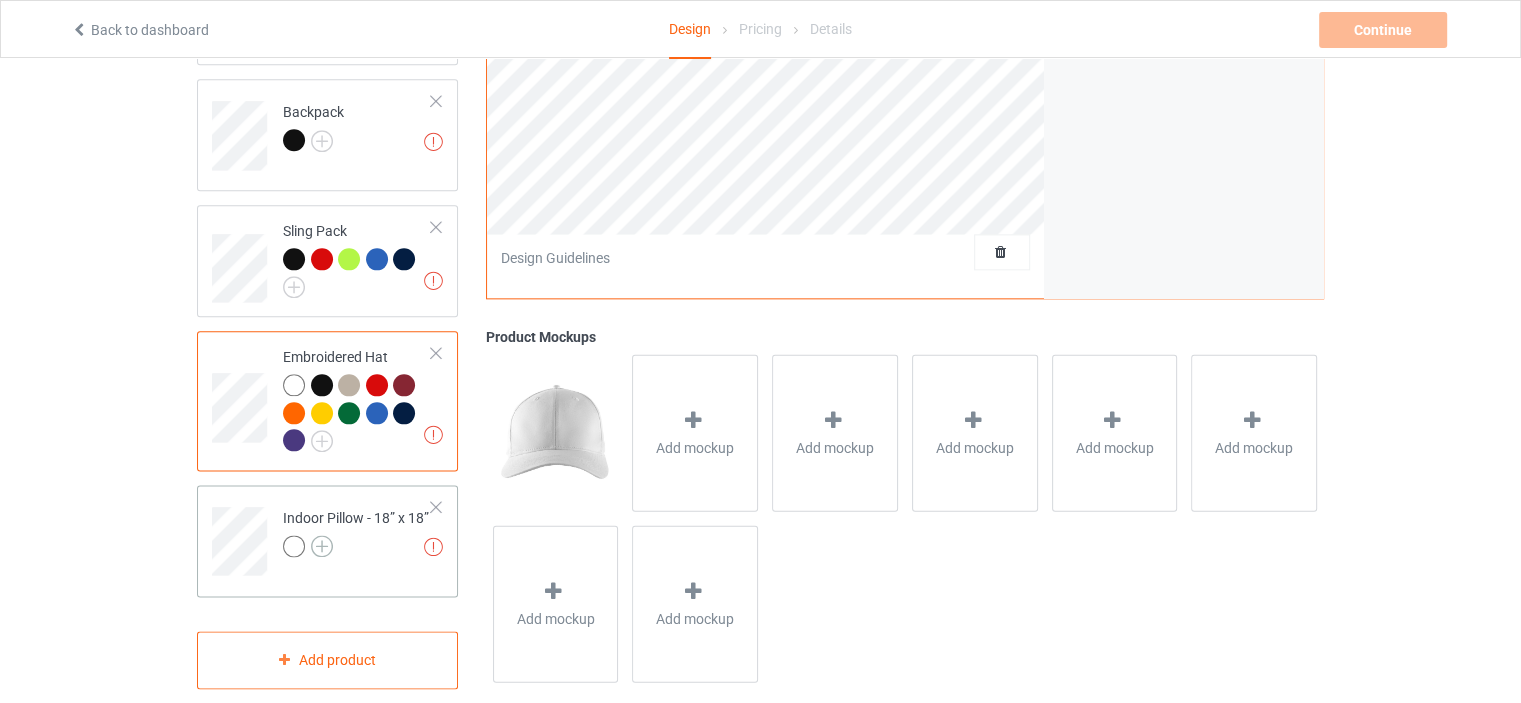 click at bounding box center (322, 546) 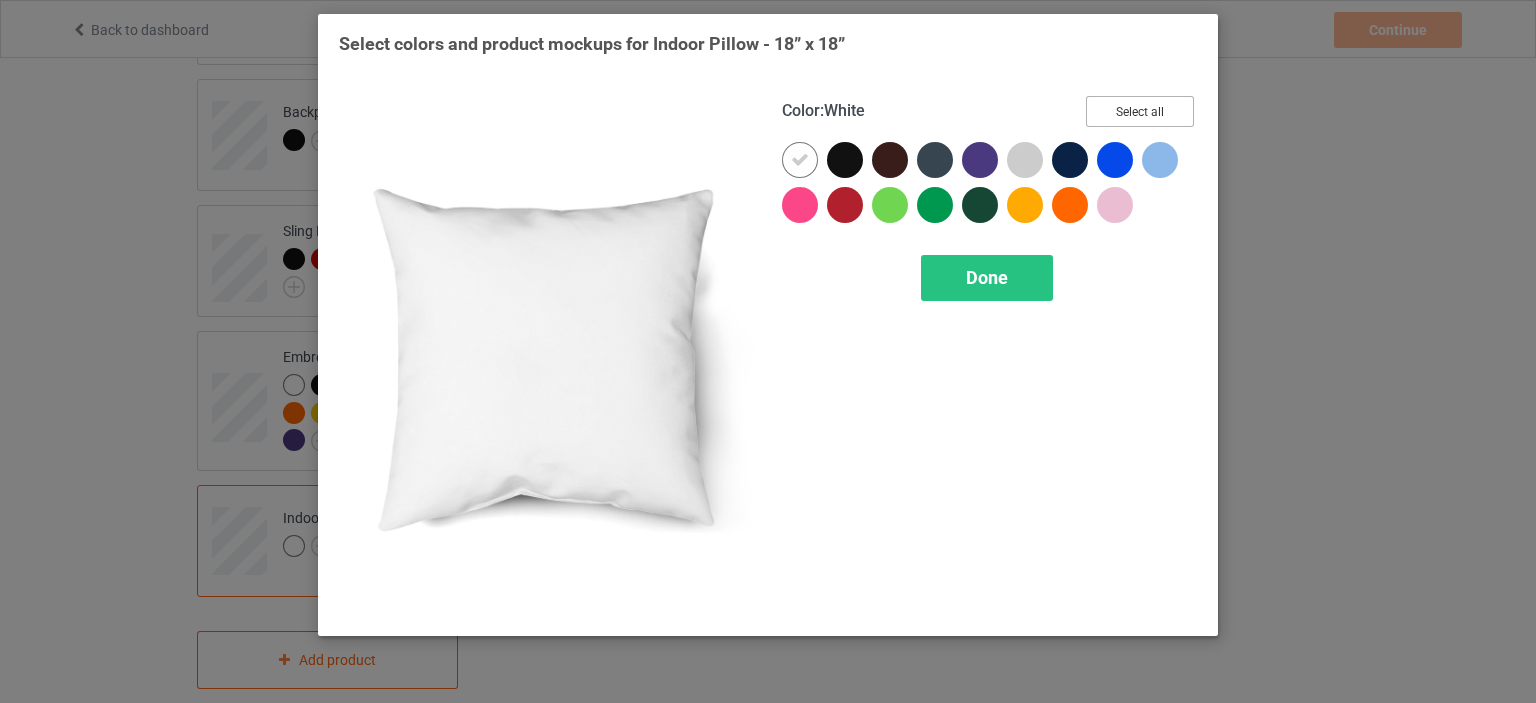 click on "Select all" at bounding box center [1140, 111] 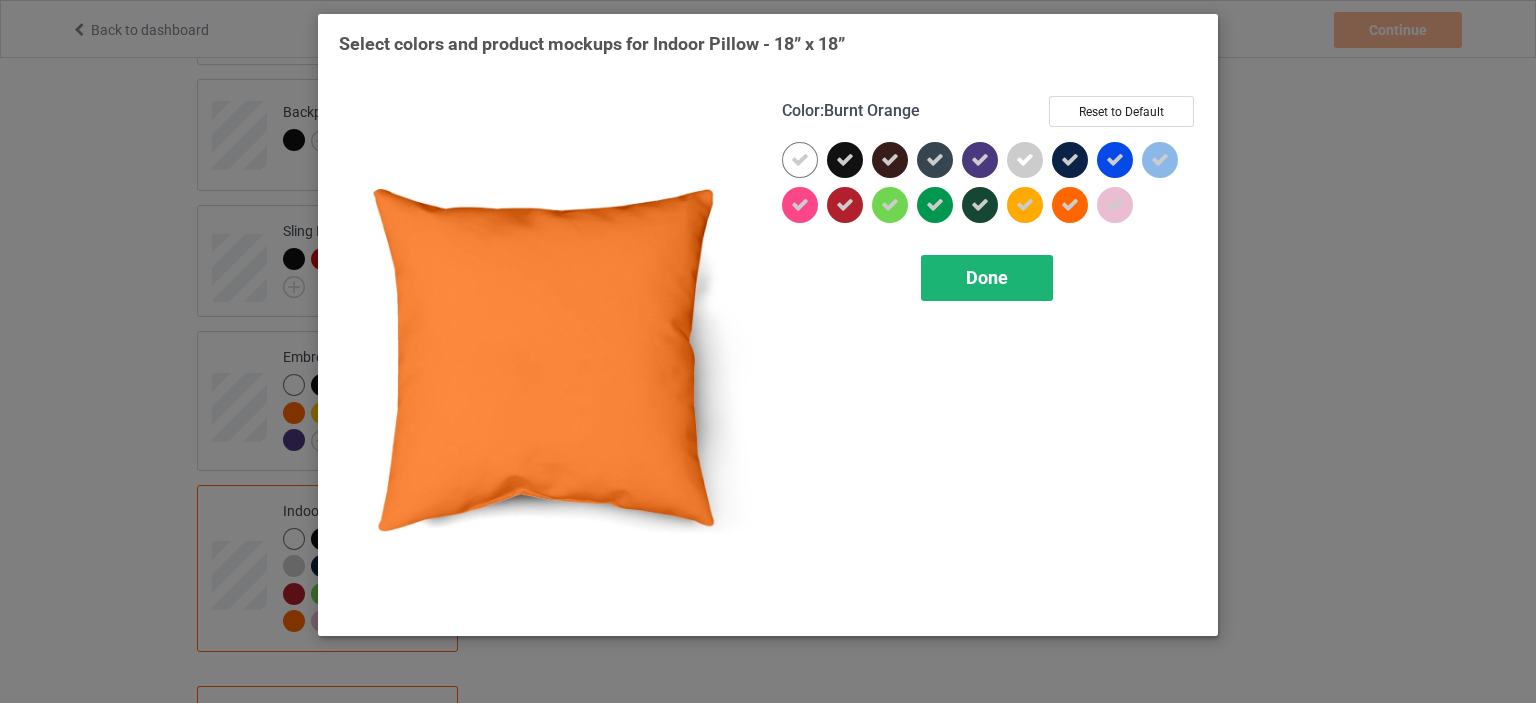 click on "Done" at bounding box center [987, 278] 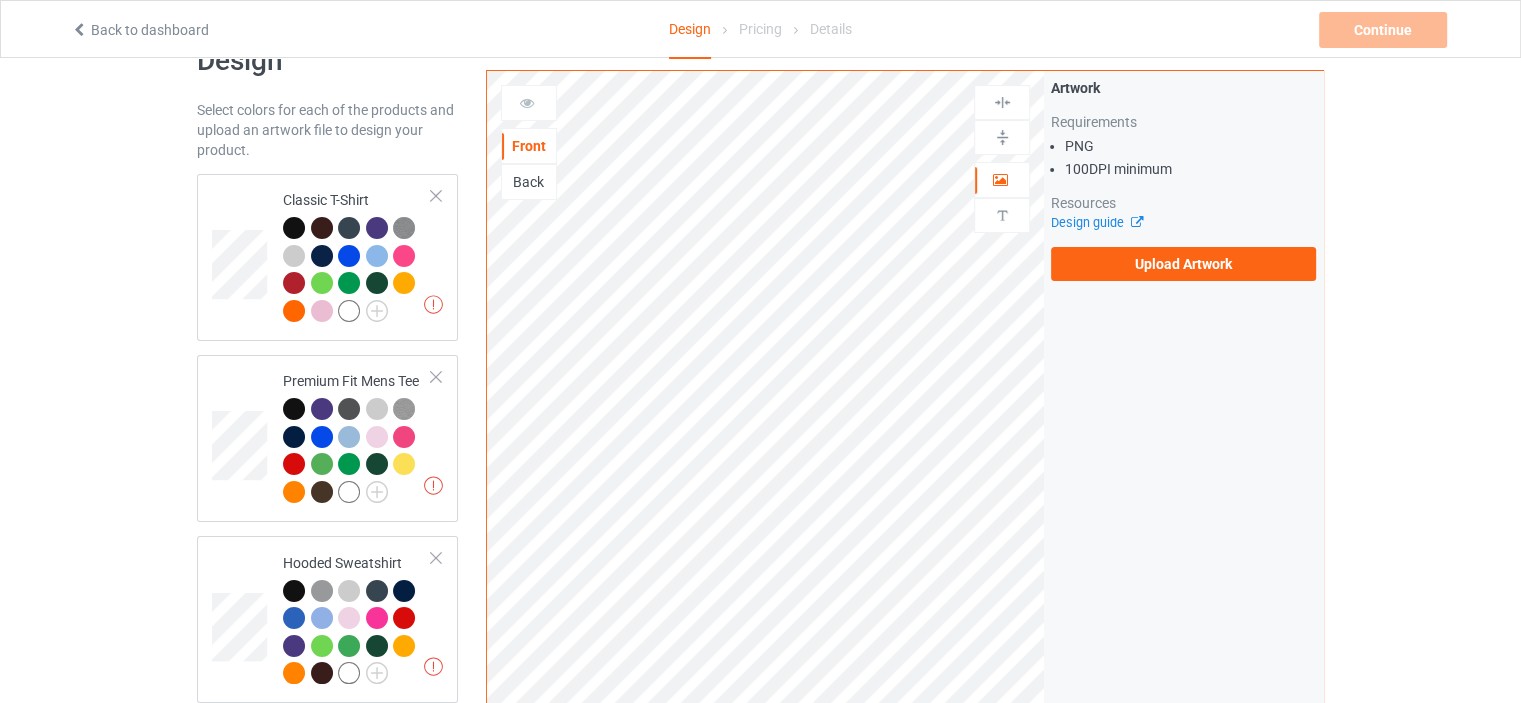 scroll, scrollTop: 0, scrollLeft: 0, axis: both 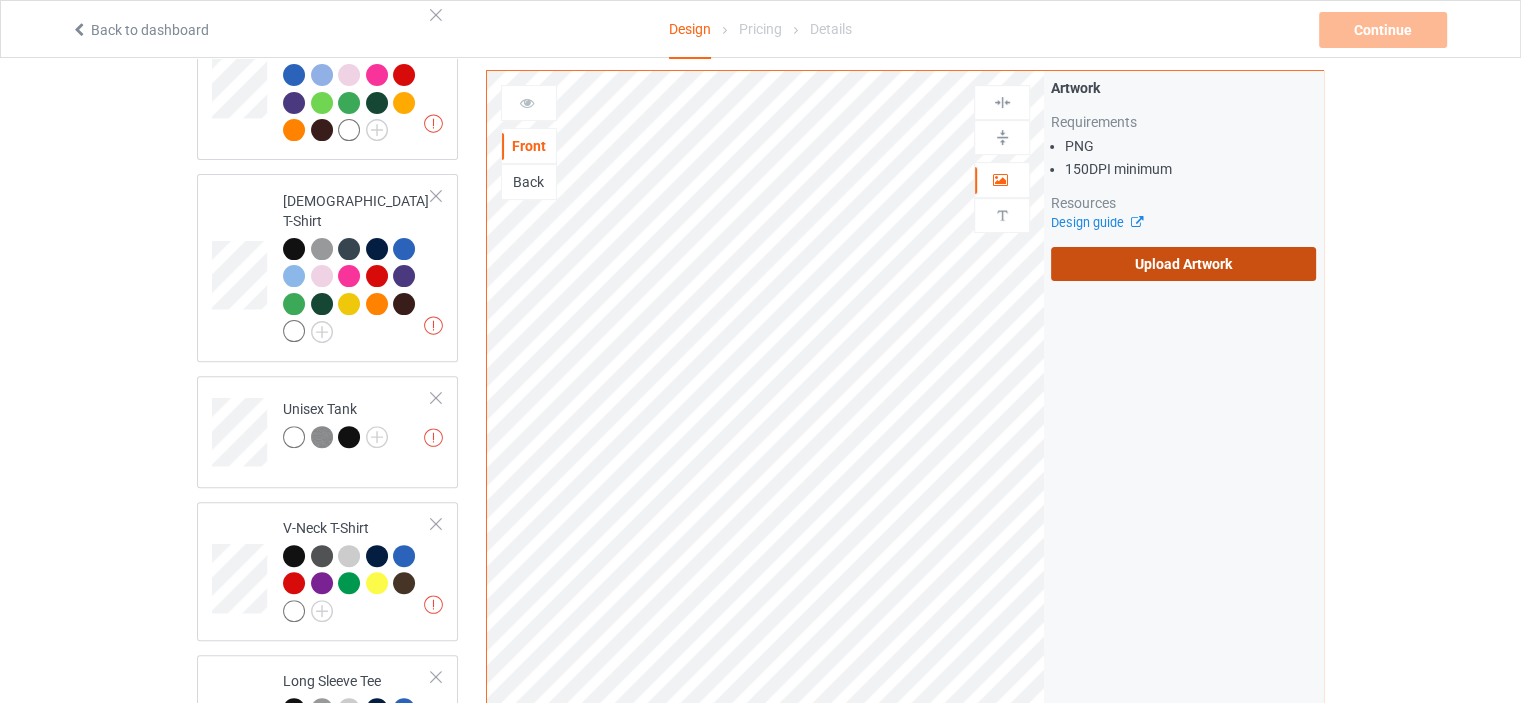 click on "Upload Artwork" at bounding box center [1183, 264] 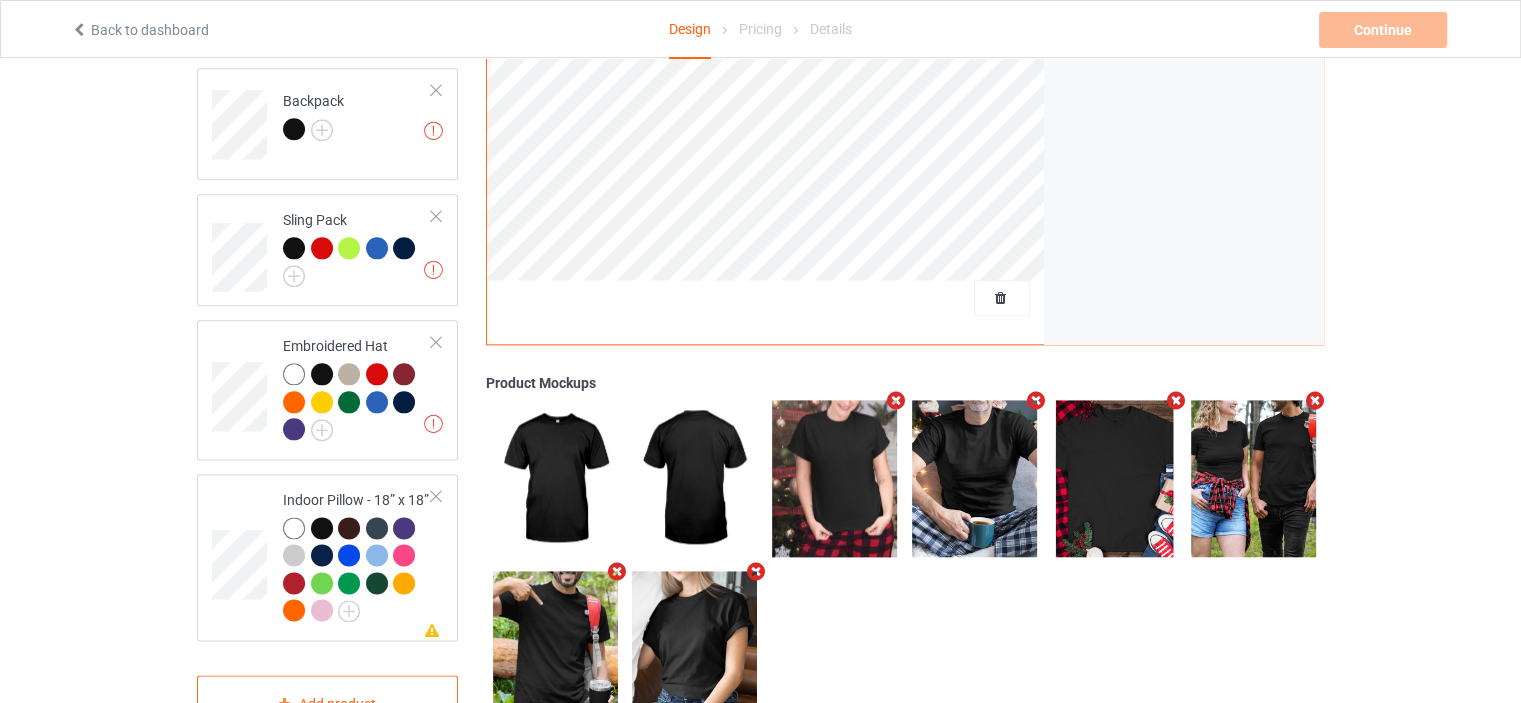 scroll, scrollTop: 2444, scrollLeft: 0, axis: vertical 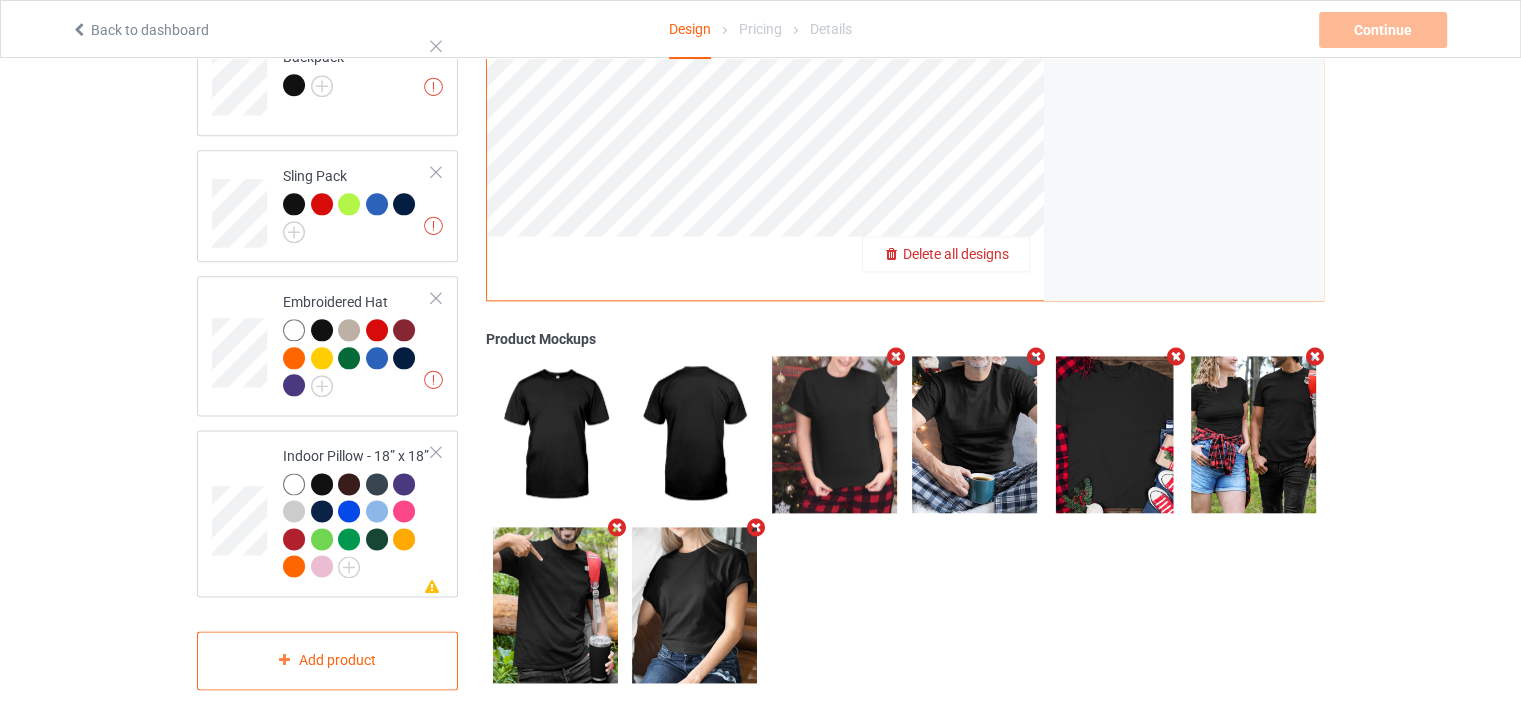 click on "Delete all designs" at bounding box center [956, 254] 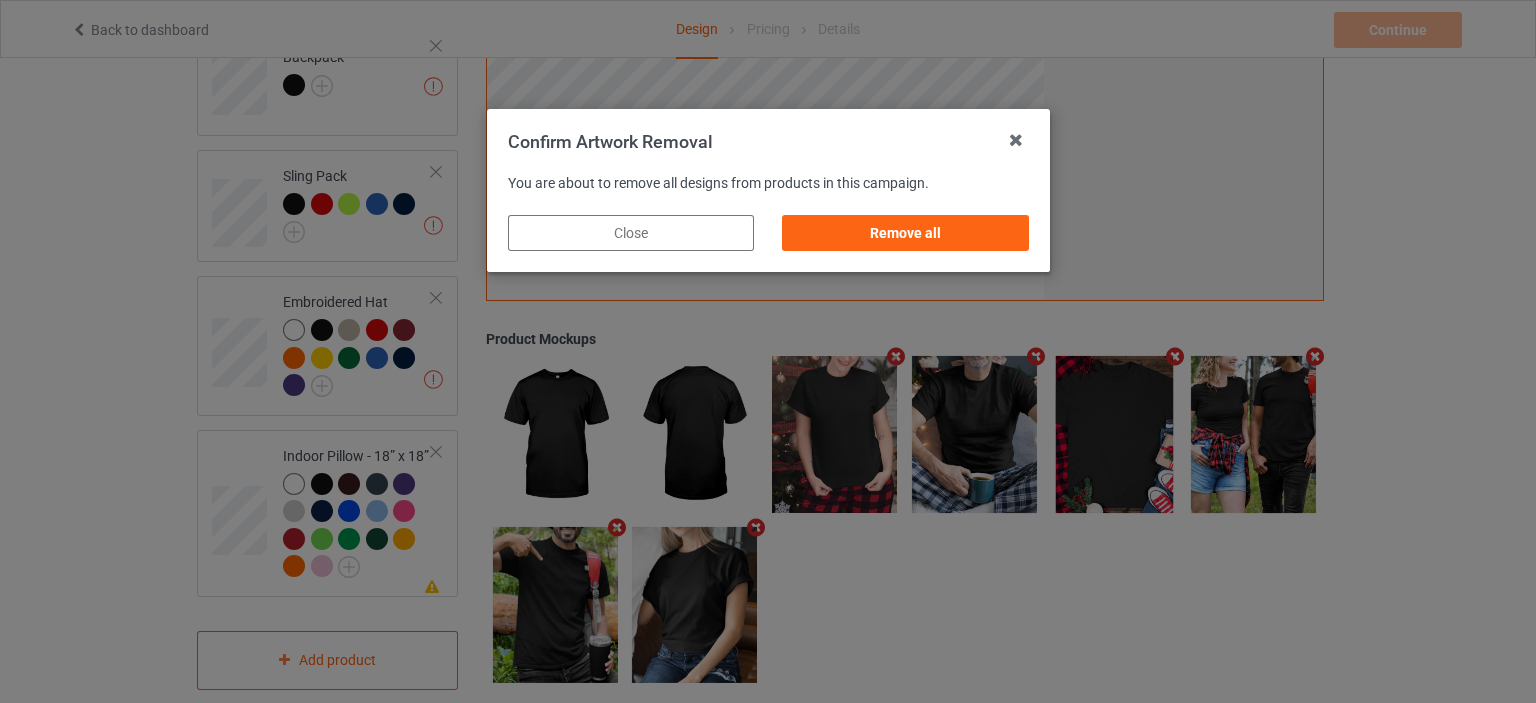 click on "Remove all" at bounding box center [905, 233] 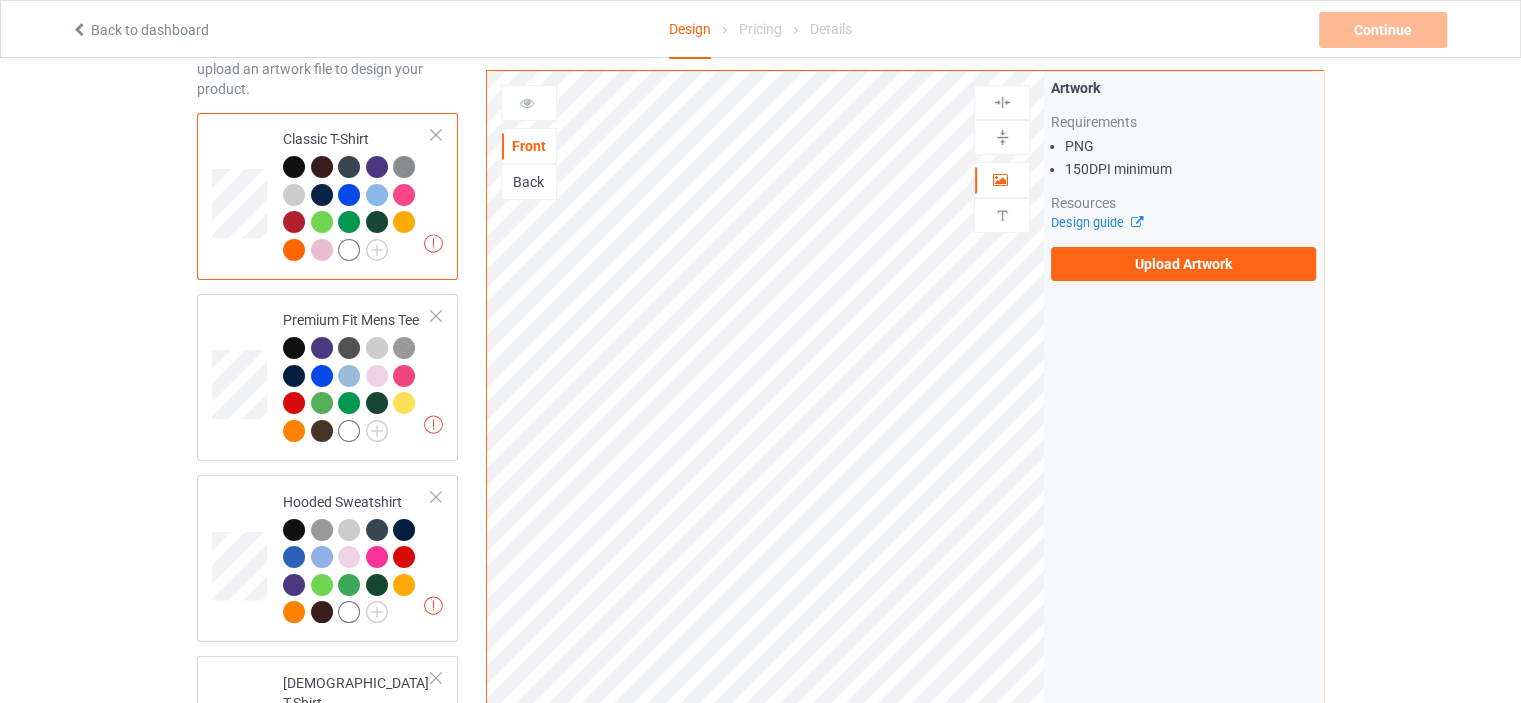 scroll, scrollTop: 0, scrollLeft: 0, axis: both 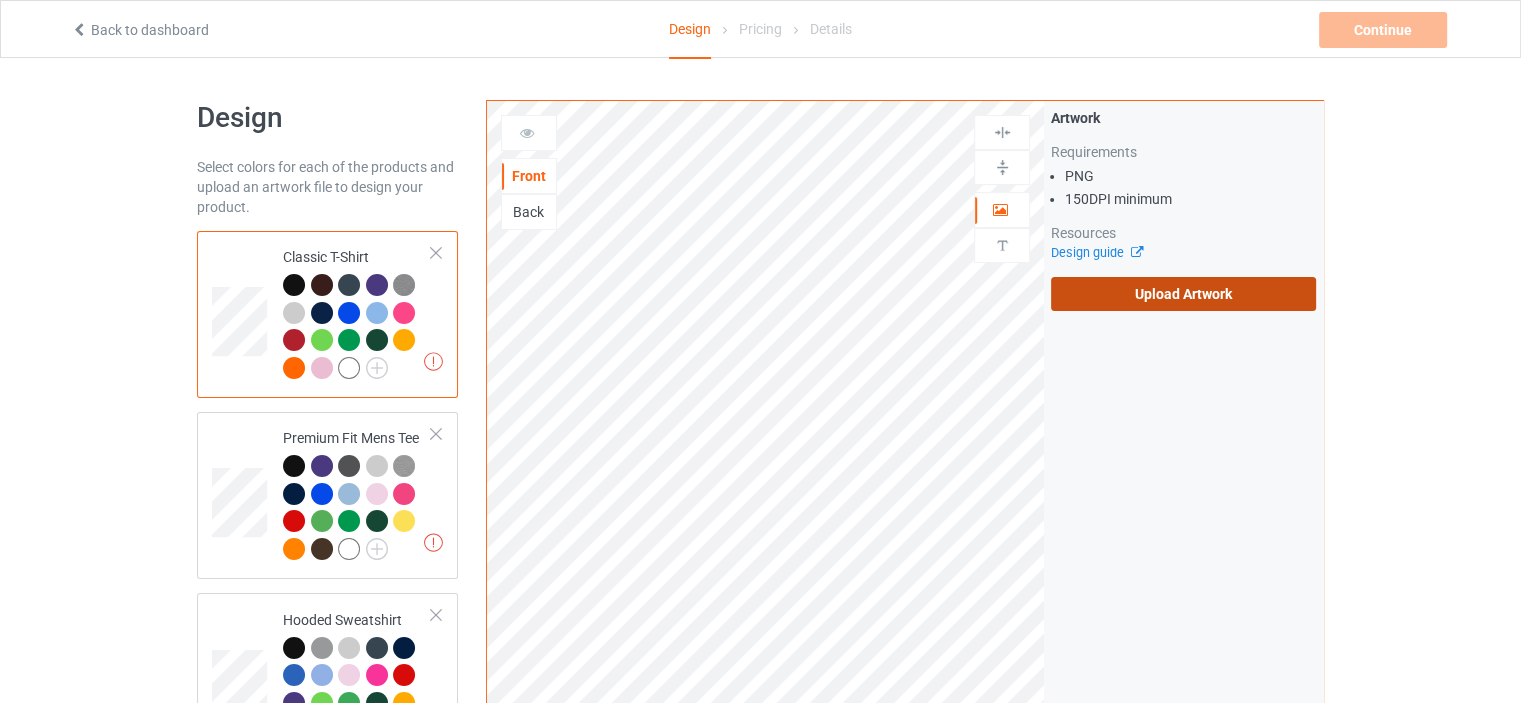click on "Upload Artwork" at bounding box center (1183, 294) 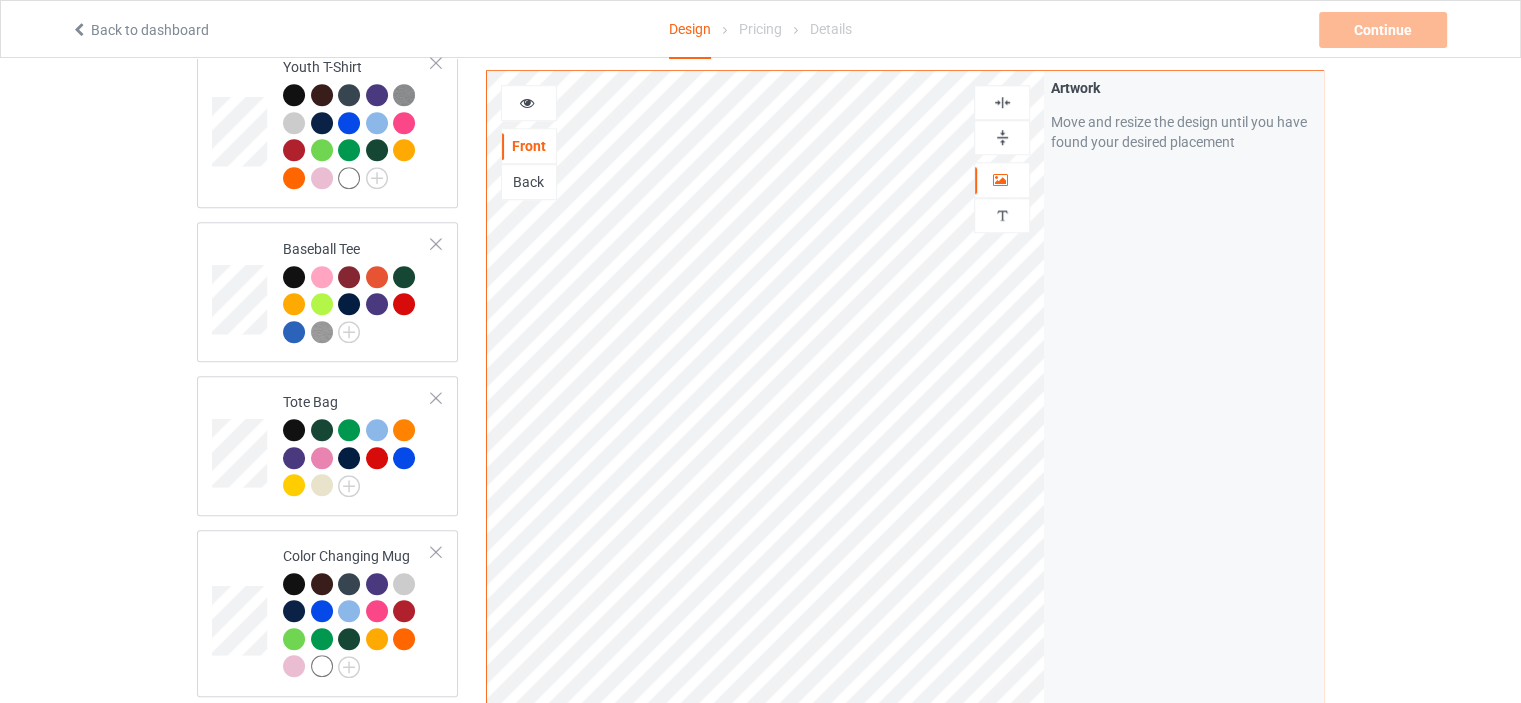 scroll, scrollTop: 1600, scrollLeft: 0, axis: vertical 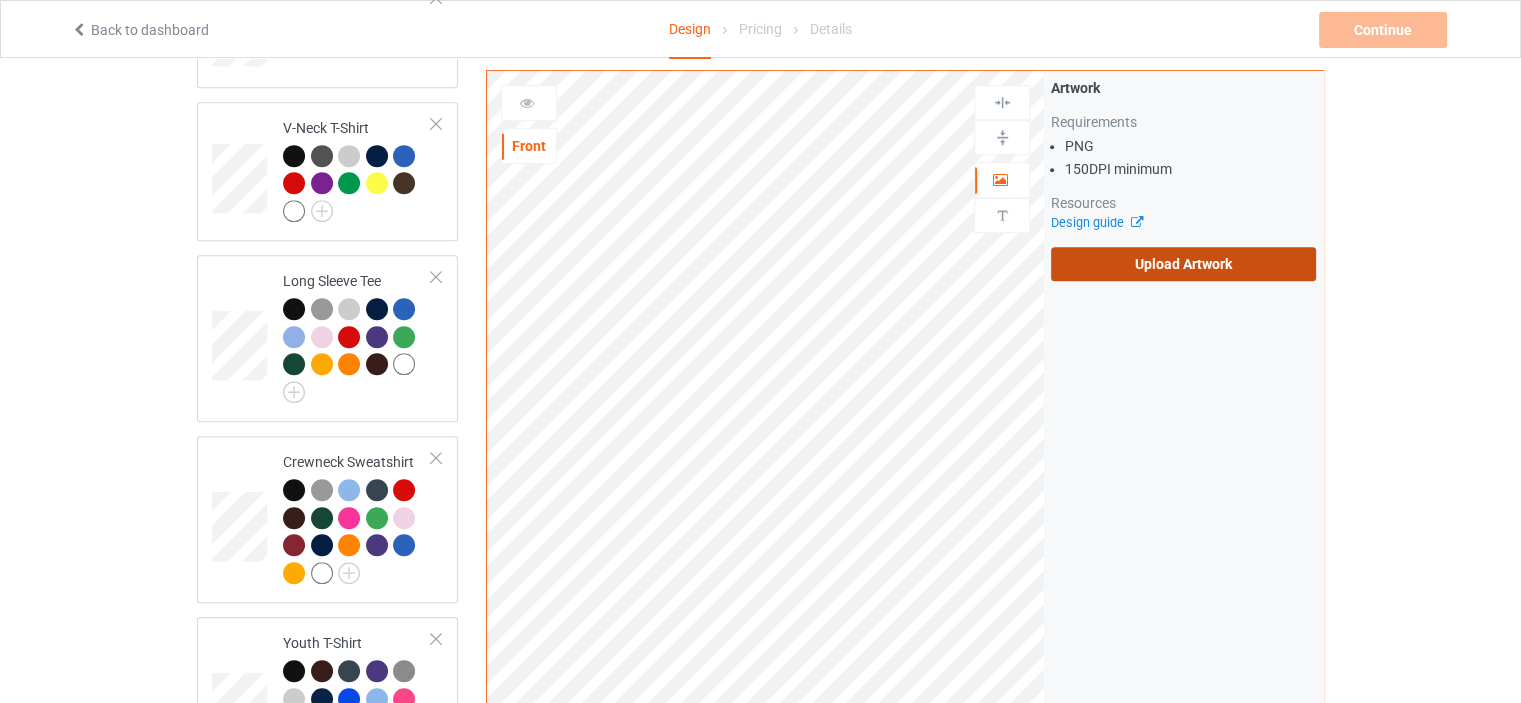 click on "Upload Artwork" at bounding box center [1183, 264] 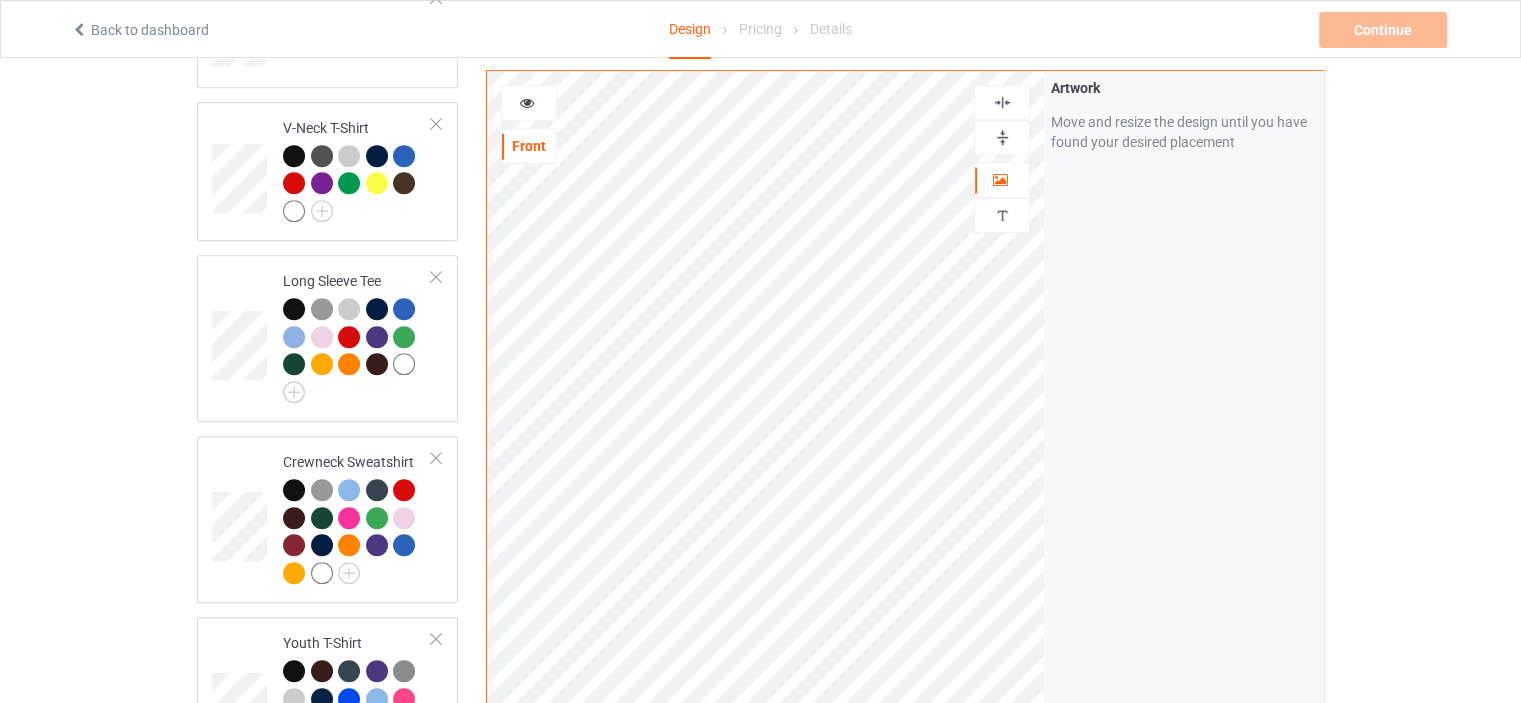 click at bounding box center [1002, 102] 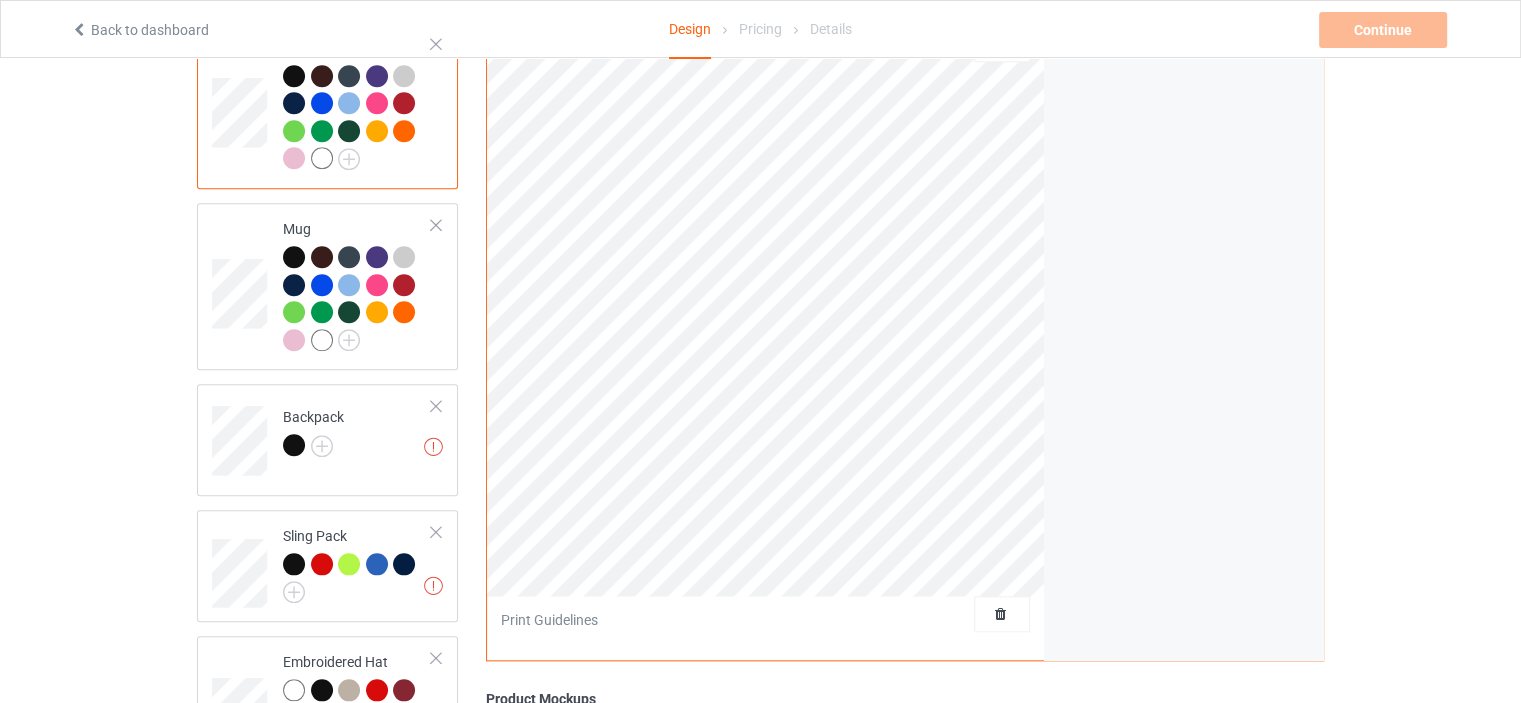 scroll, scrollTop: 2200, scrollLeft: 0, axis: vertical 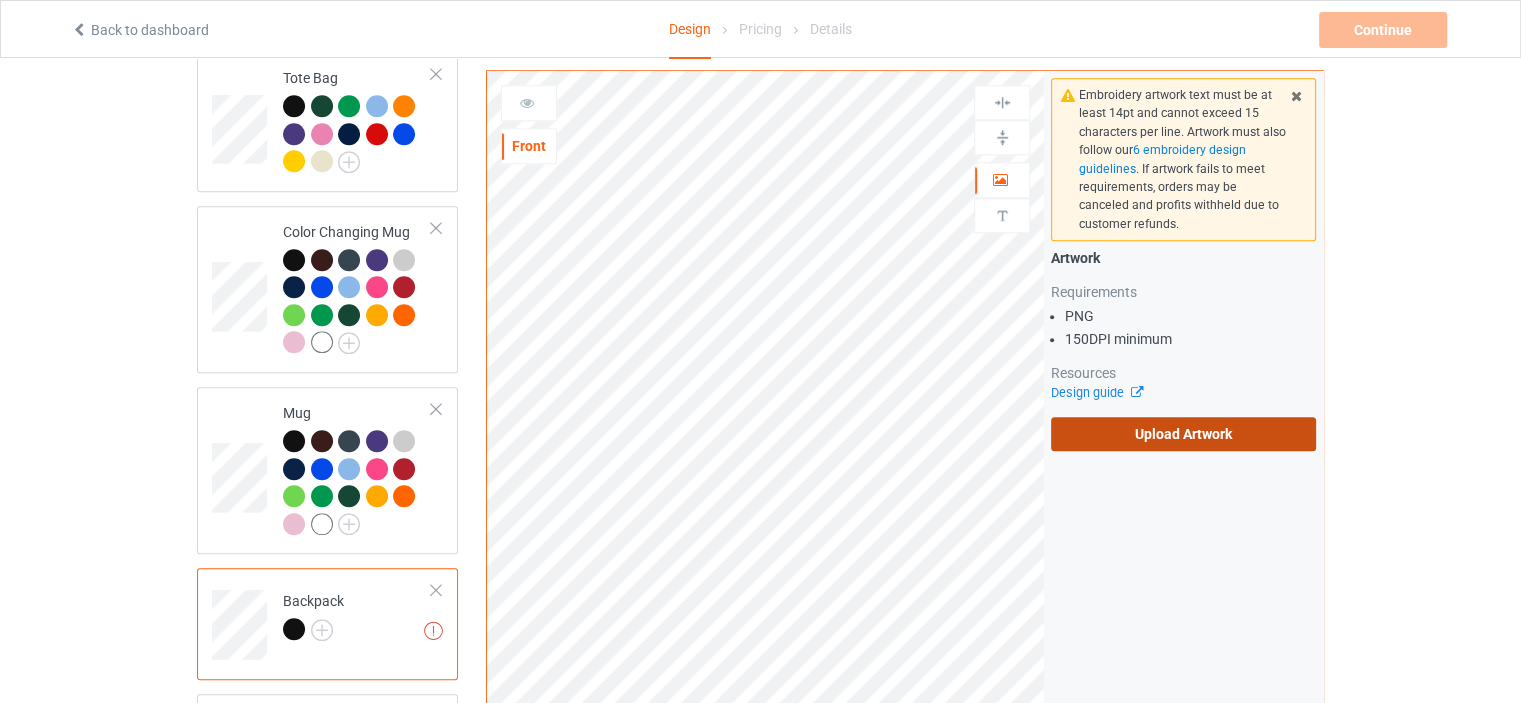click on "Upload Artwork" at bounding box center [1183, 434] 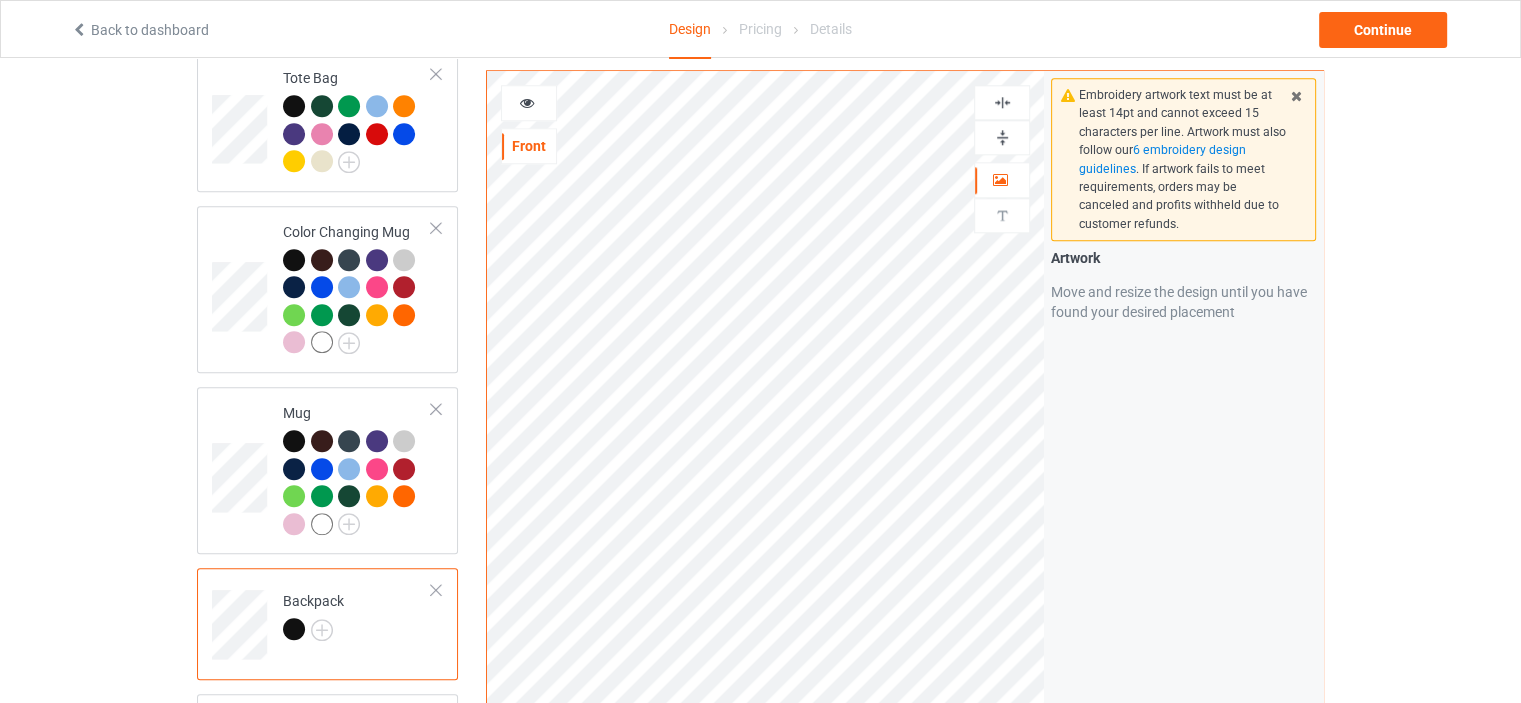click at bounding box center [436, 590] 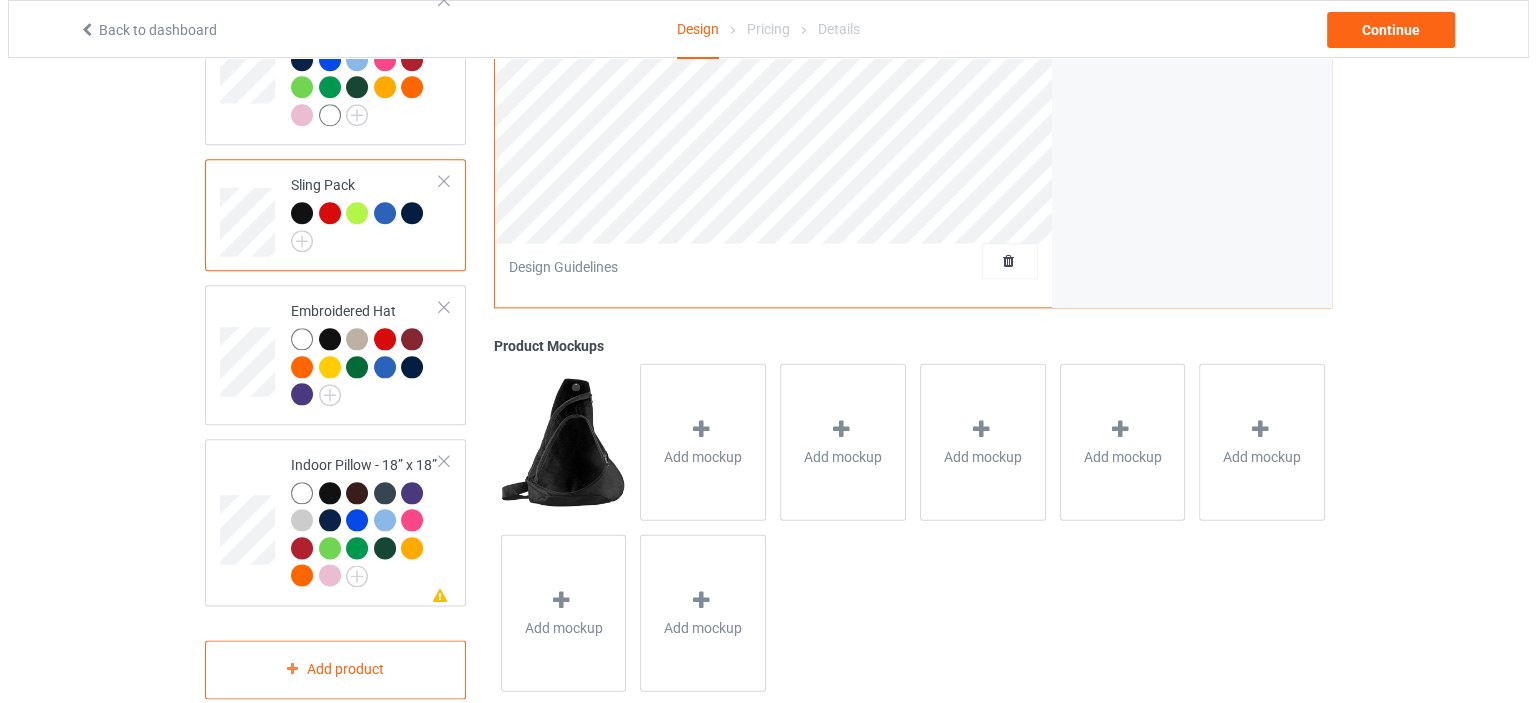 scroll, scrollTop: 2317, scrollLeft: 0, axis: vertical 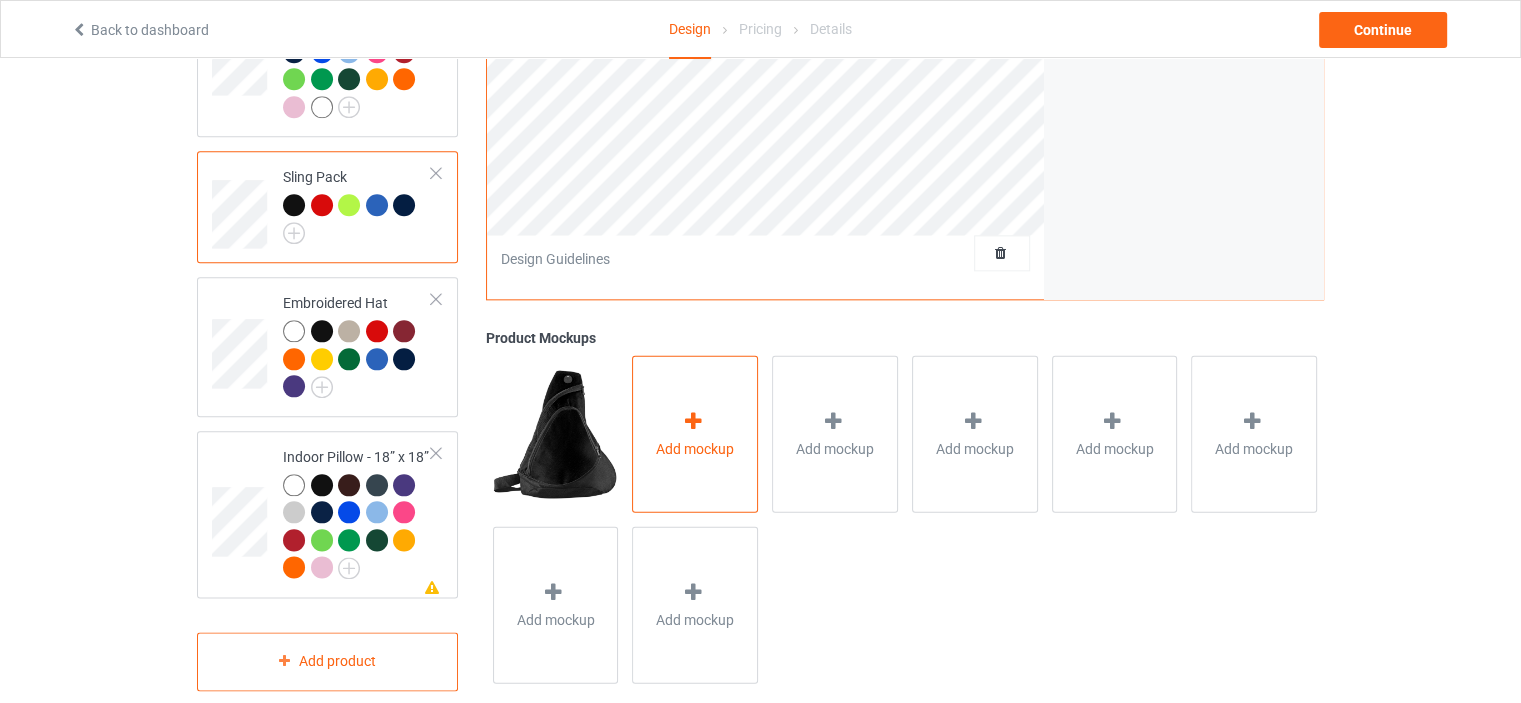 click at bounding box center [695, 424] 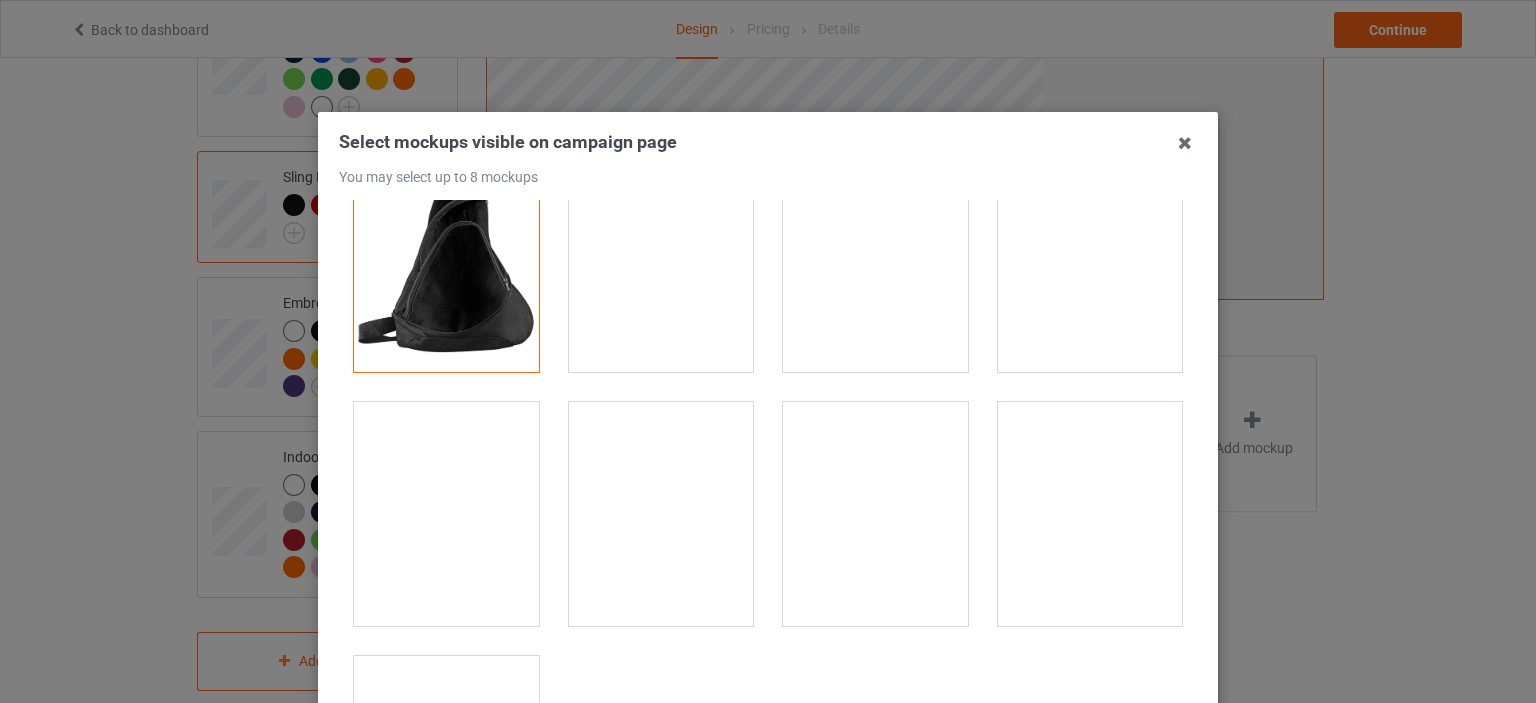scroll, scrollTop: 197, scrollLeft: 0, axis: vertical 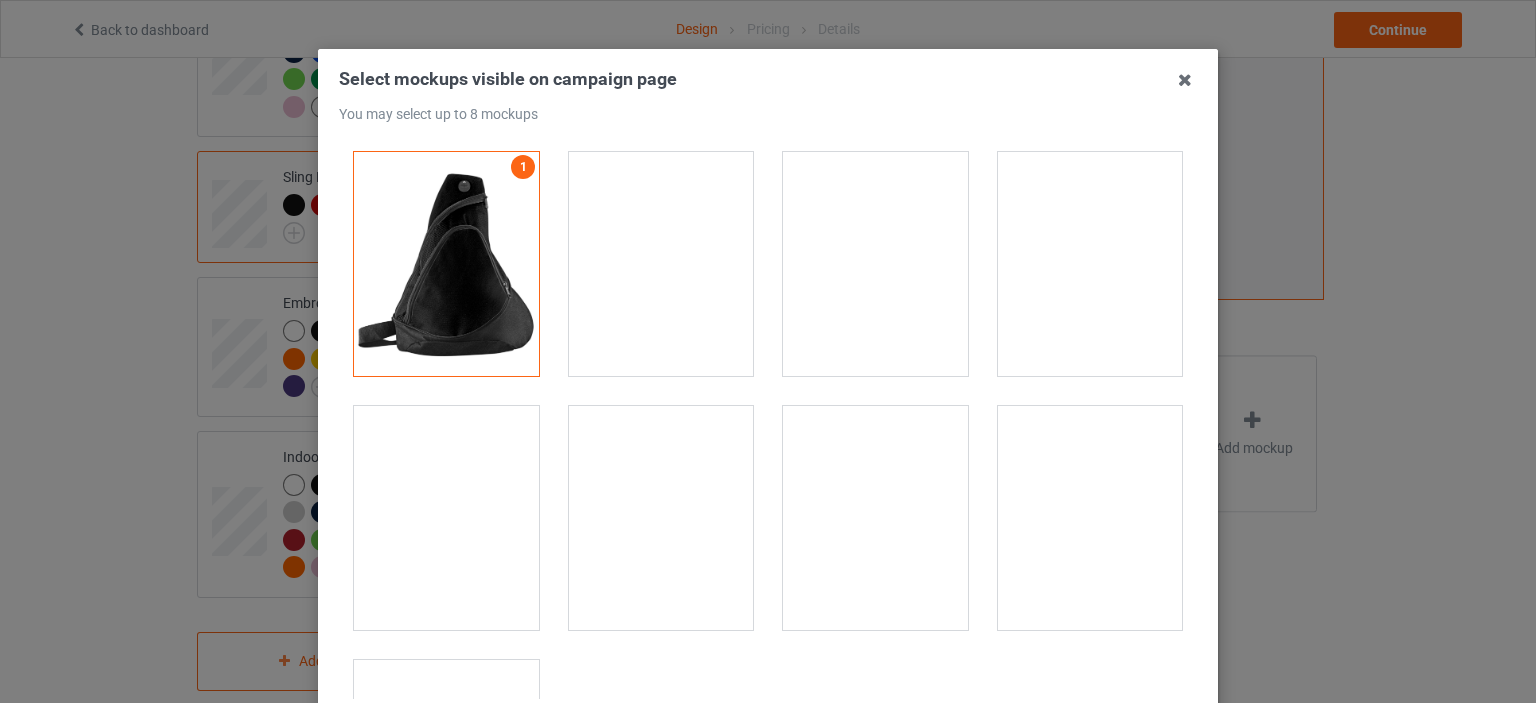 click at bounding box center [661, 264] 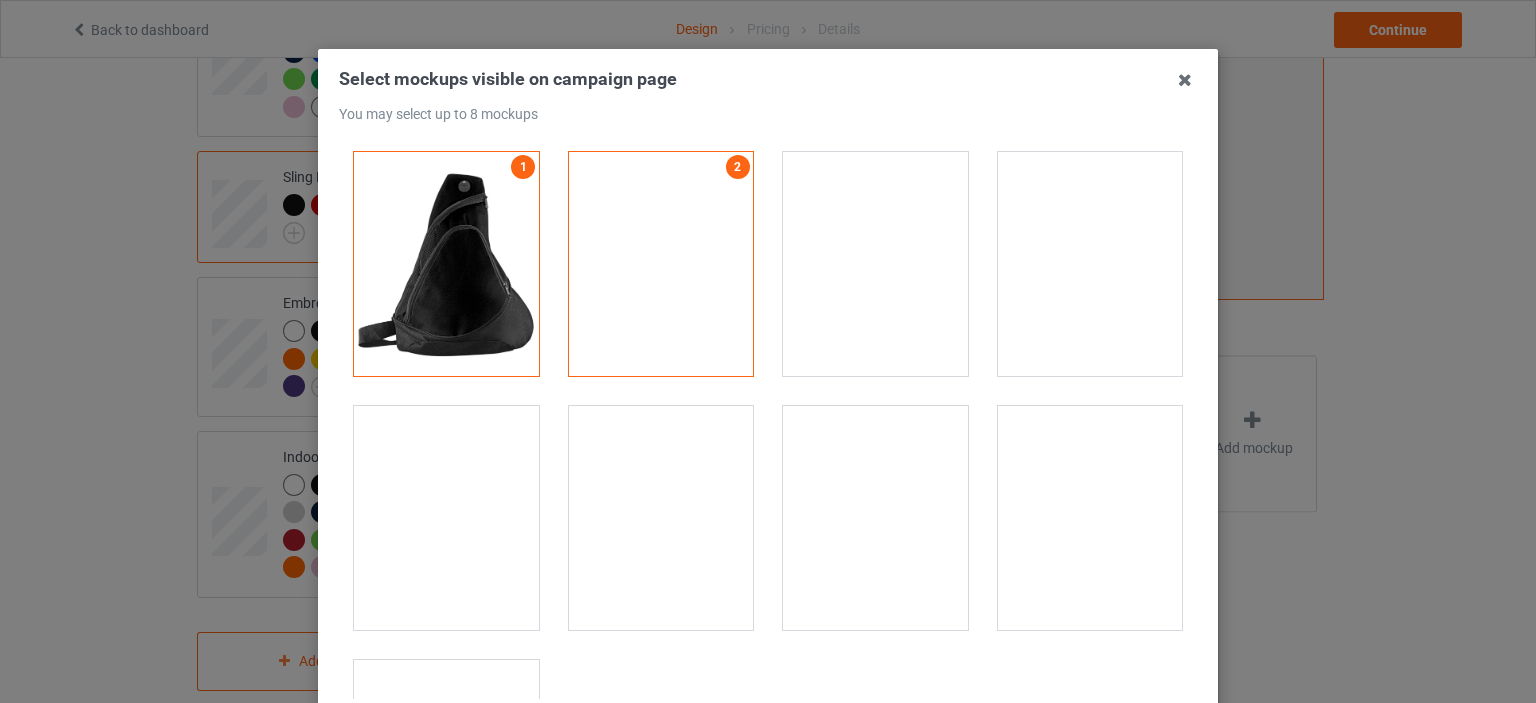 click at bounding box center [875, 264] 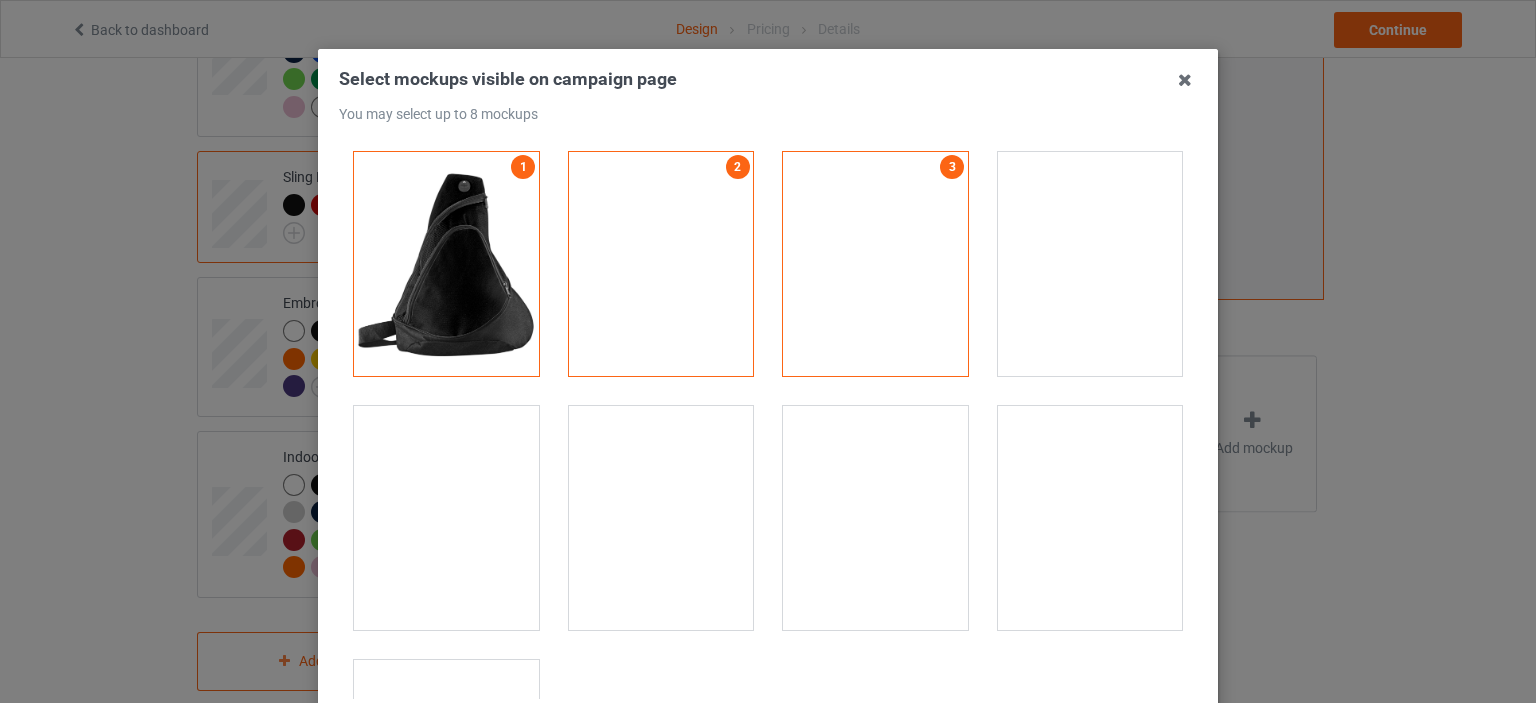 click at bounding box center (875, 264) 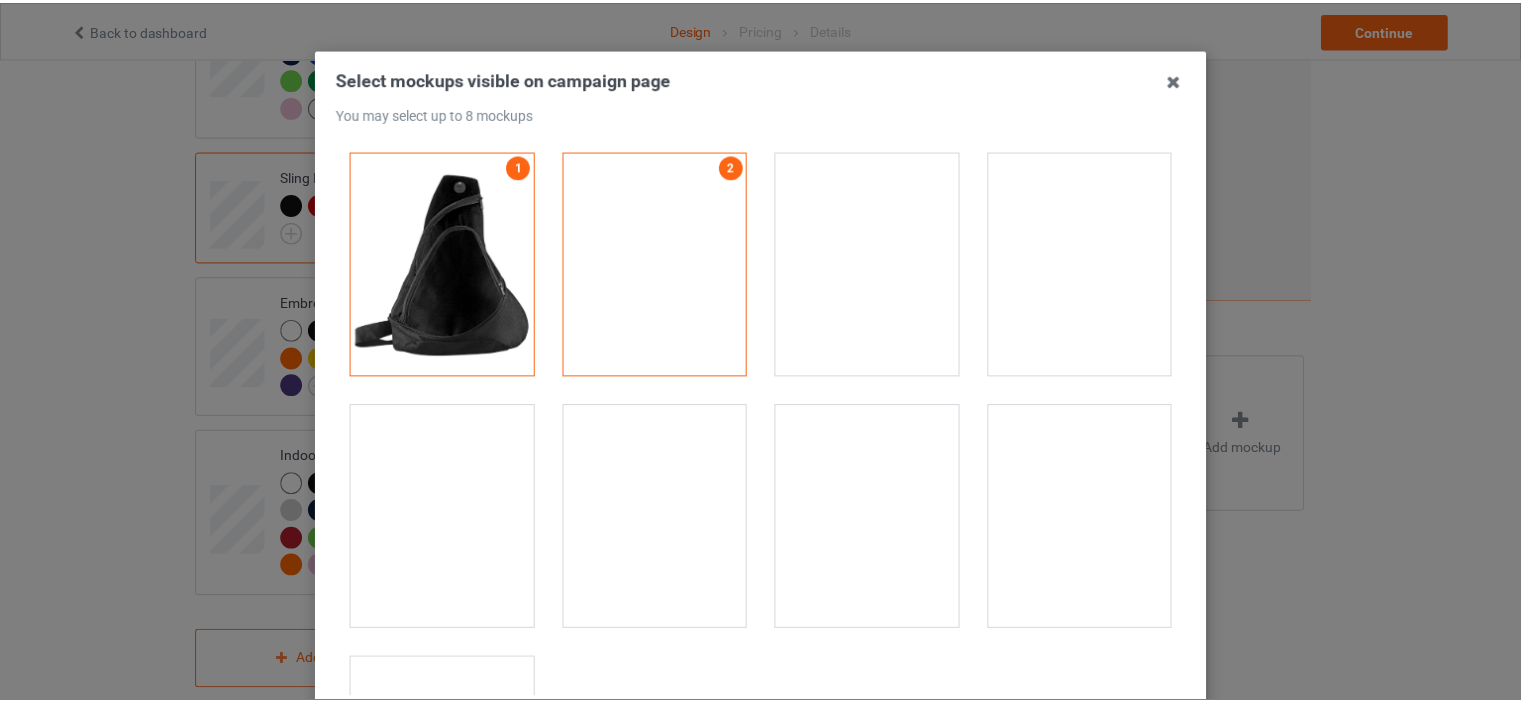 scroll, scrollTop: 197, scrollLeft: 0, axis: vertical 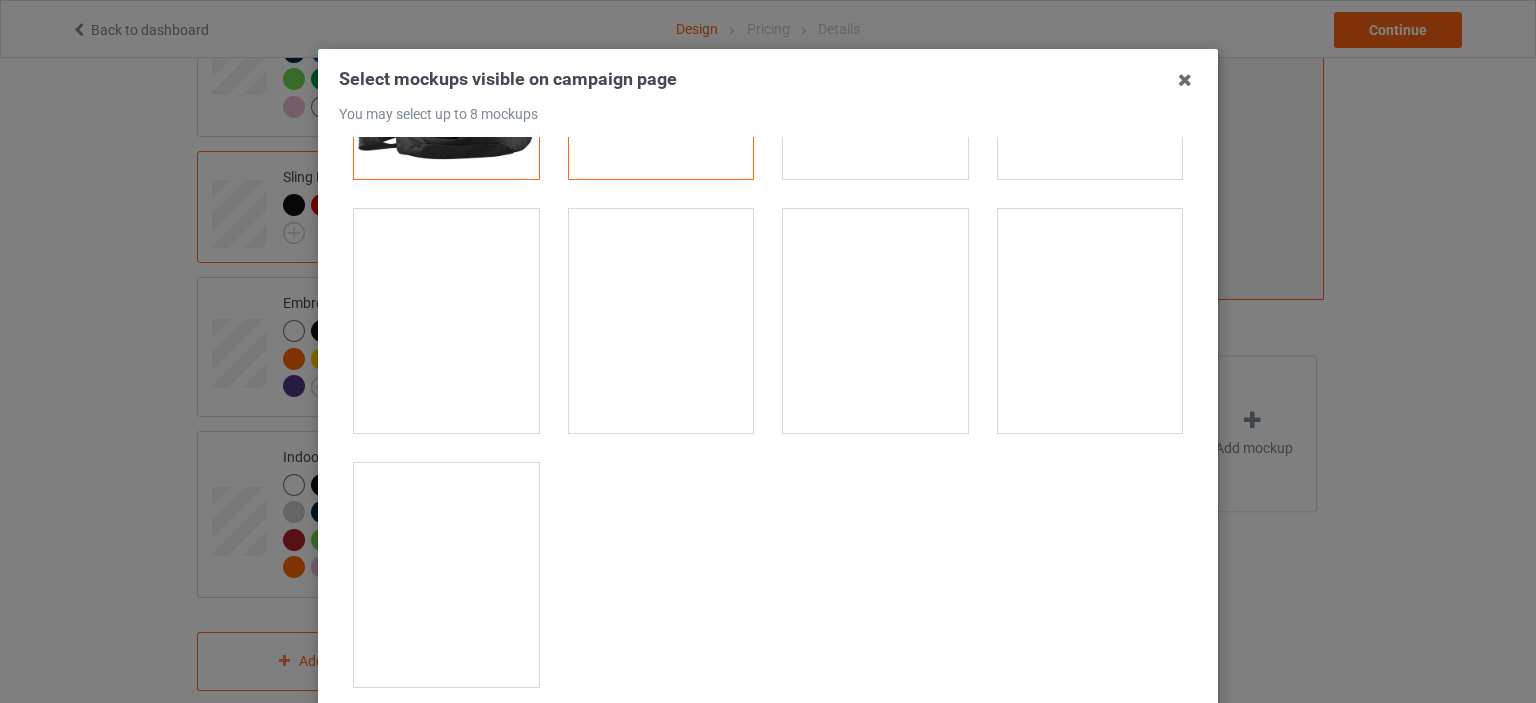 click on "Select mockups visible on campaign page You may select up to 8 mockups 1 2 2 mockups selected Confirm" at bounding box center [768, 351] 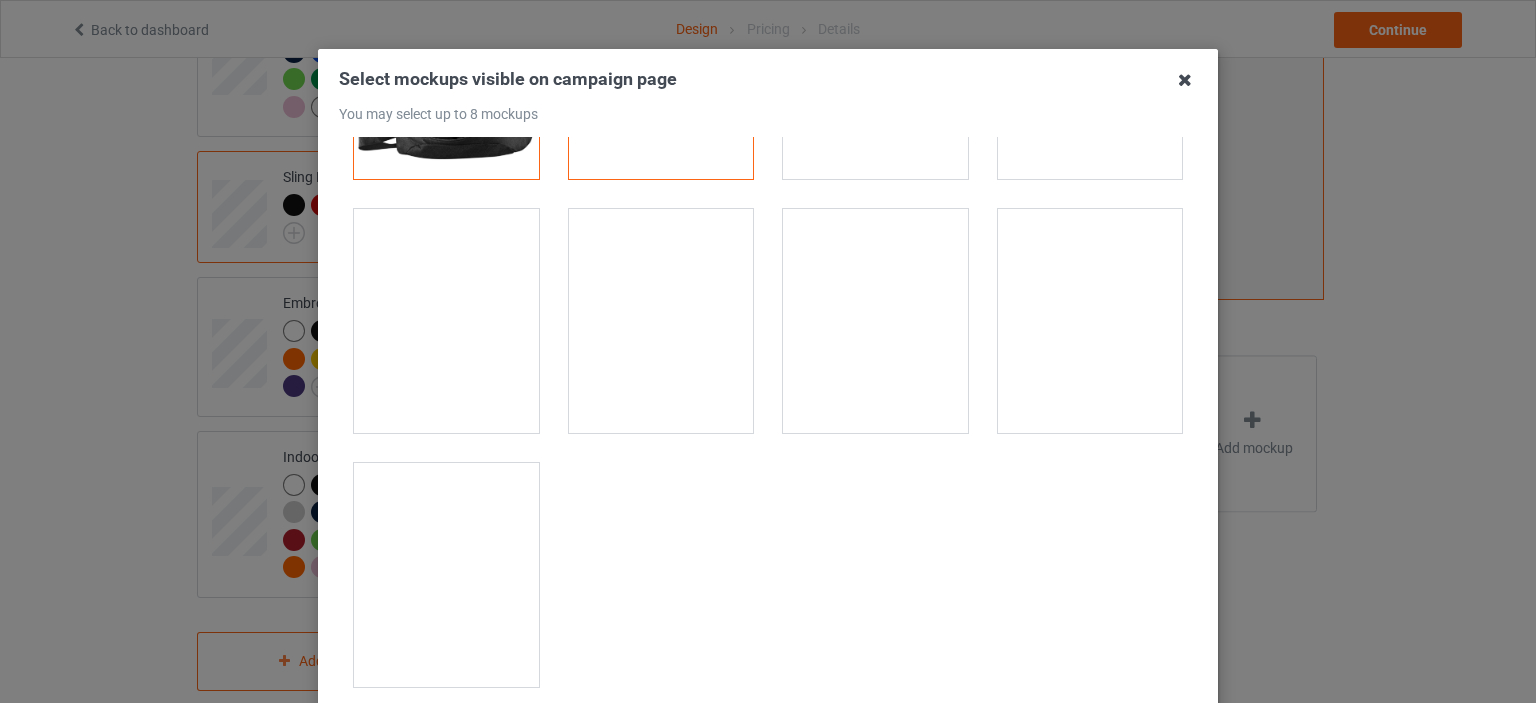 click at bounding box center (1185, 80) 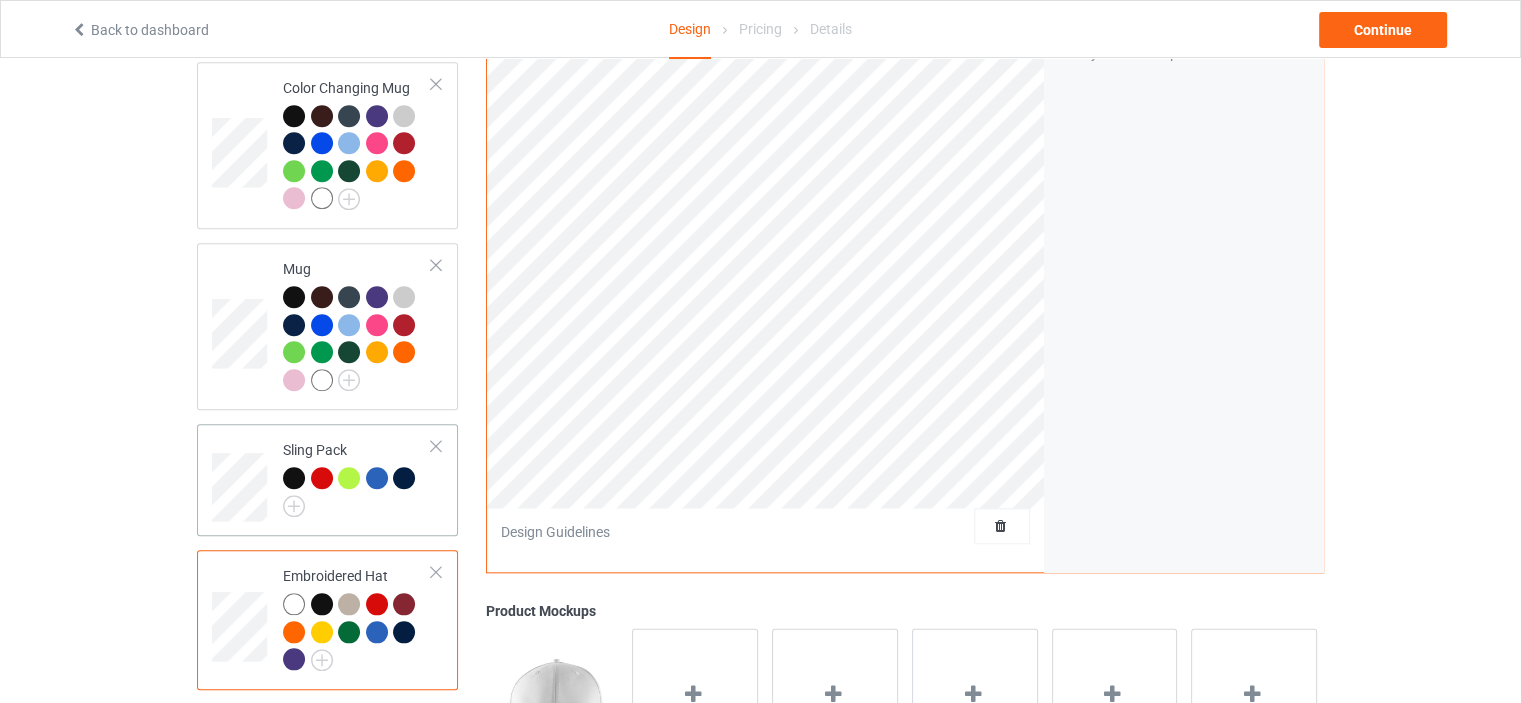 scroll, scrollTop: 2117, scrollLeft: 0, axis: vertical 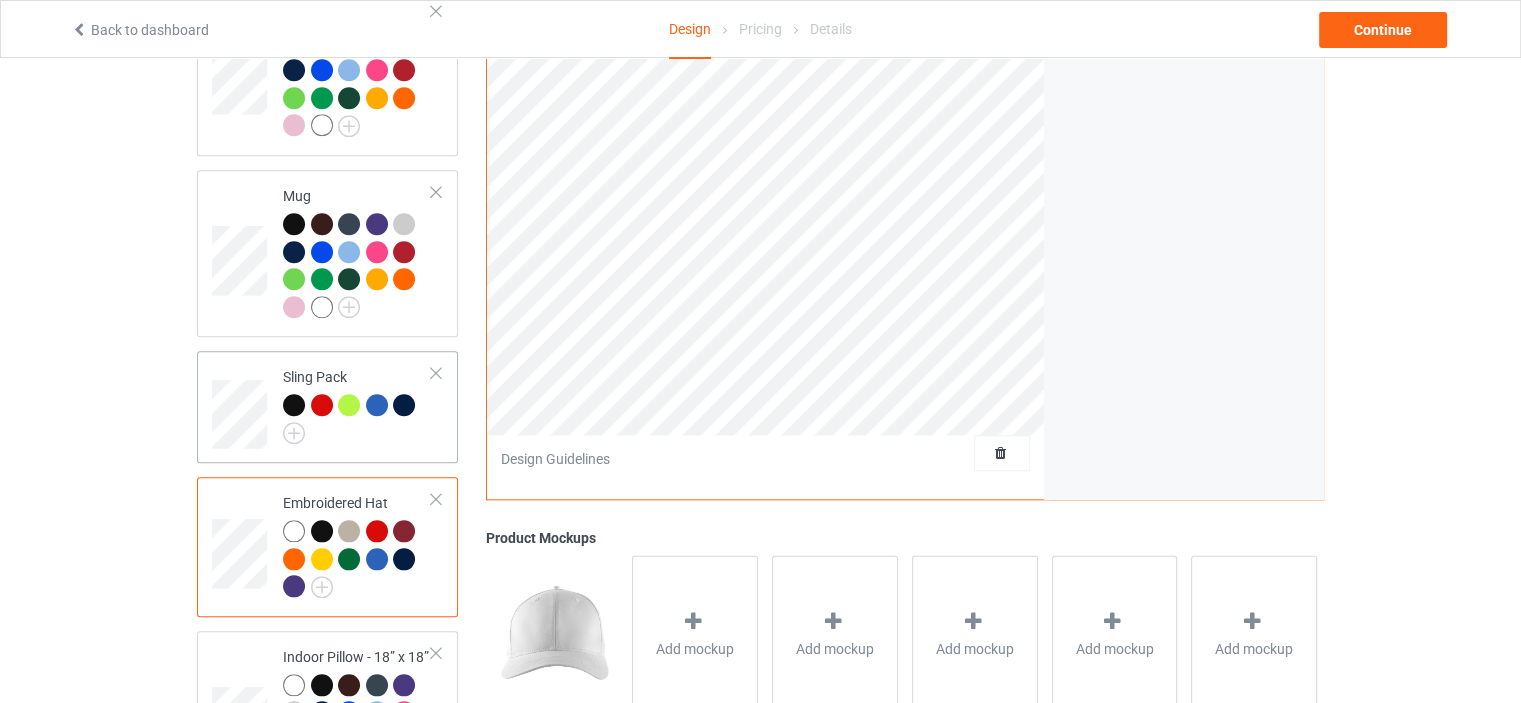 click at bounding box center (436, 373) 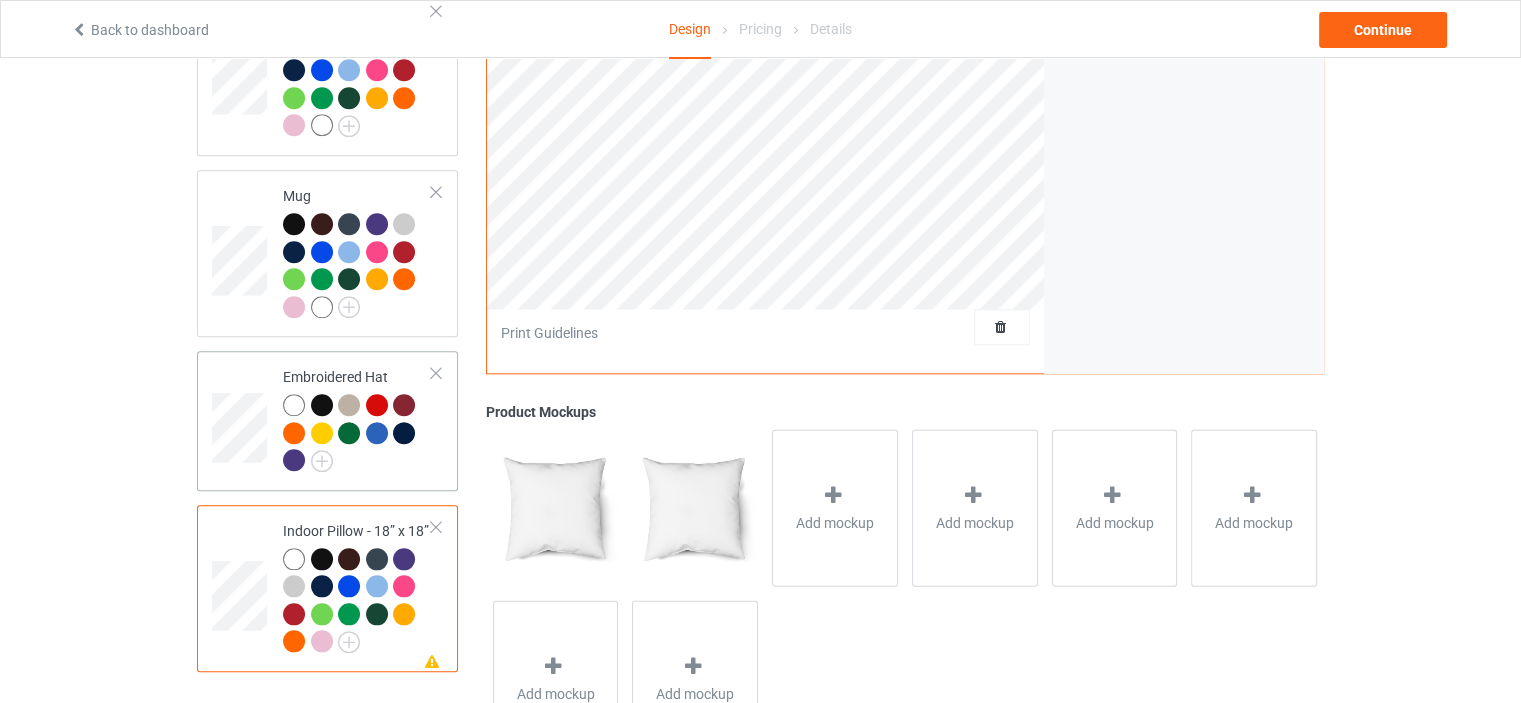click at bounding box center [436, 373] 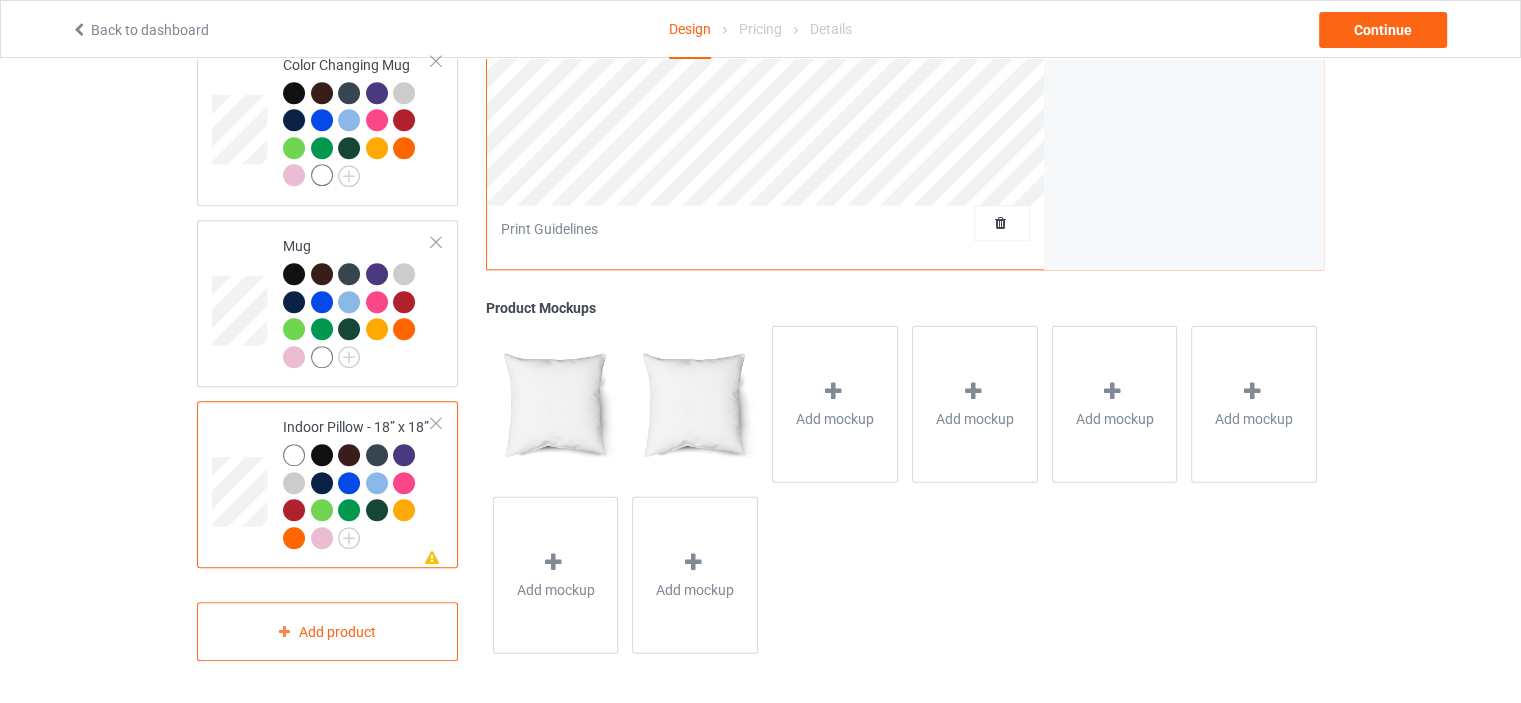 scroll, scrollTop: 2039, scrollLeft: 0, axis: vertical 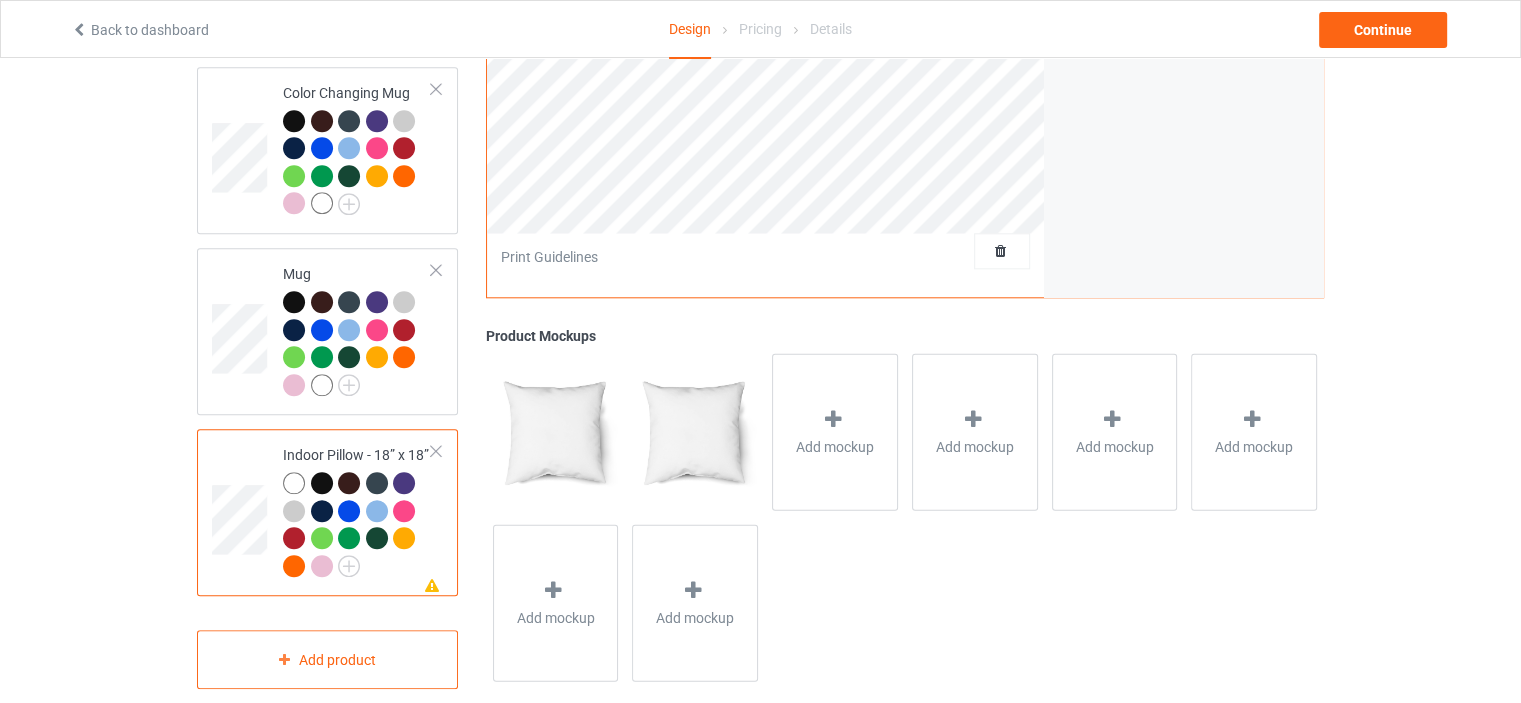 click at bounding box center [436, 451] 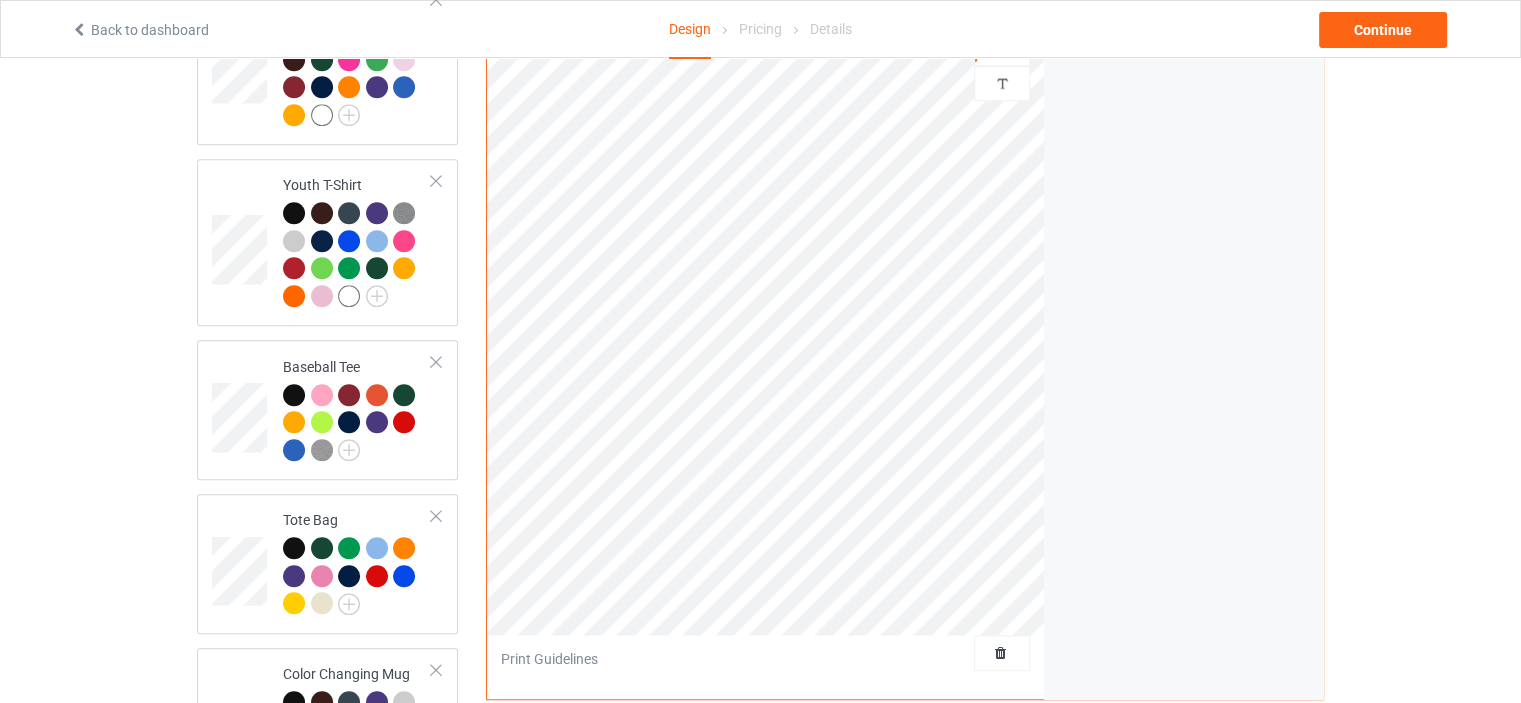 scroll, scrollTop: 1358, scrollLeft: 0, axis: vertical 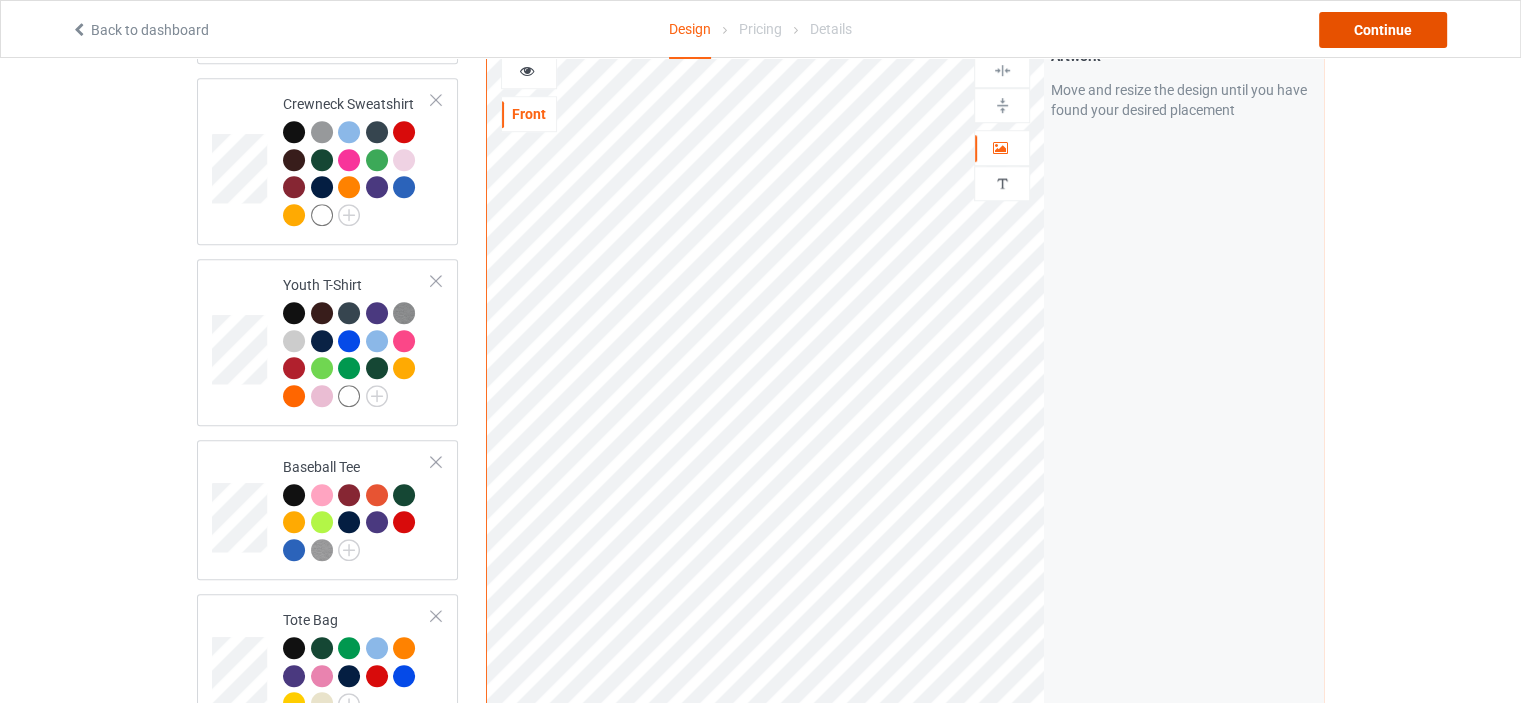 click on "Continue" at bounding box center [1383, 30] 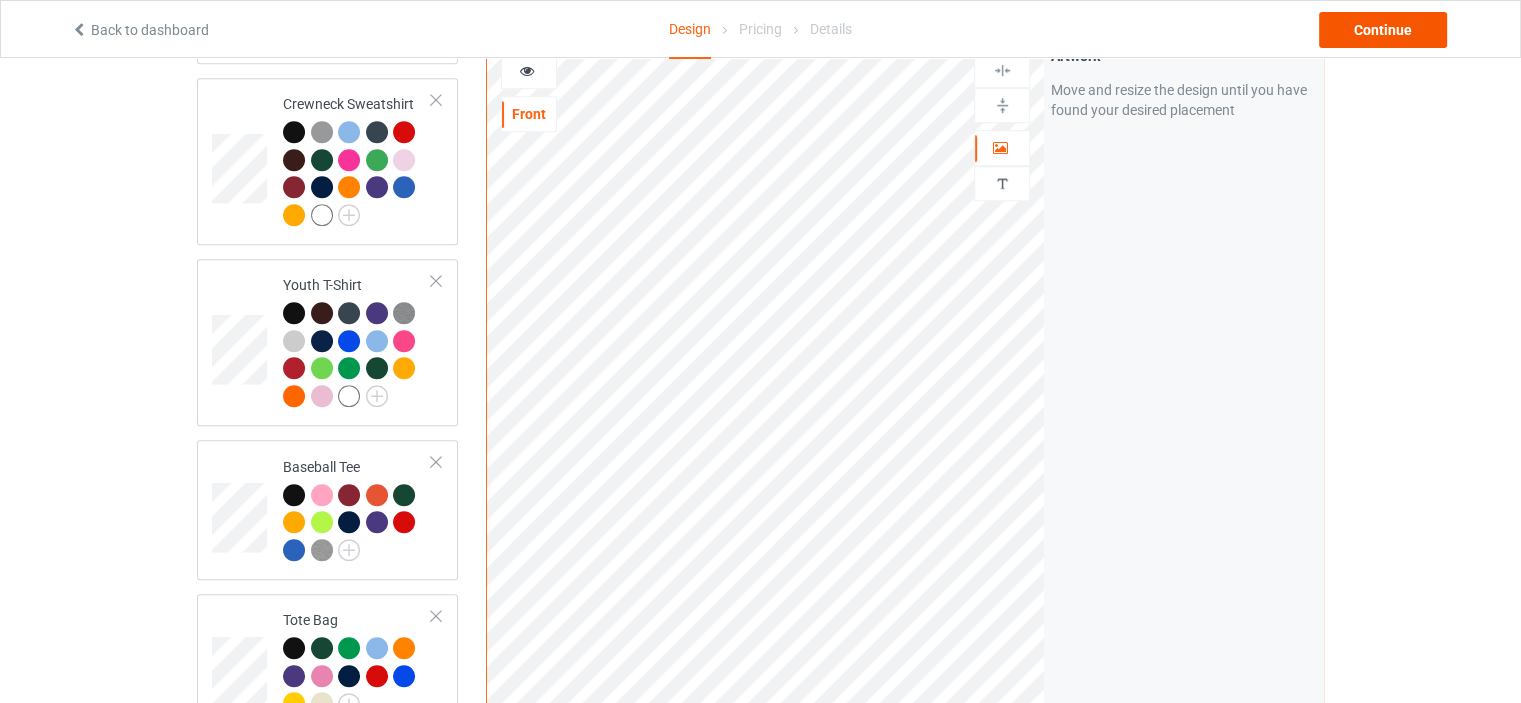 scroll, scrollTop: 0, scrollLeft: 0, axis: both 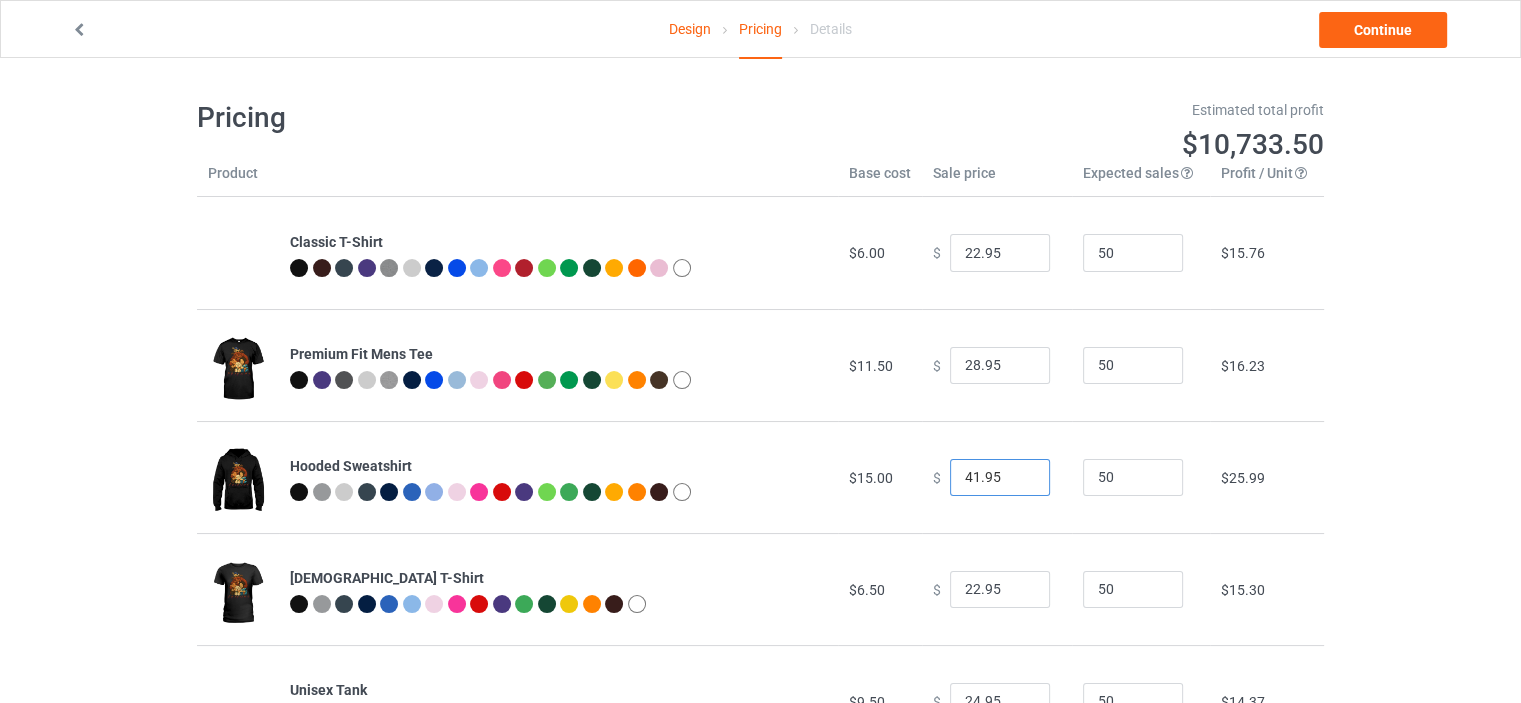 click on "41.95" at bounding box center [1000, 478] 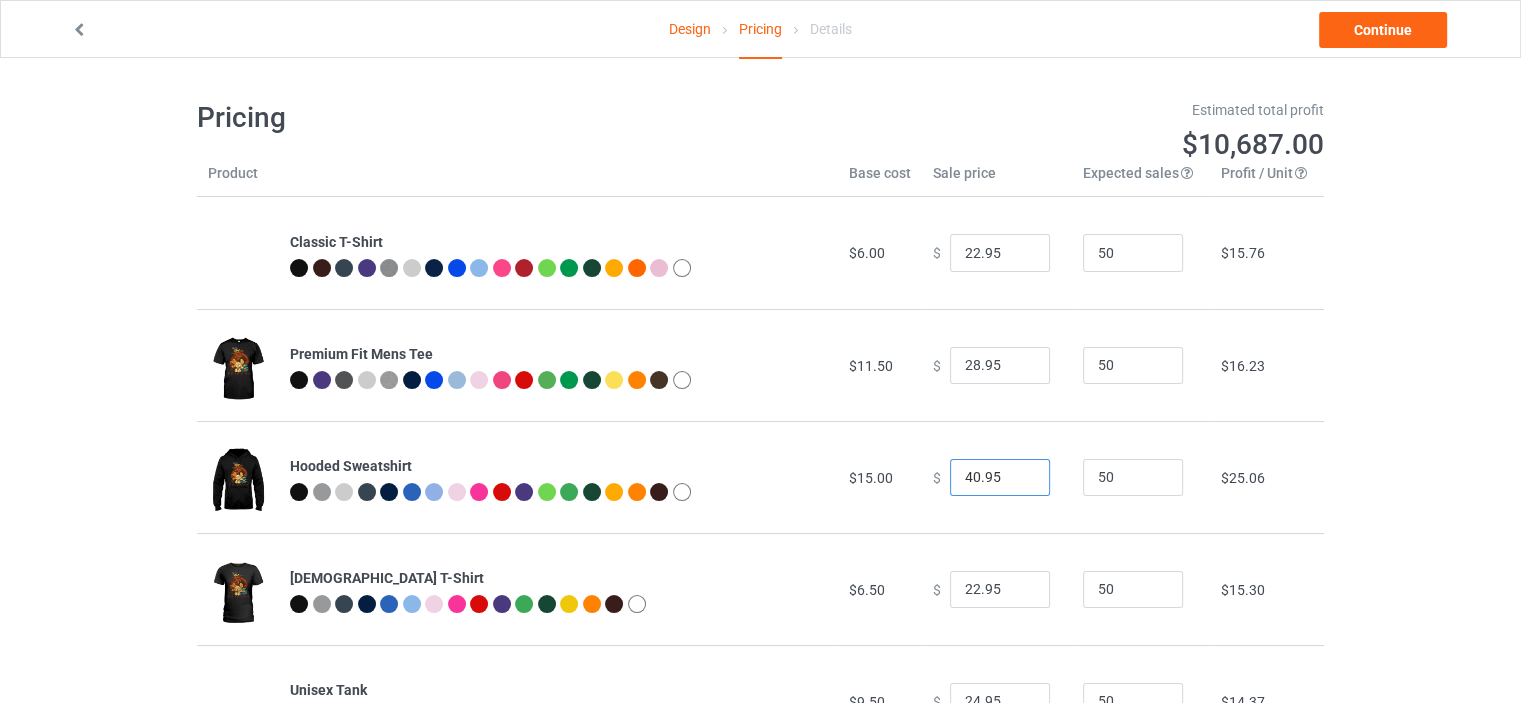 click on "40.95" at bounding box center [1000, 478] 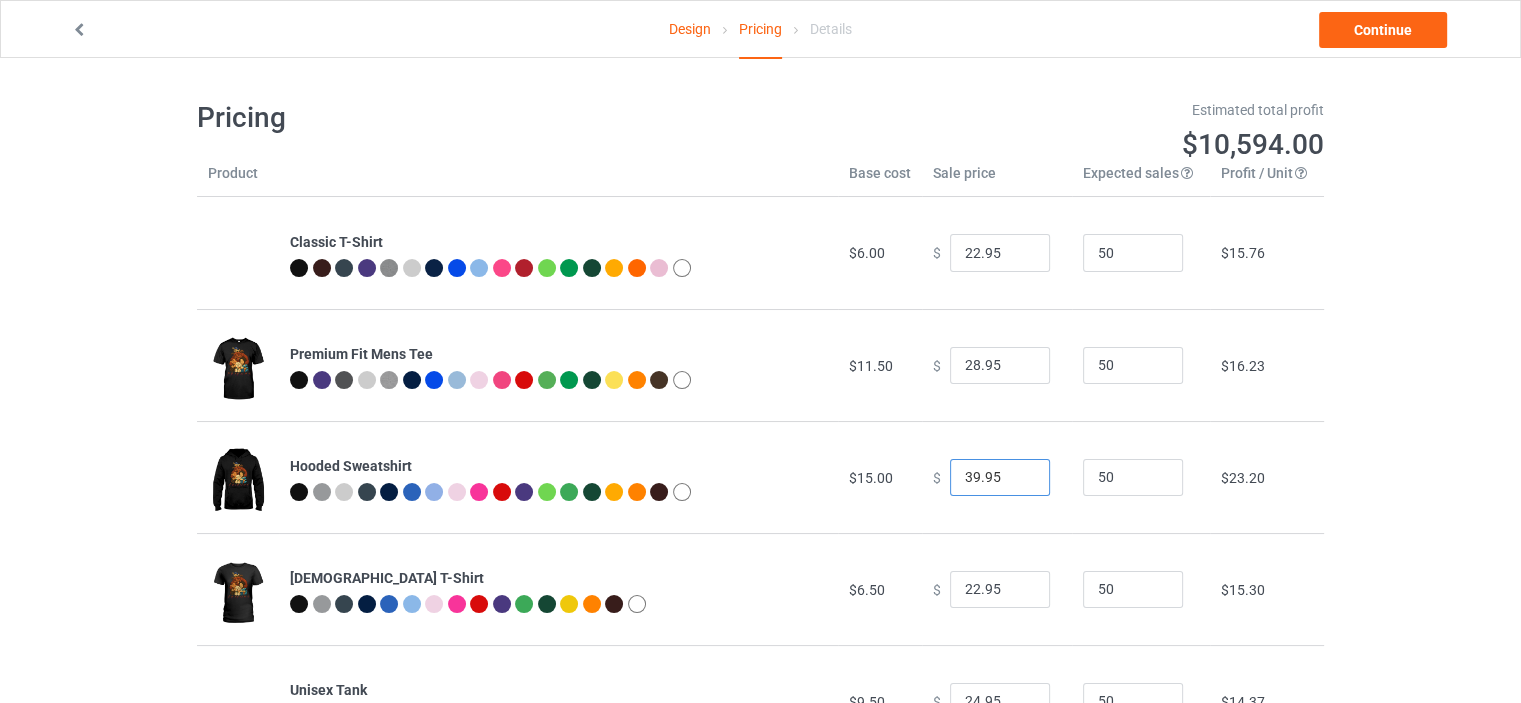 type on "39.95" 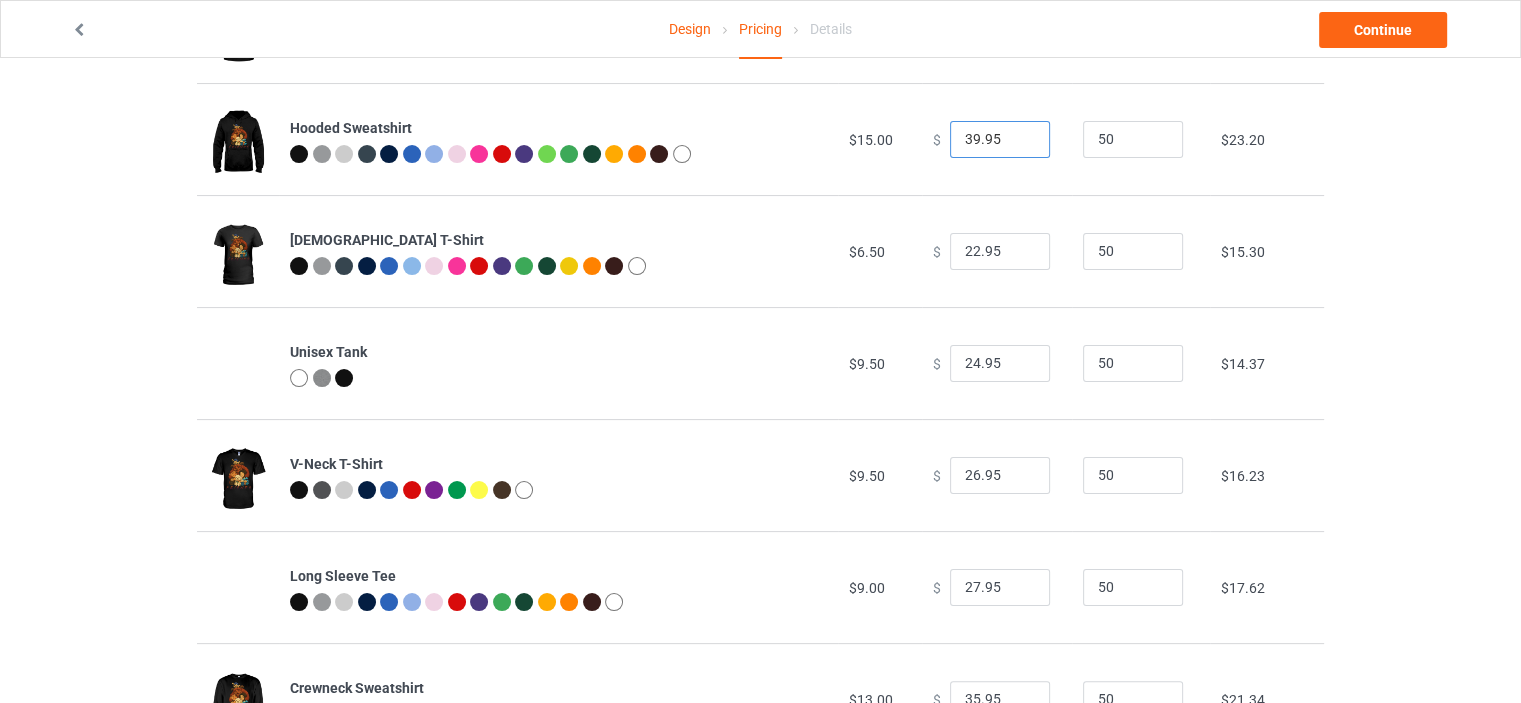 scroll, scrollTop: 600, scrollLeft: 0, axis: vertical 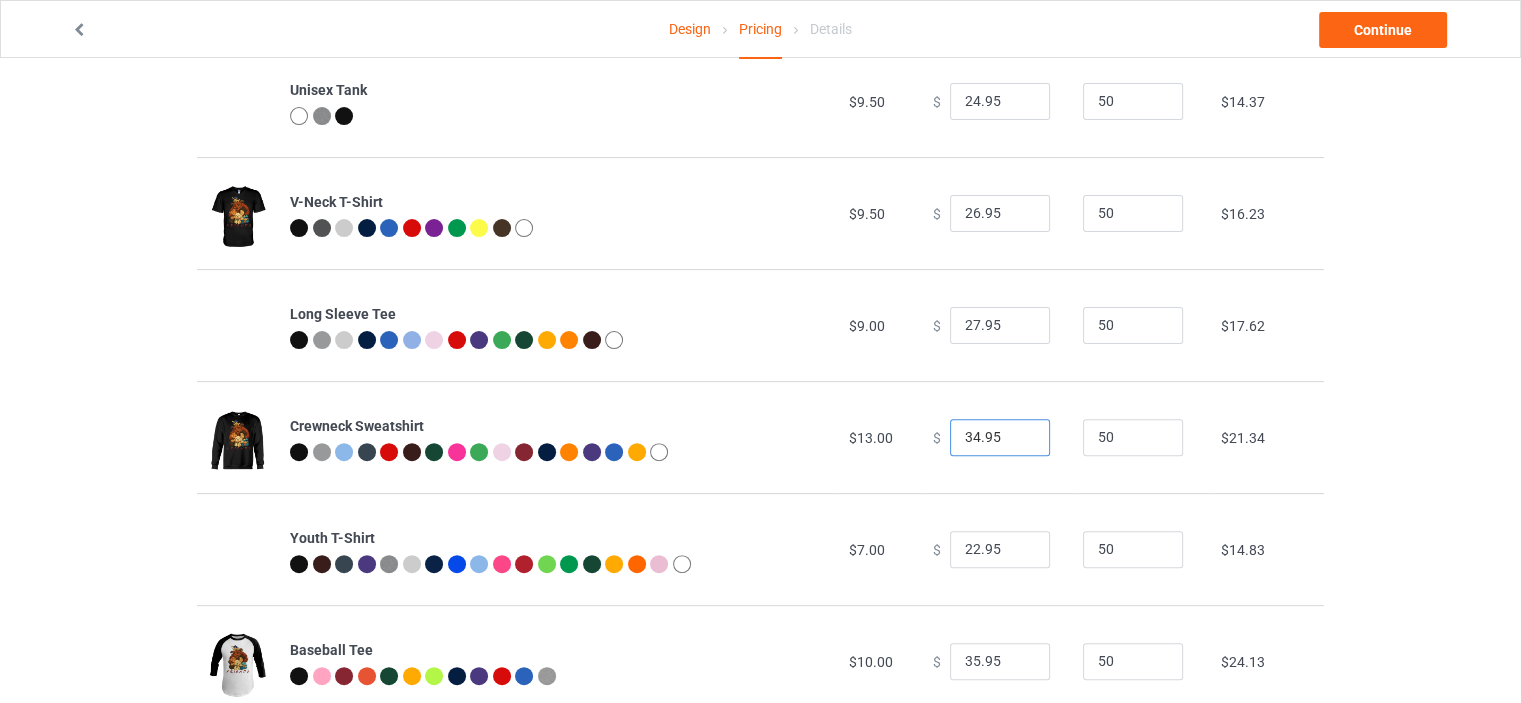 click on "34.95" at bounding box center [1000, 438] 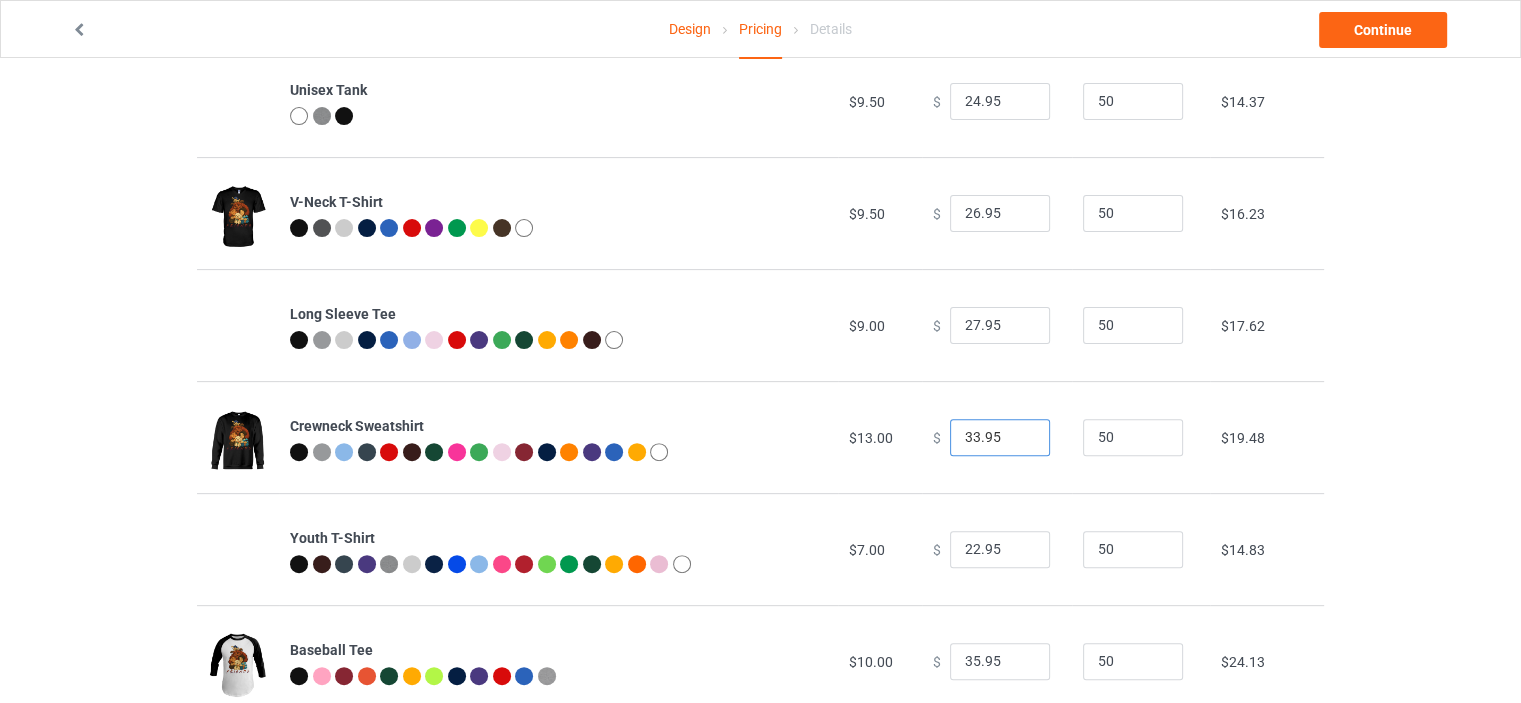 click on "33.95" at bounding box center [1000, 438] 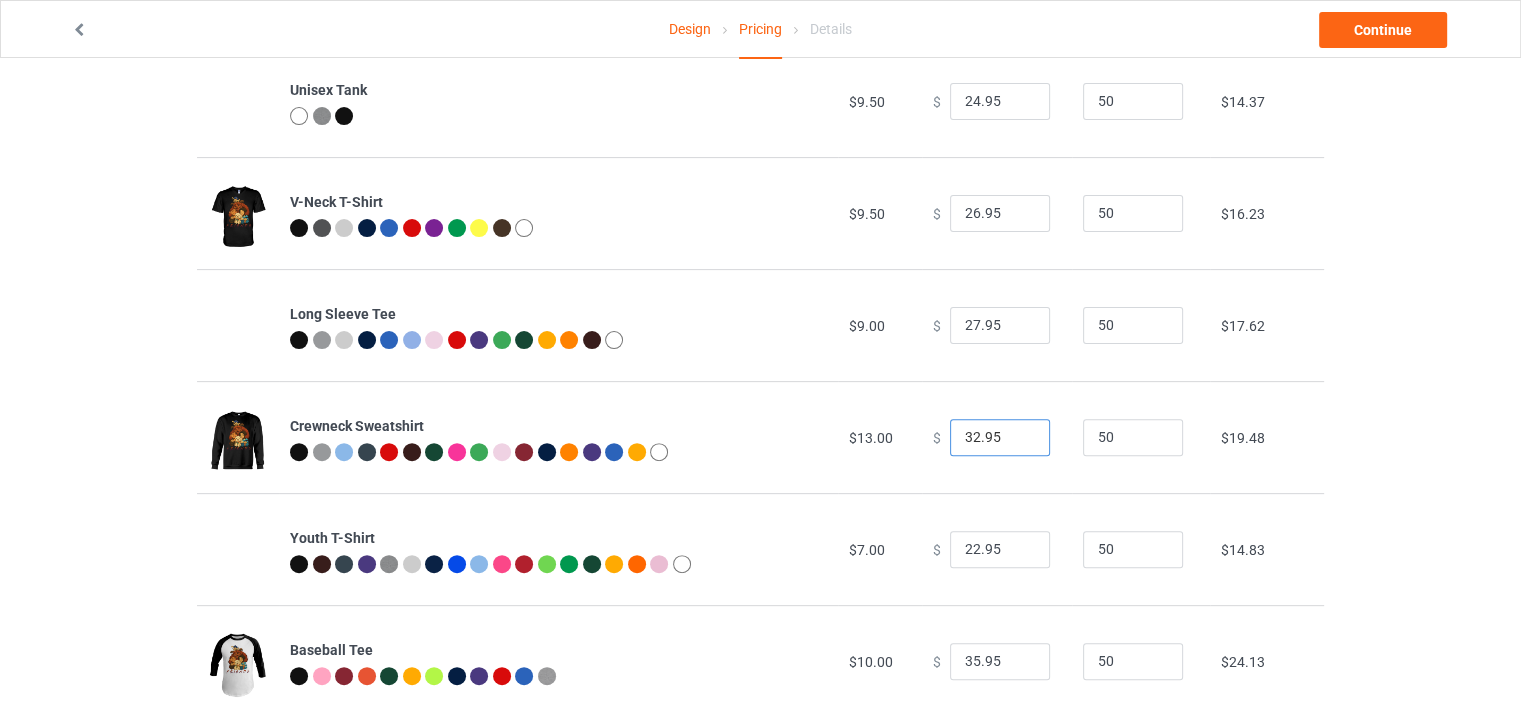 click on "32.95" at bounding box center (1000, 438) 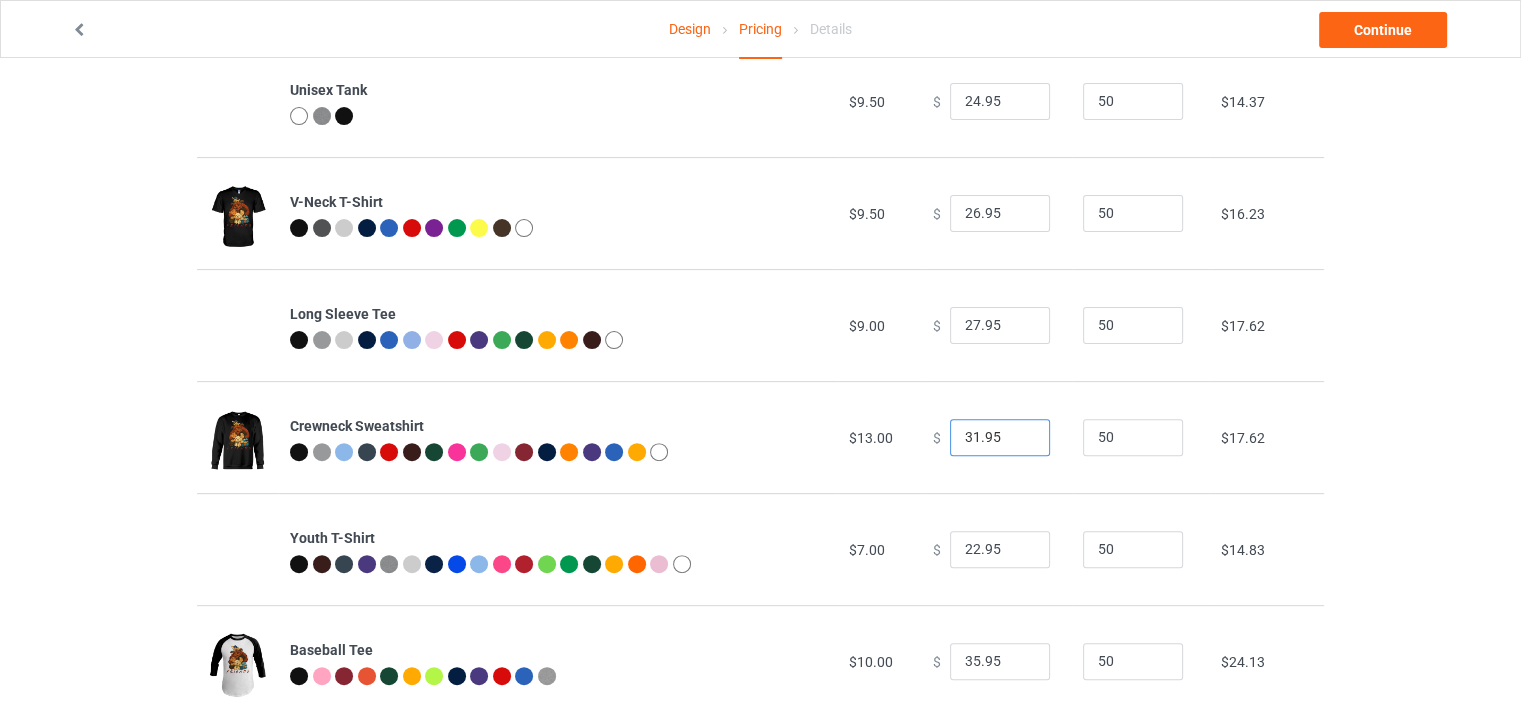 type on "31.95" 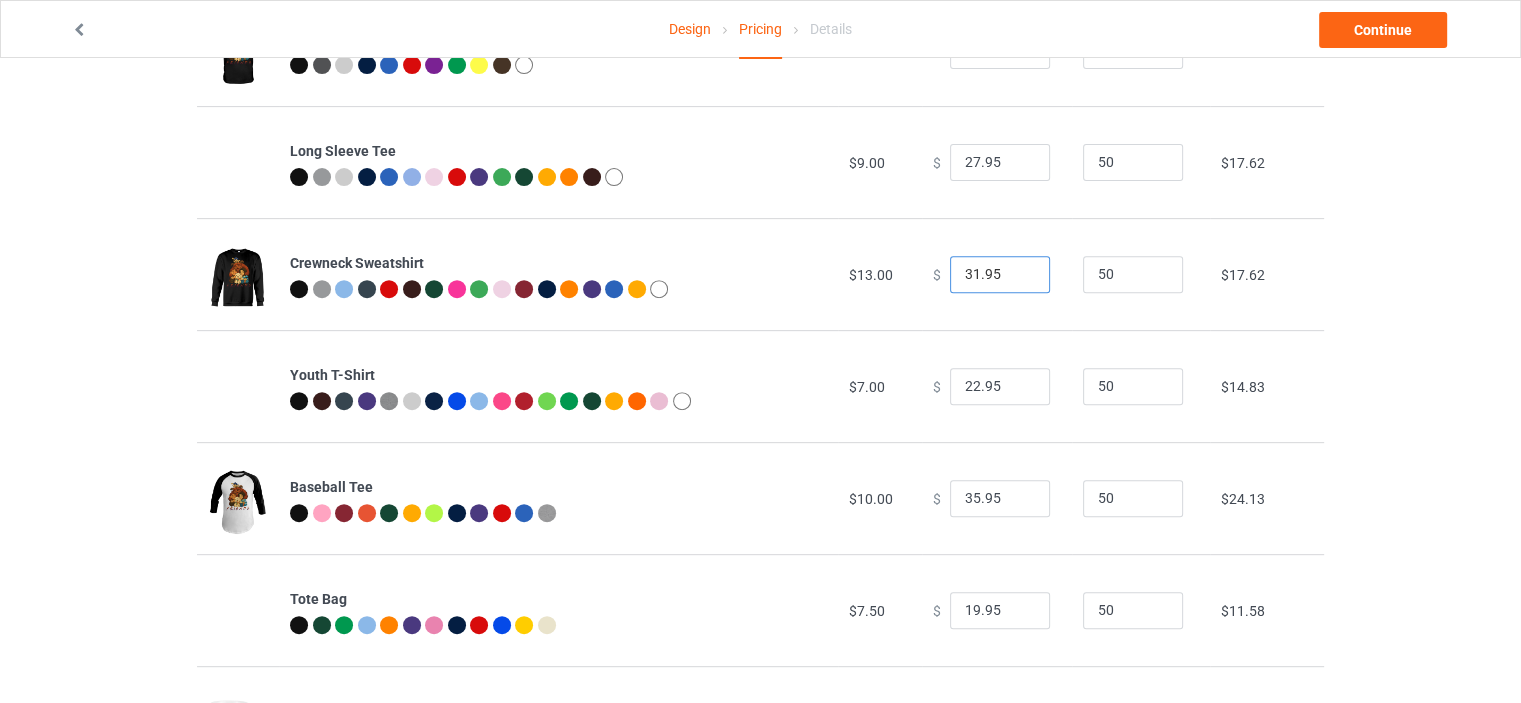 scroll, scrollTop: 800, scrollLeft: 0, axis: vertical 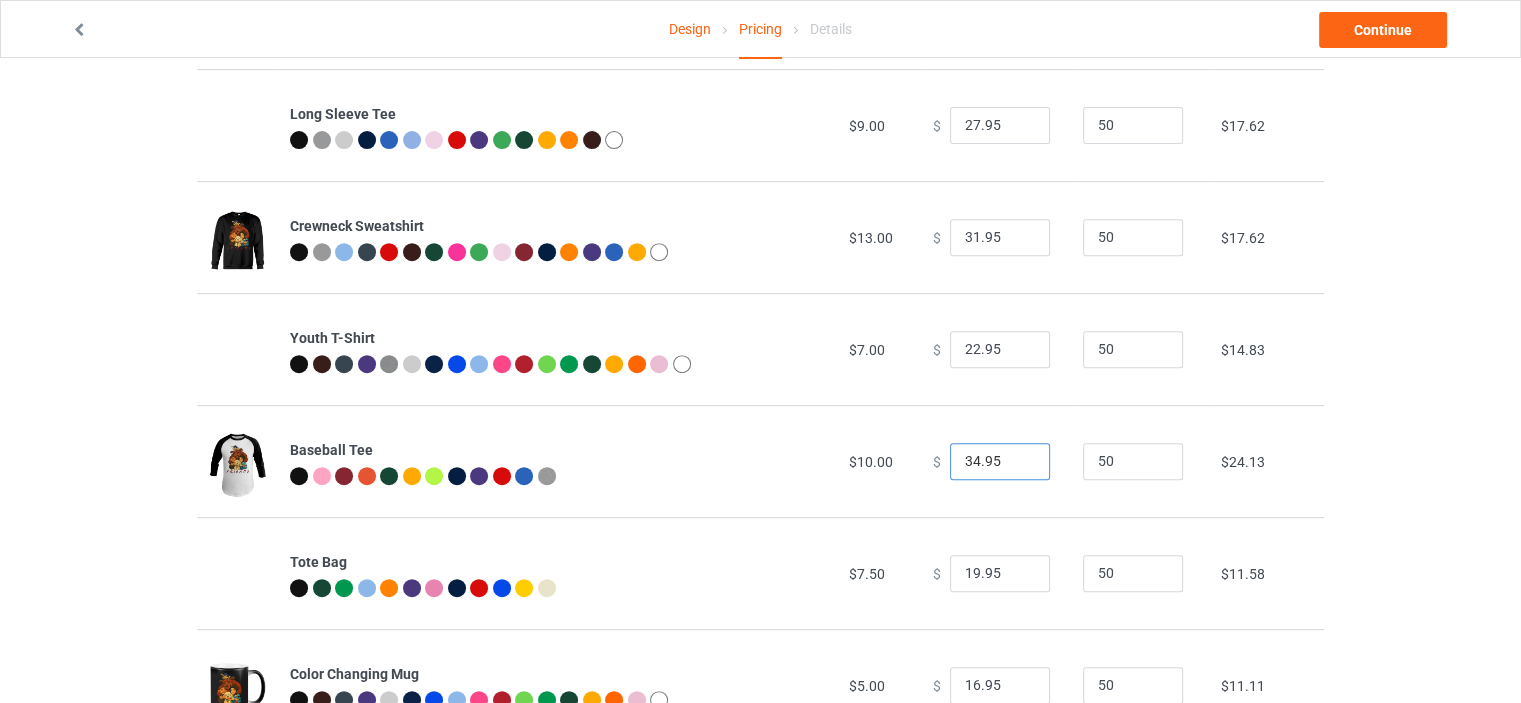 click on "34.95" at bounding box center [1000, 462] 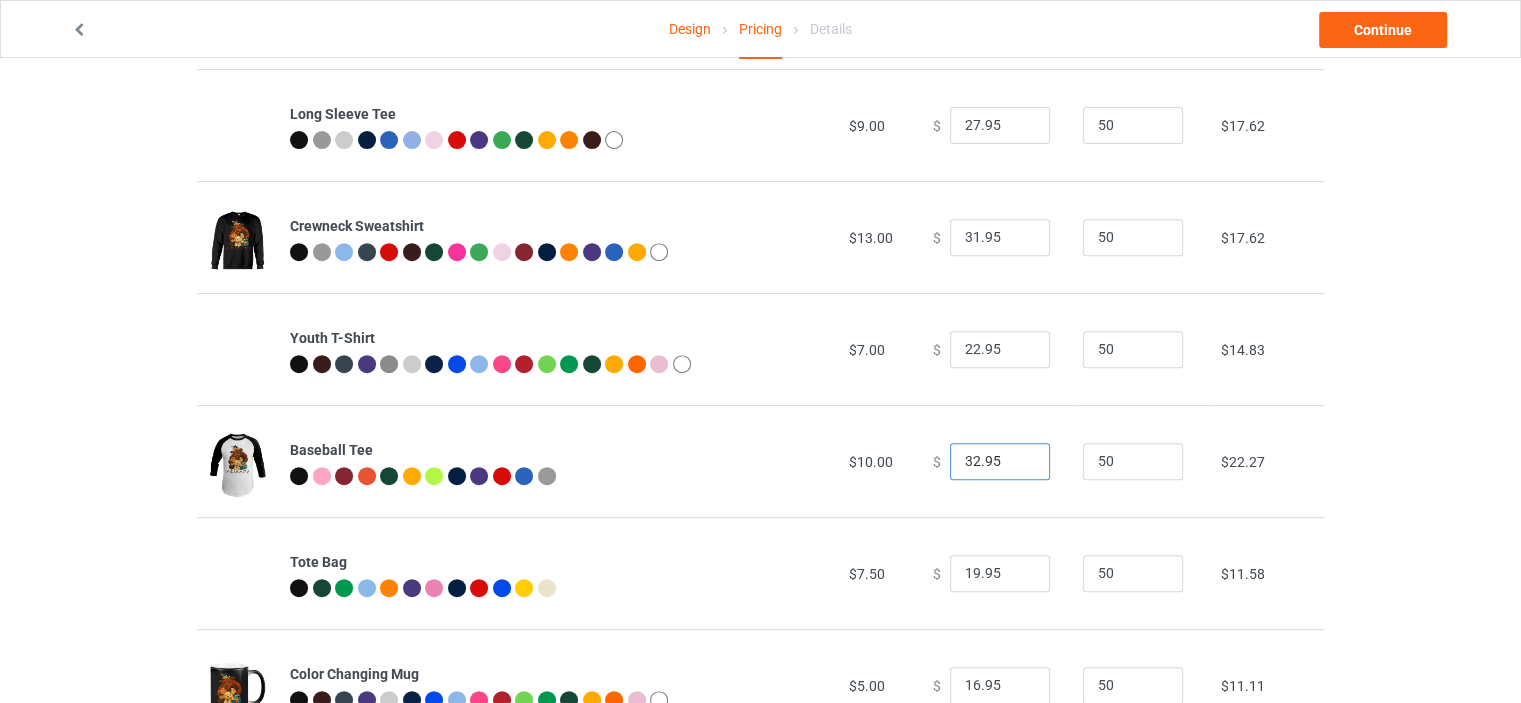 click on "32.95" at bounding box center [1000, 462] 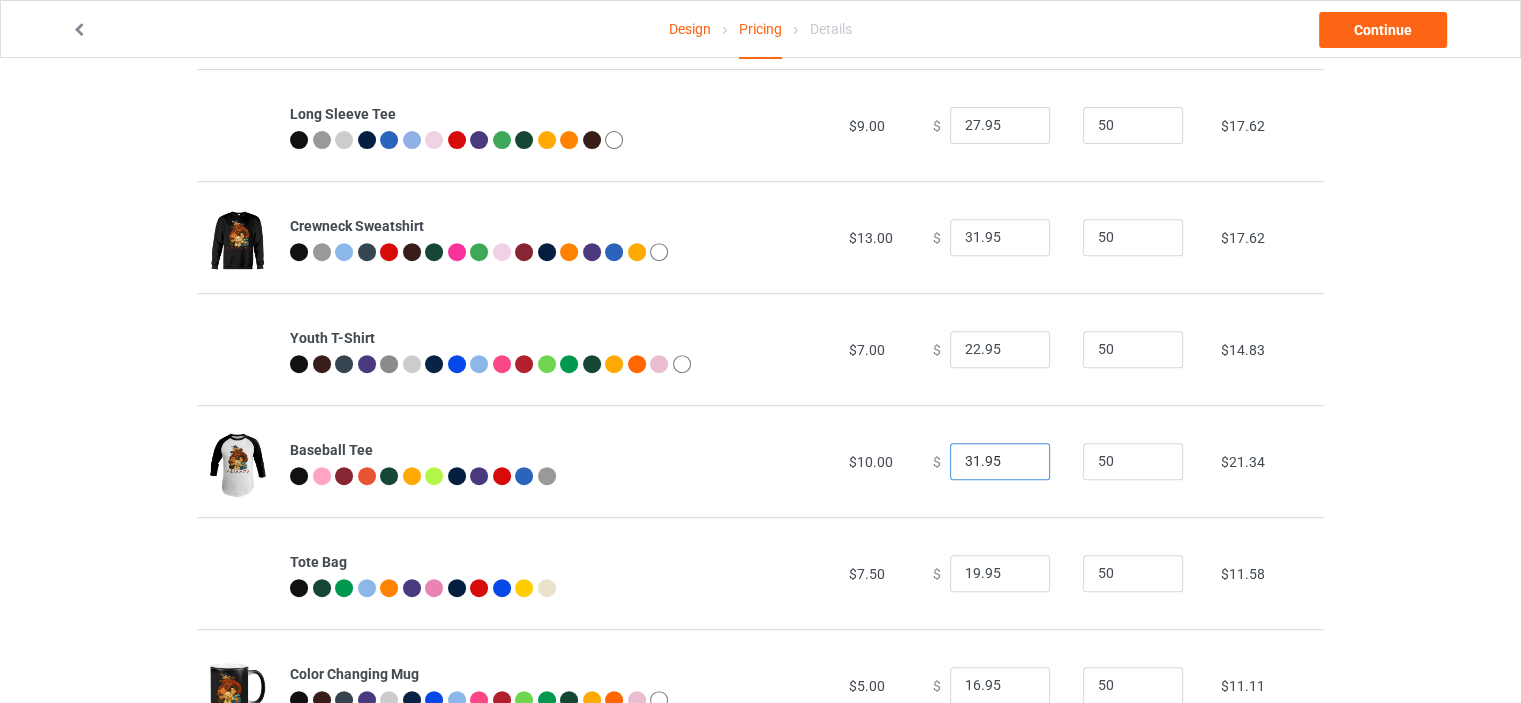 click on "31.95" at bounding box center (1000, 462) 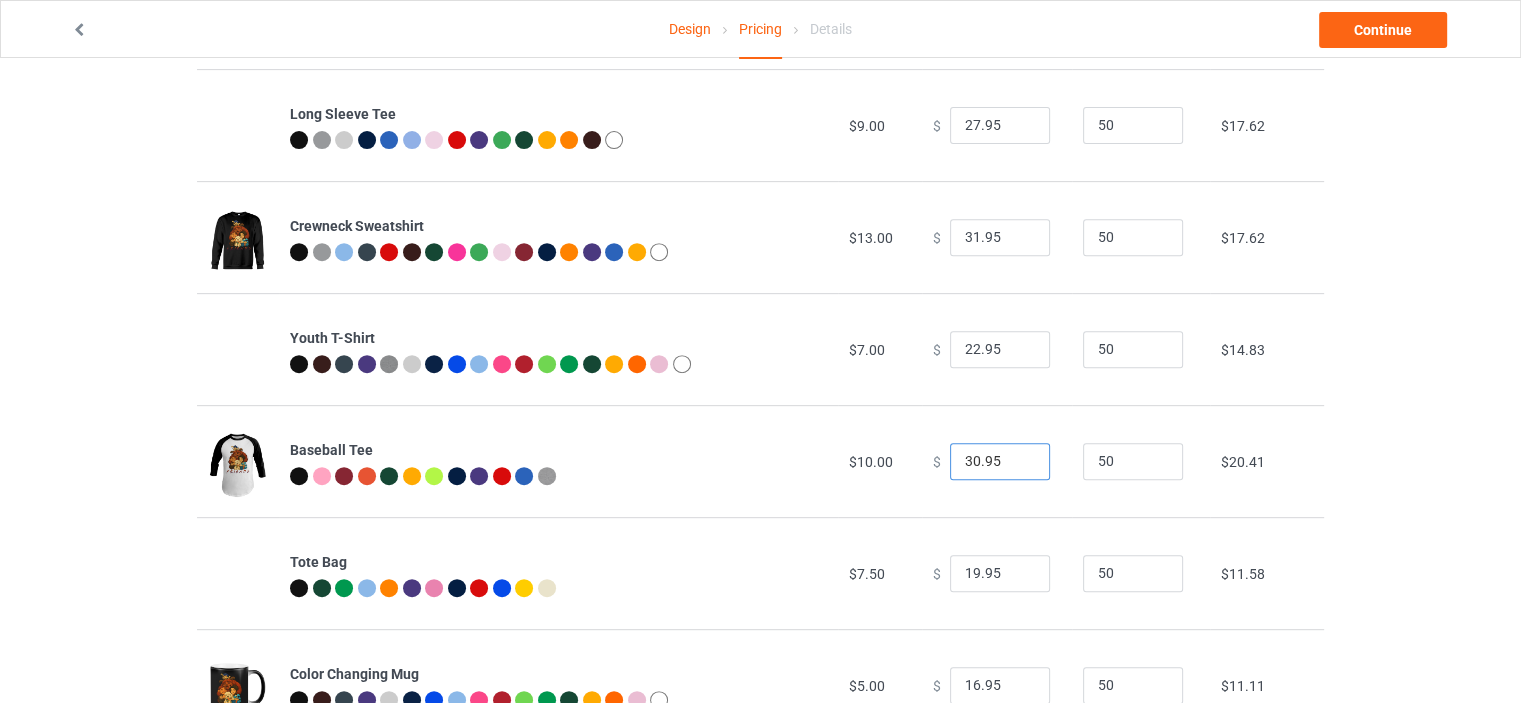 click on "30.95" at bounding box center (1000, 462) 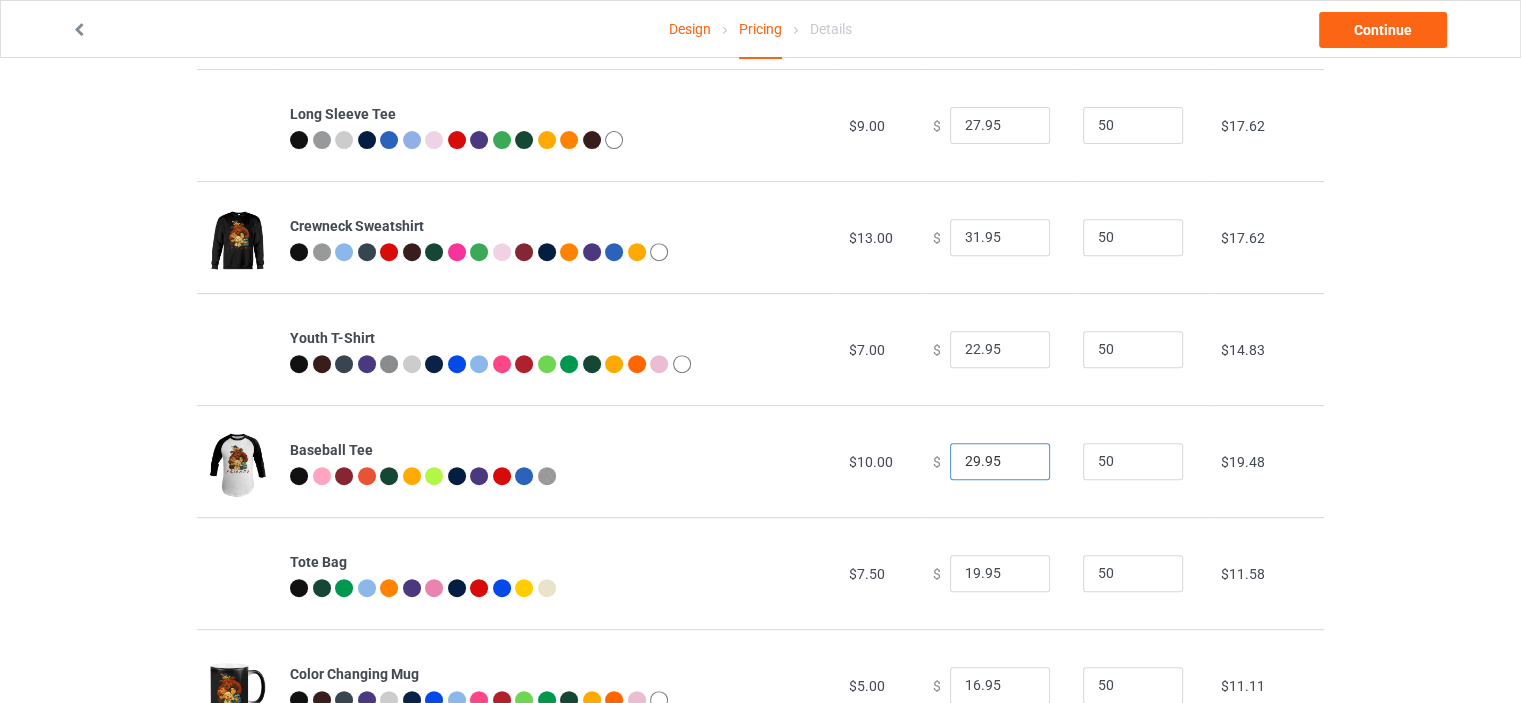 type on "29.95" 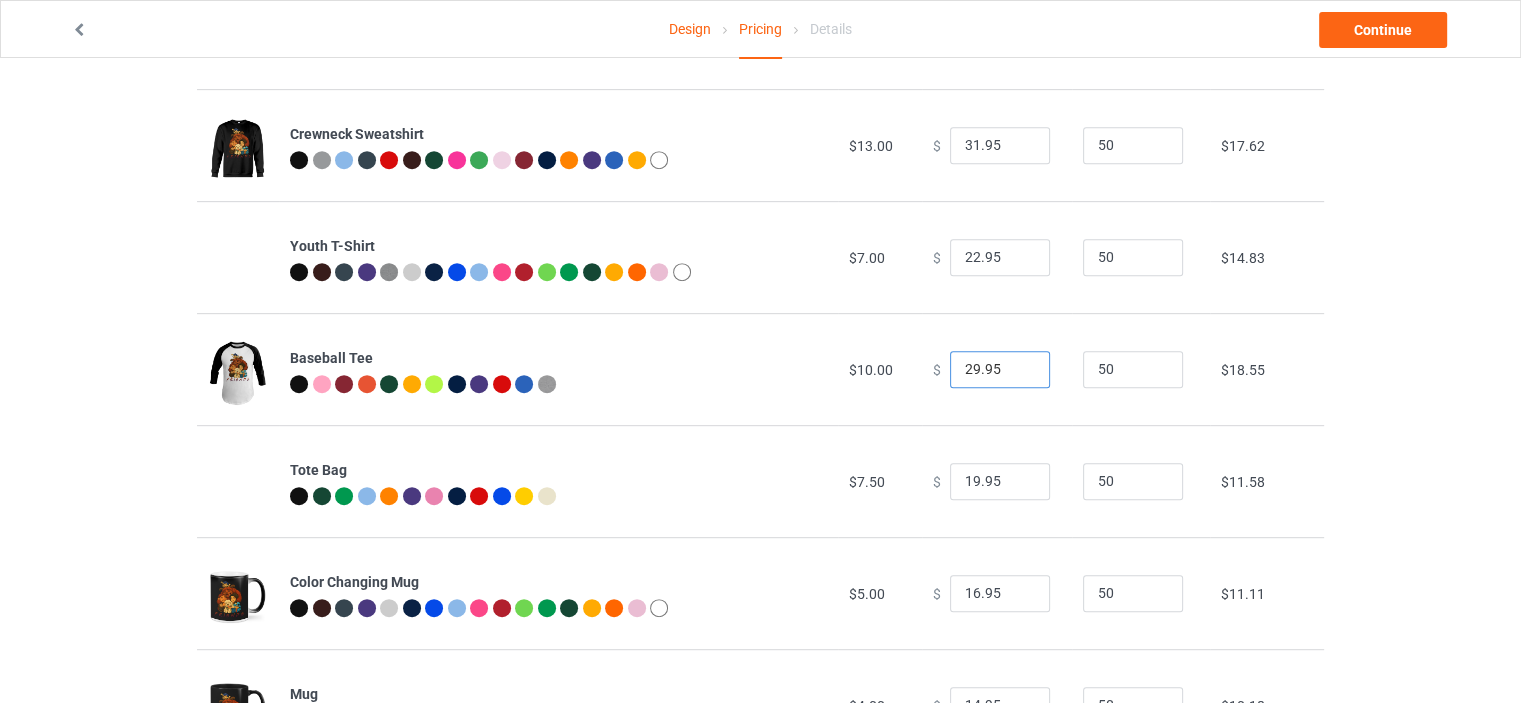 scroll, scrollTop: 992, scrollLeft: 0, axis: vertical 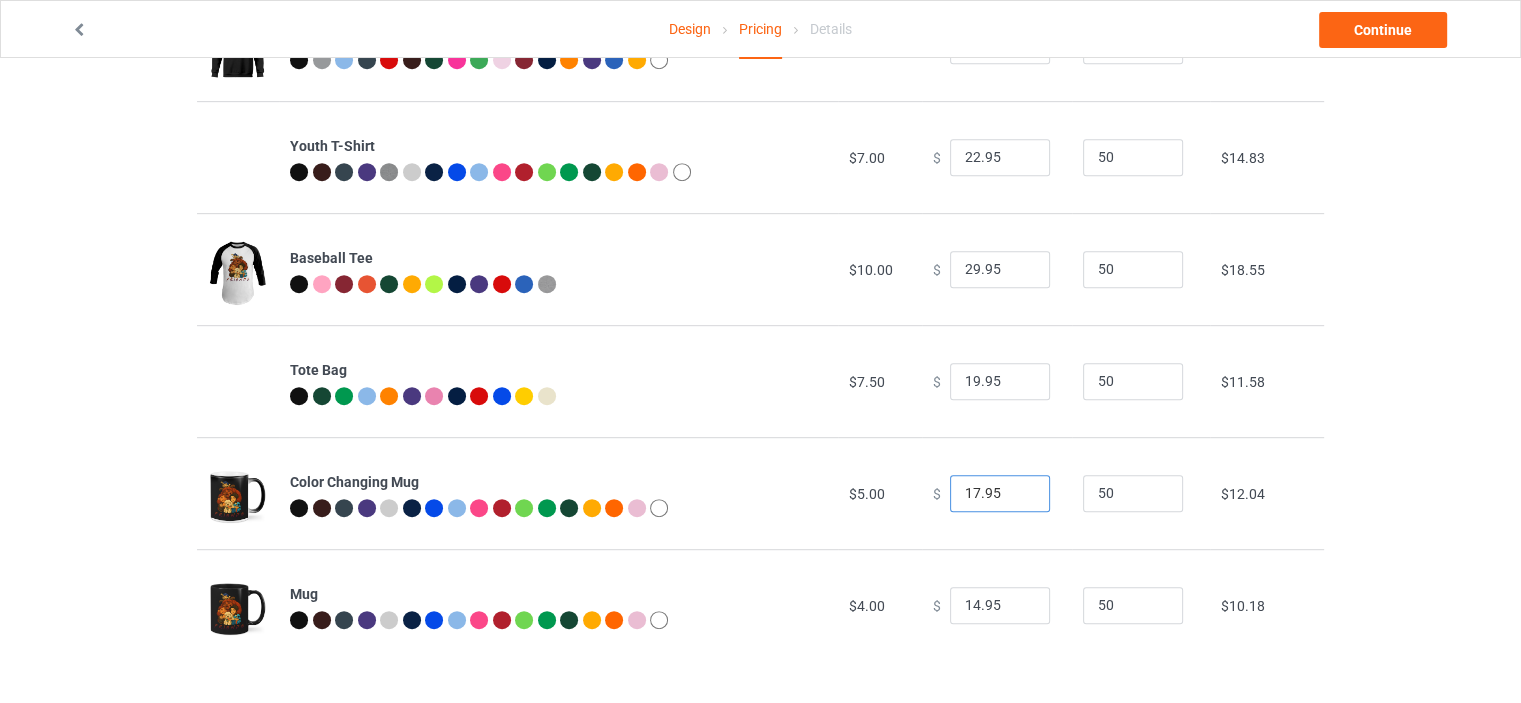 click on "17.95" at bounding box center (1000, 494) 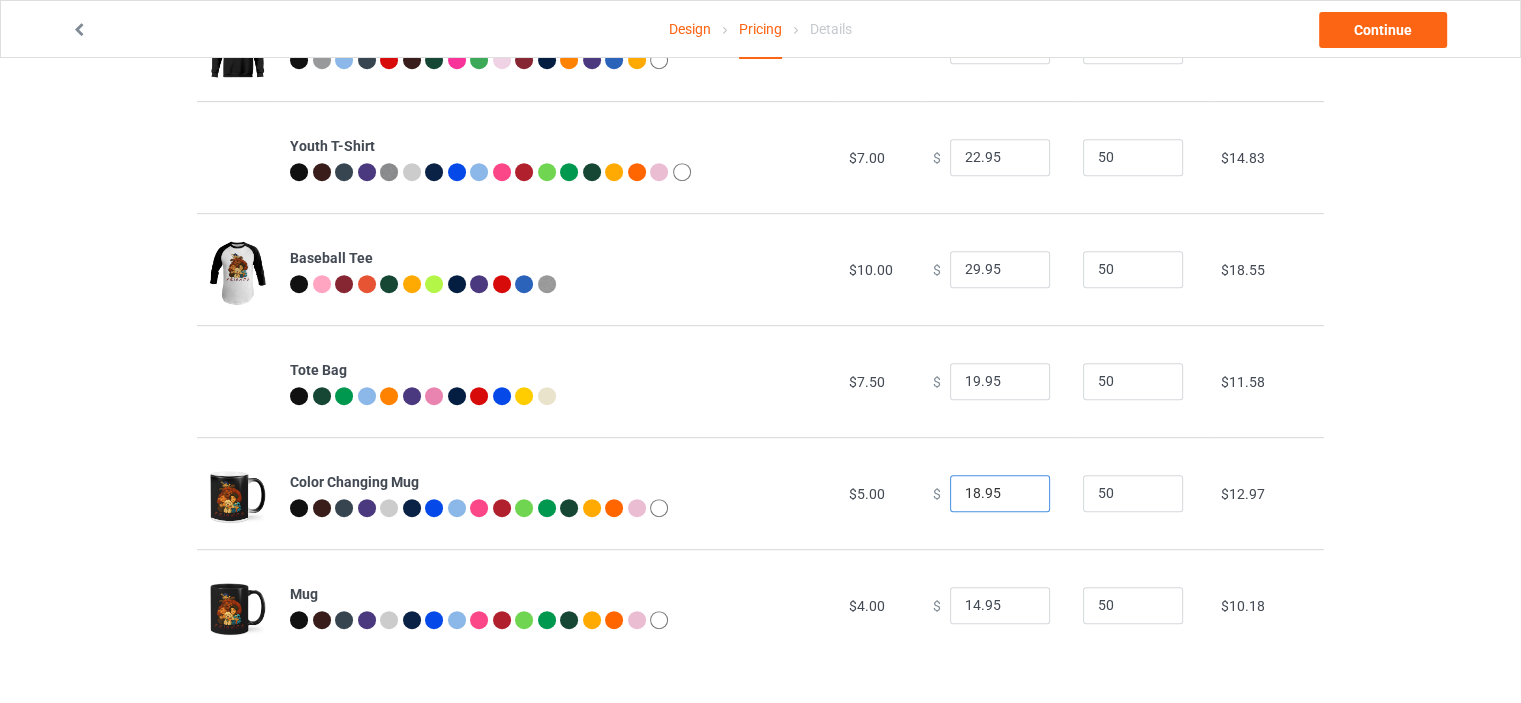 type on "18.95" 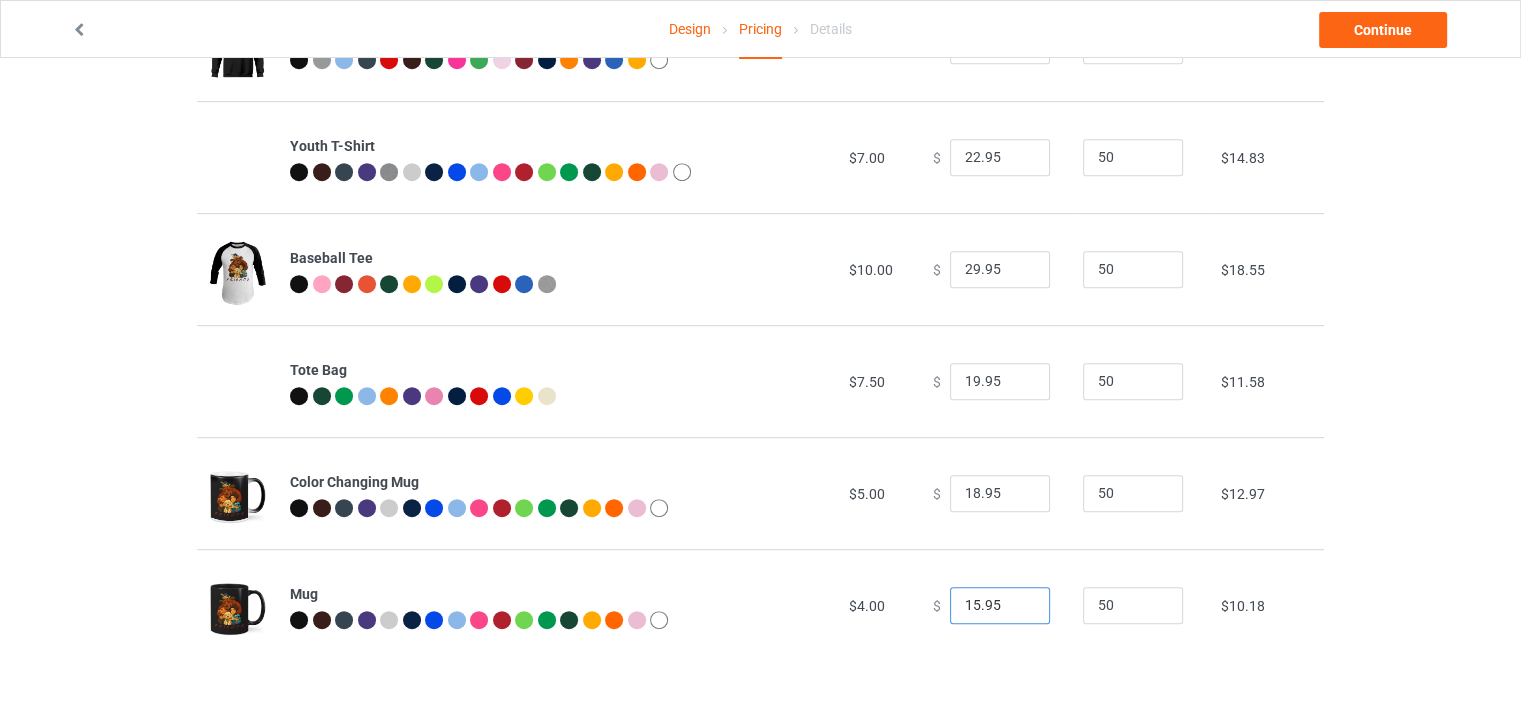 click on "15.95" at bounding box center [1000, 606] 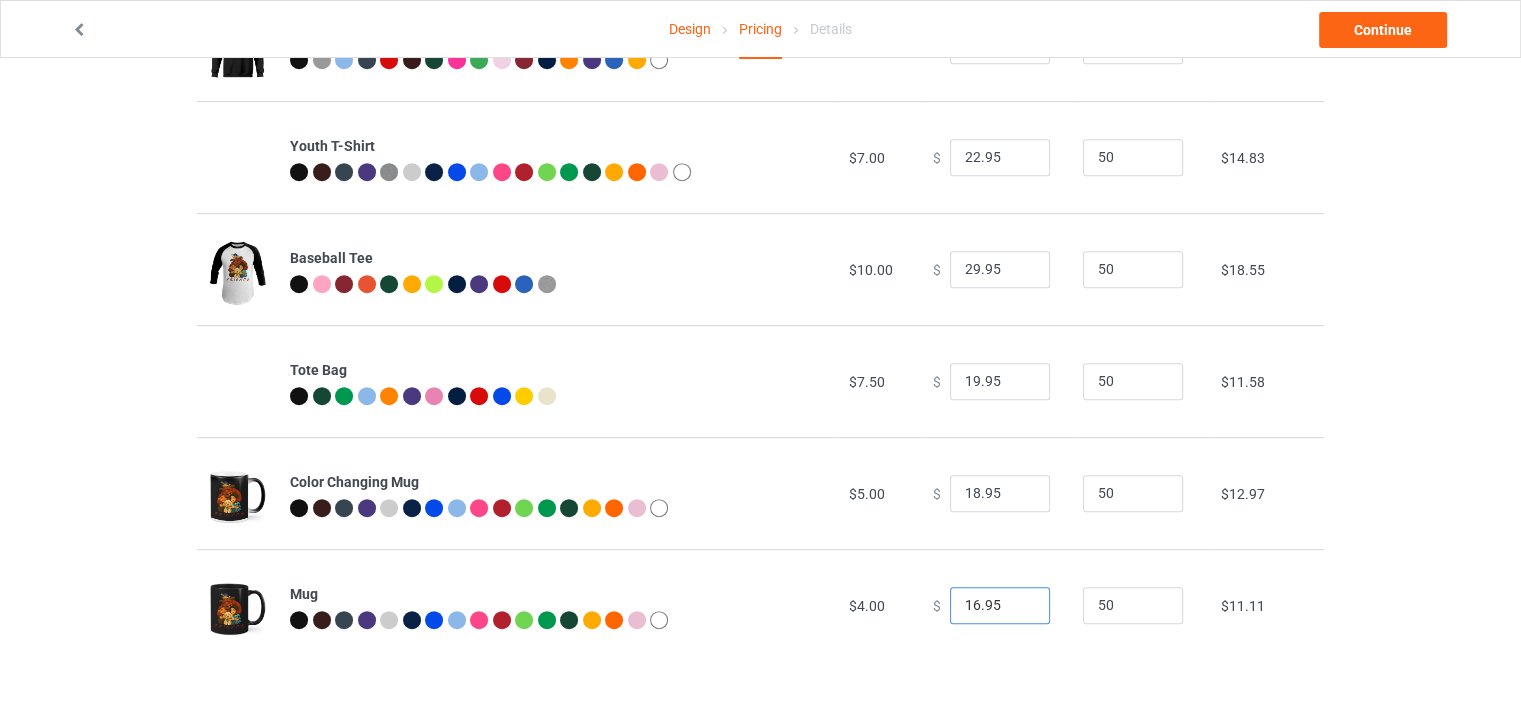 type on "16.95" 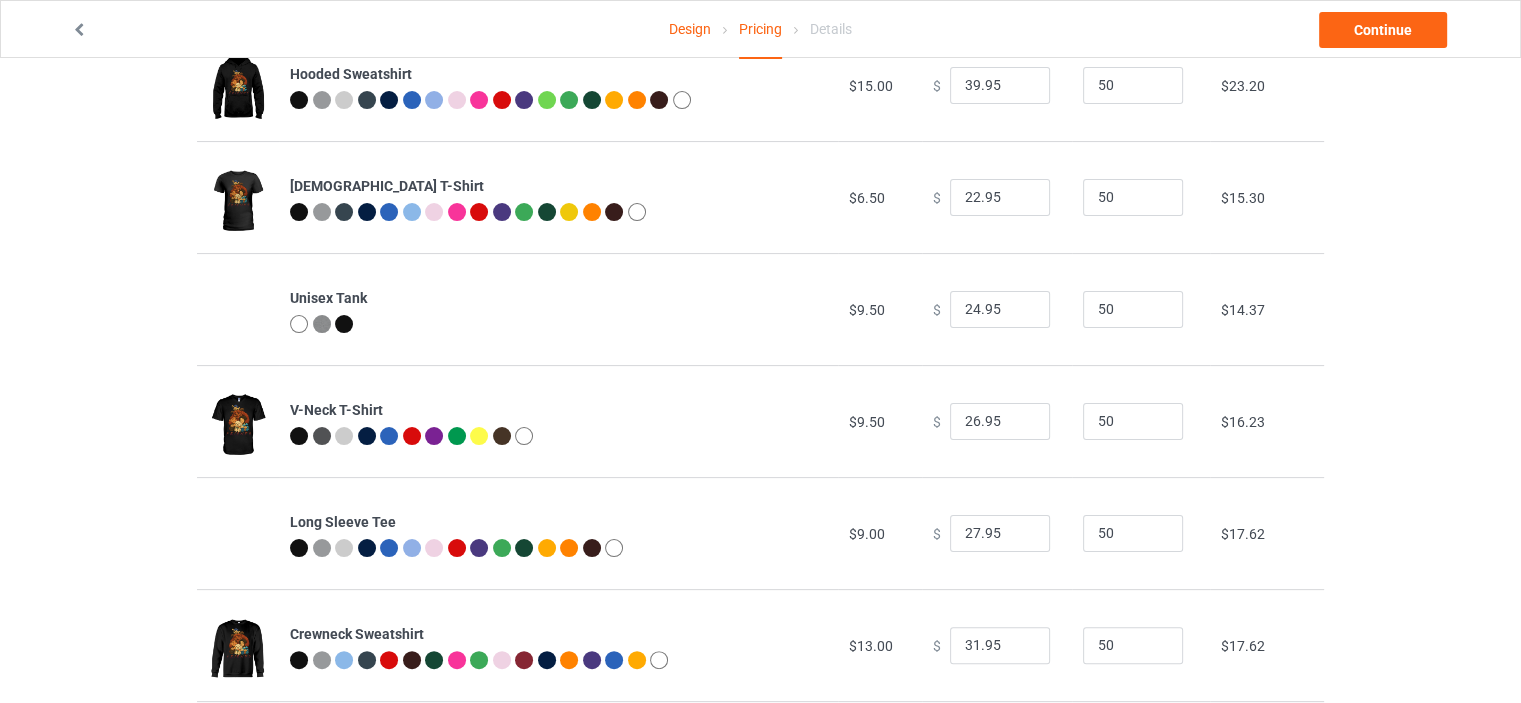 scroll, scrollTop: 0, scrollLeft: 0, axis: both 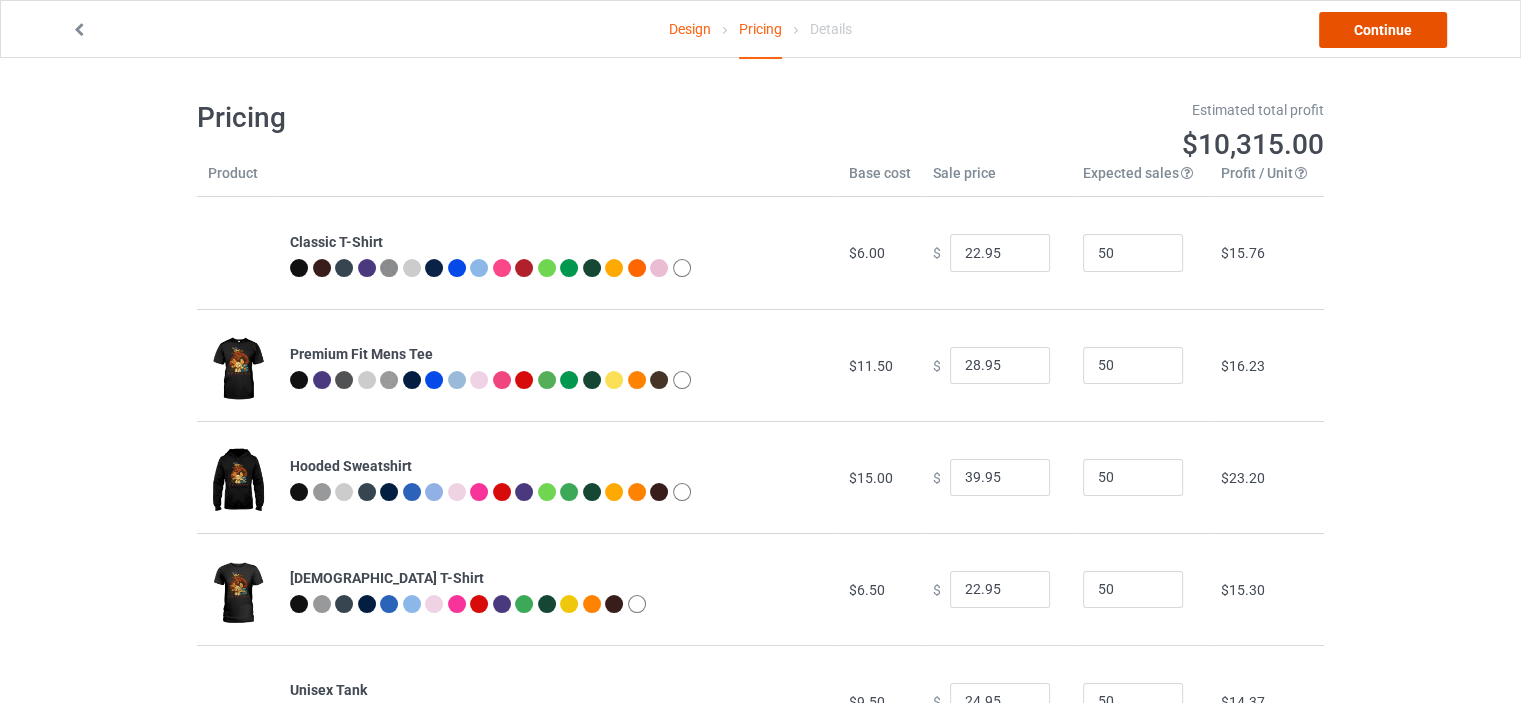 click on "Continue" at bounding box center (1383, 30) 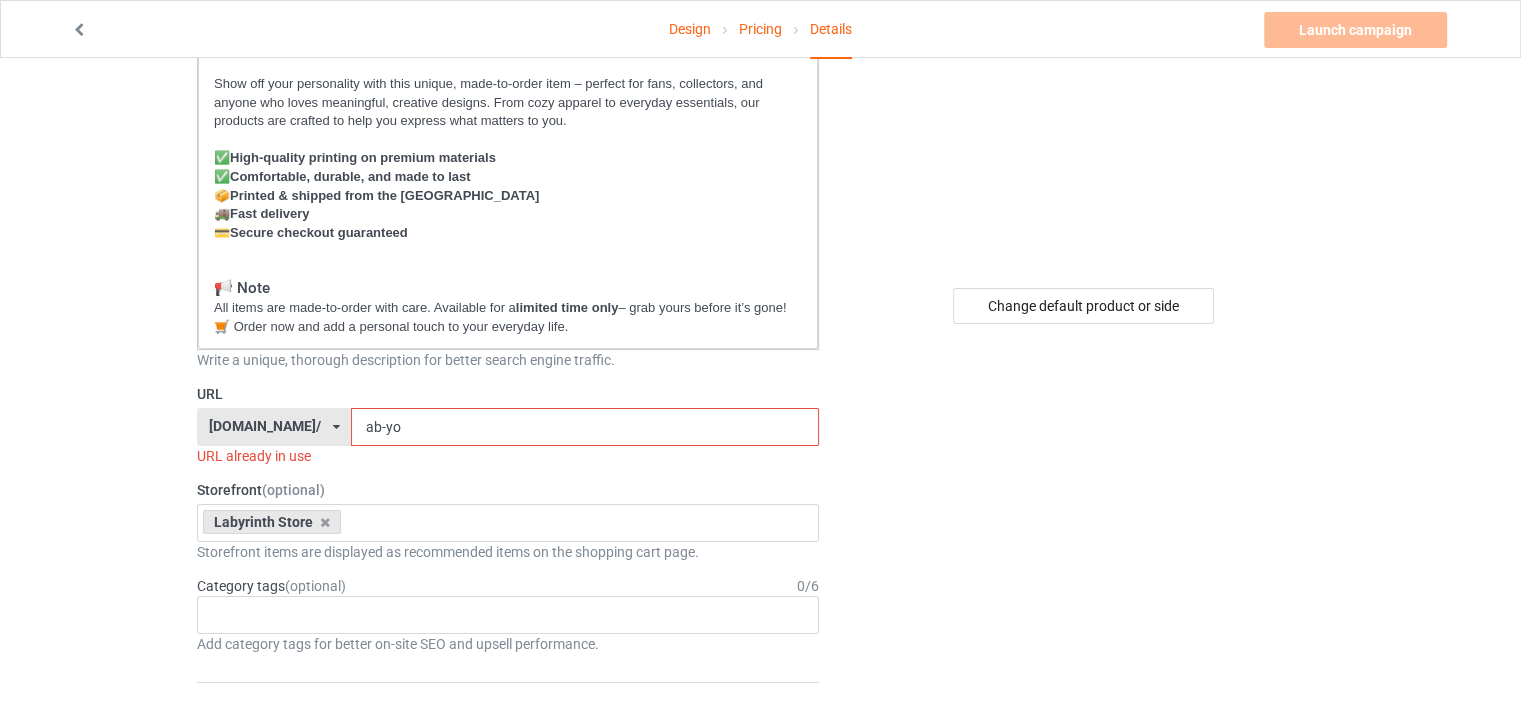 scroll, scrollTop: 300, scrollLeft: 0, axis: vertical 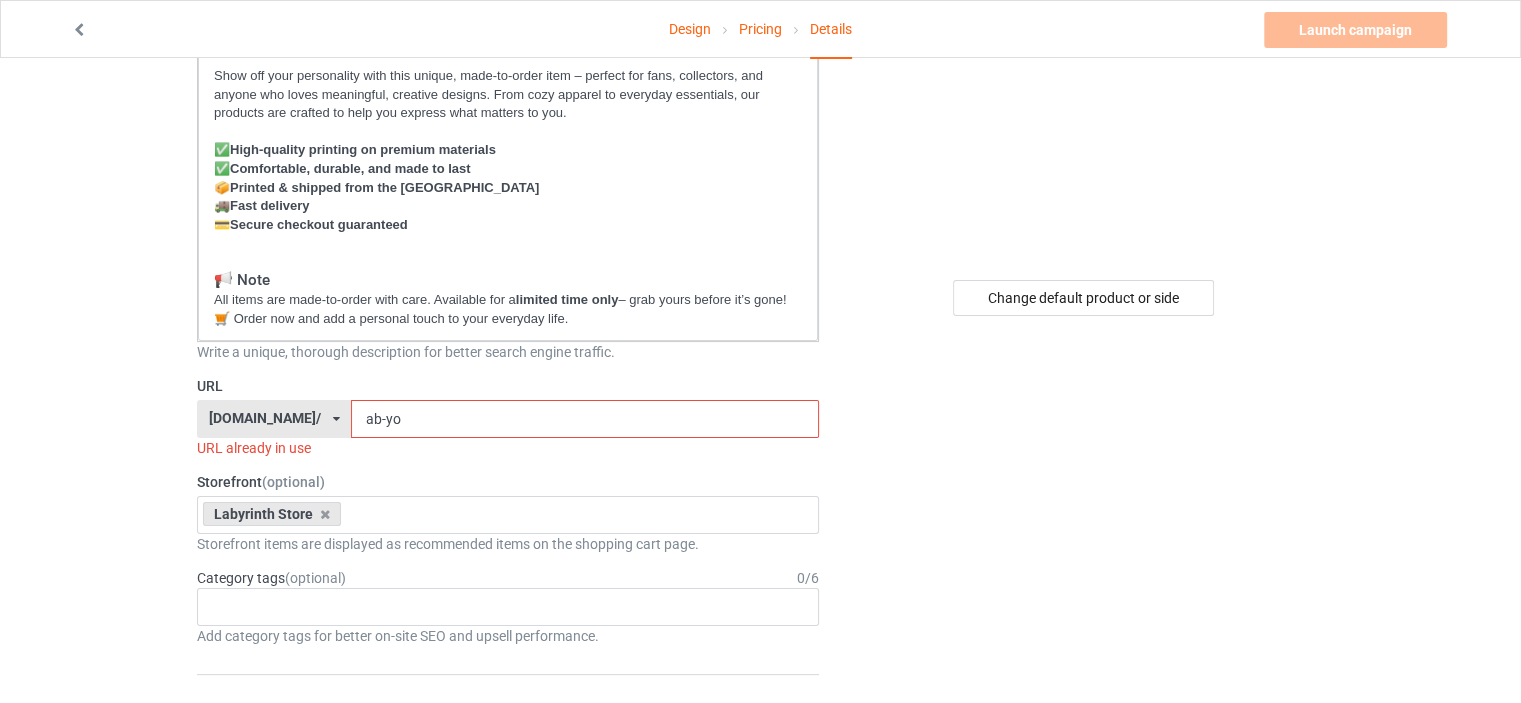 click on "ab-yo" at bounding box center (584, 419) 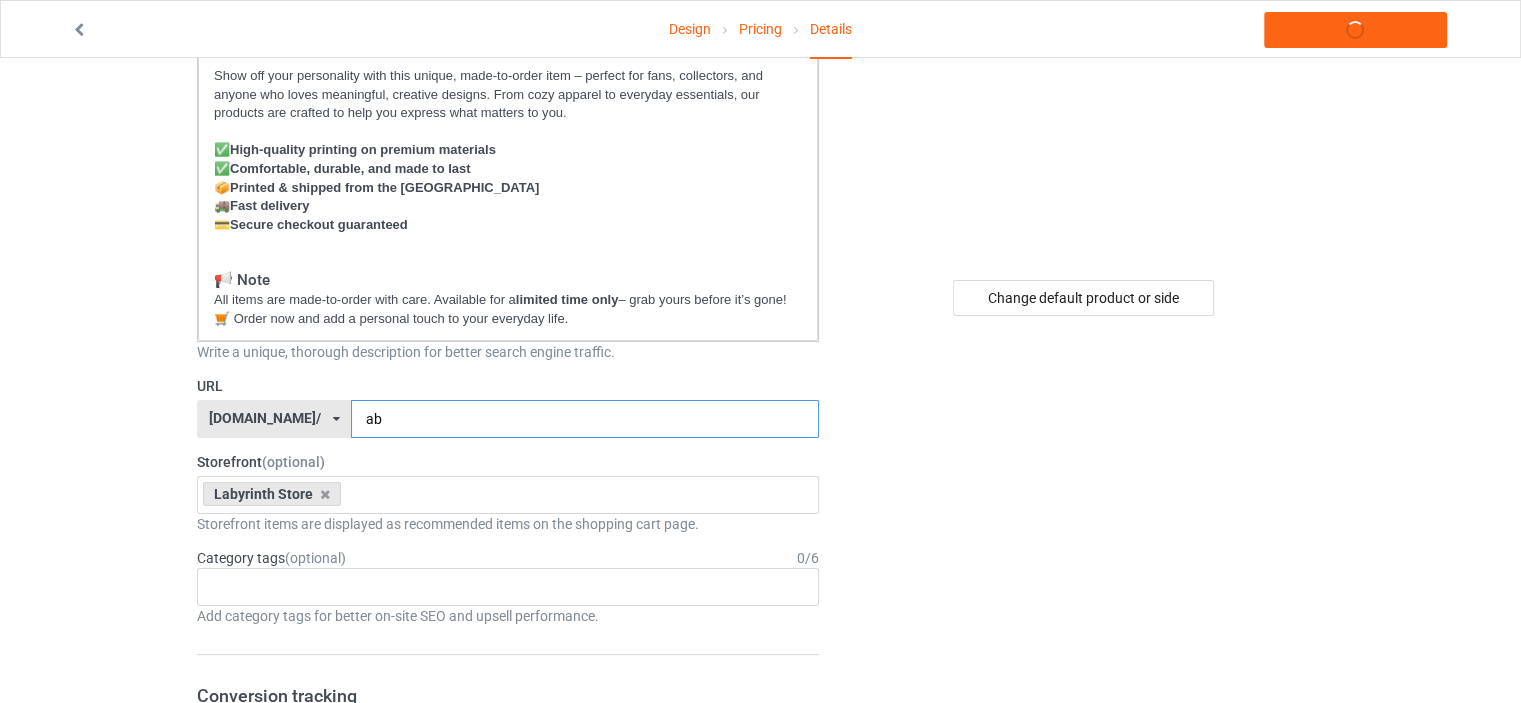 type on "a" 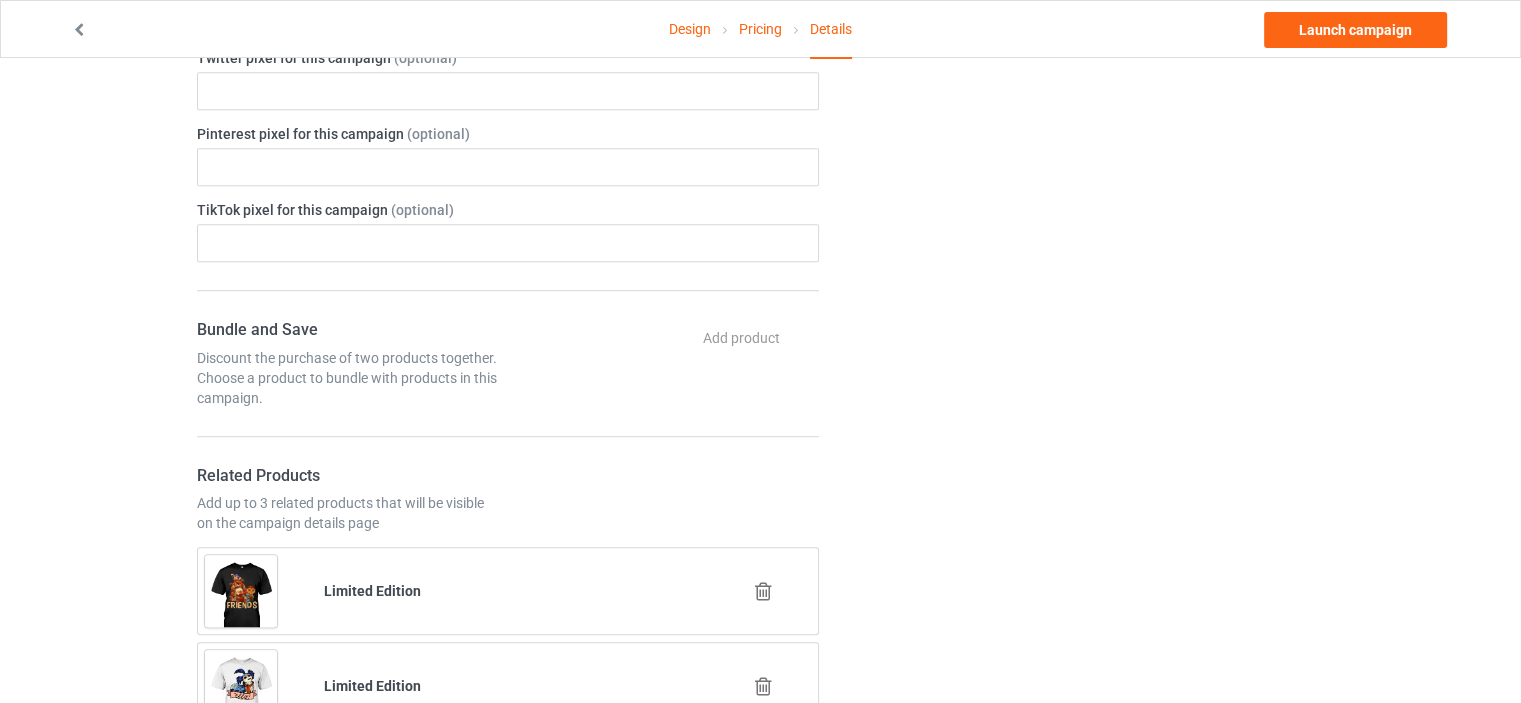 scroll, scrollTop: 1200, scrollLeft: 0, axis: vertical 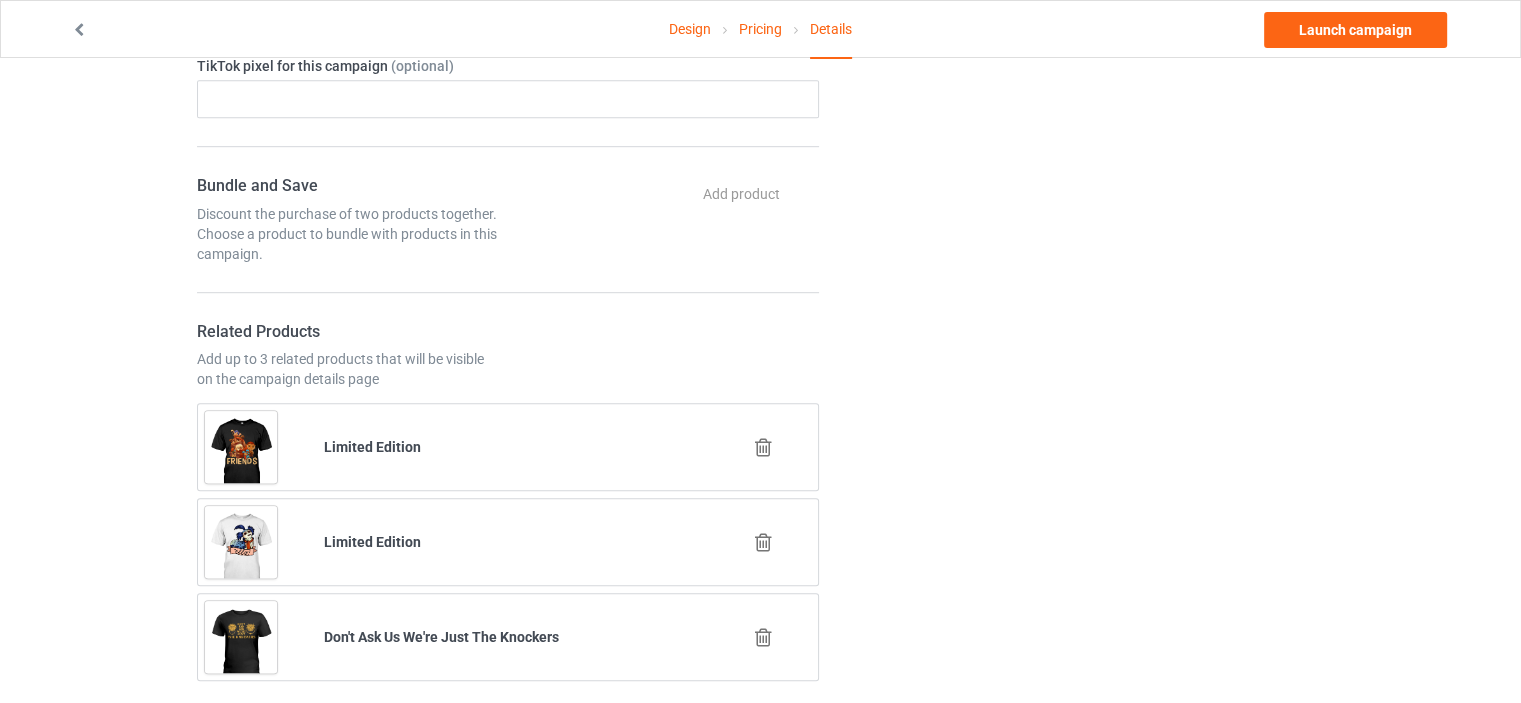 type on "lb-fi" 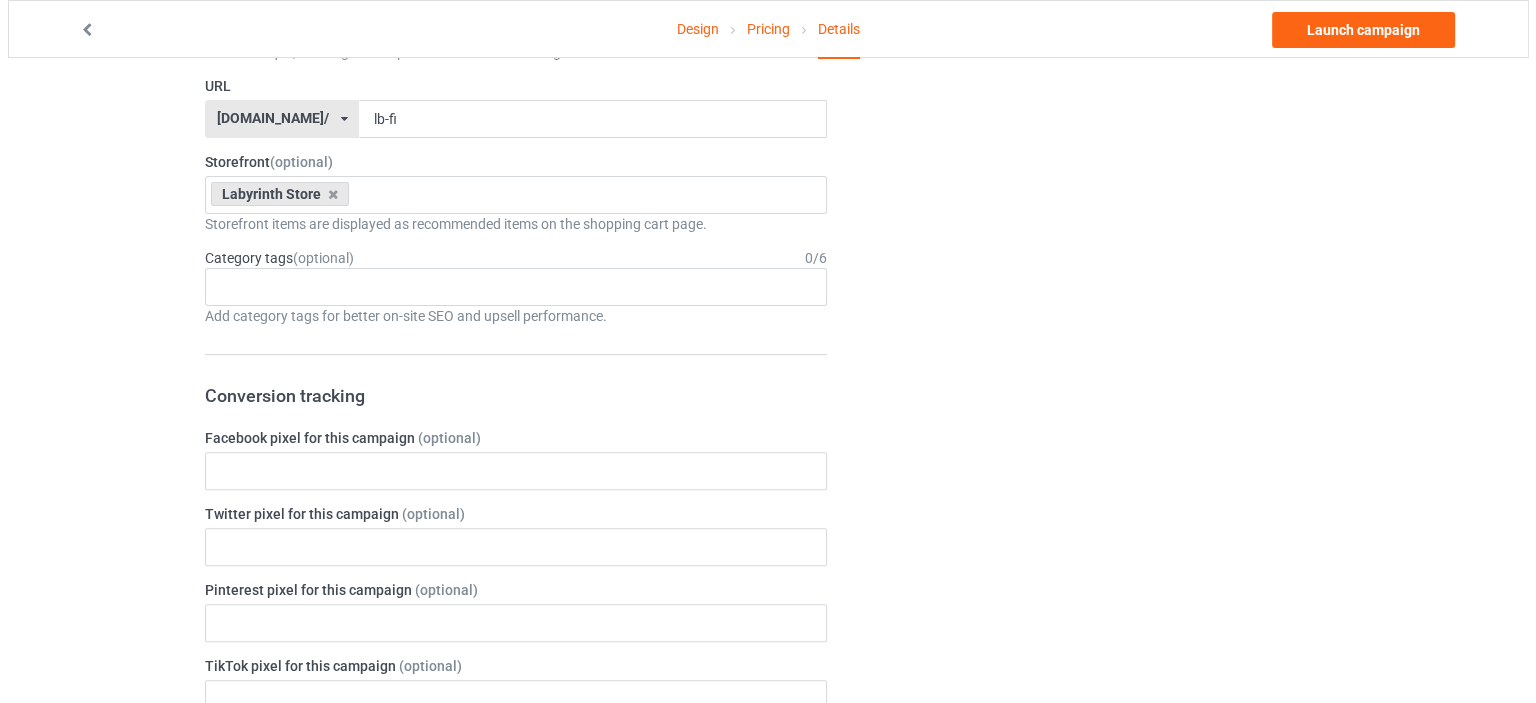 scroll, scrollTop: 0, scrollLeft: 0, axis: both 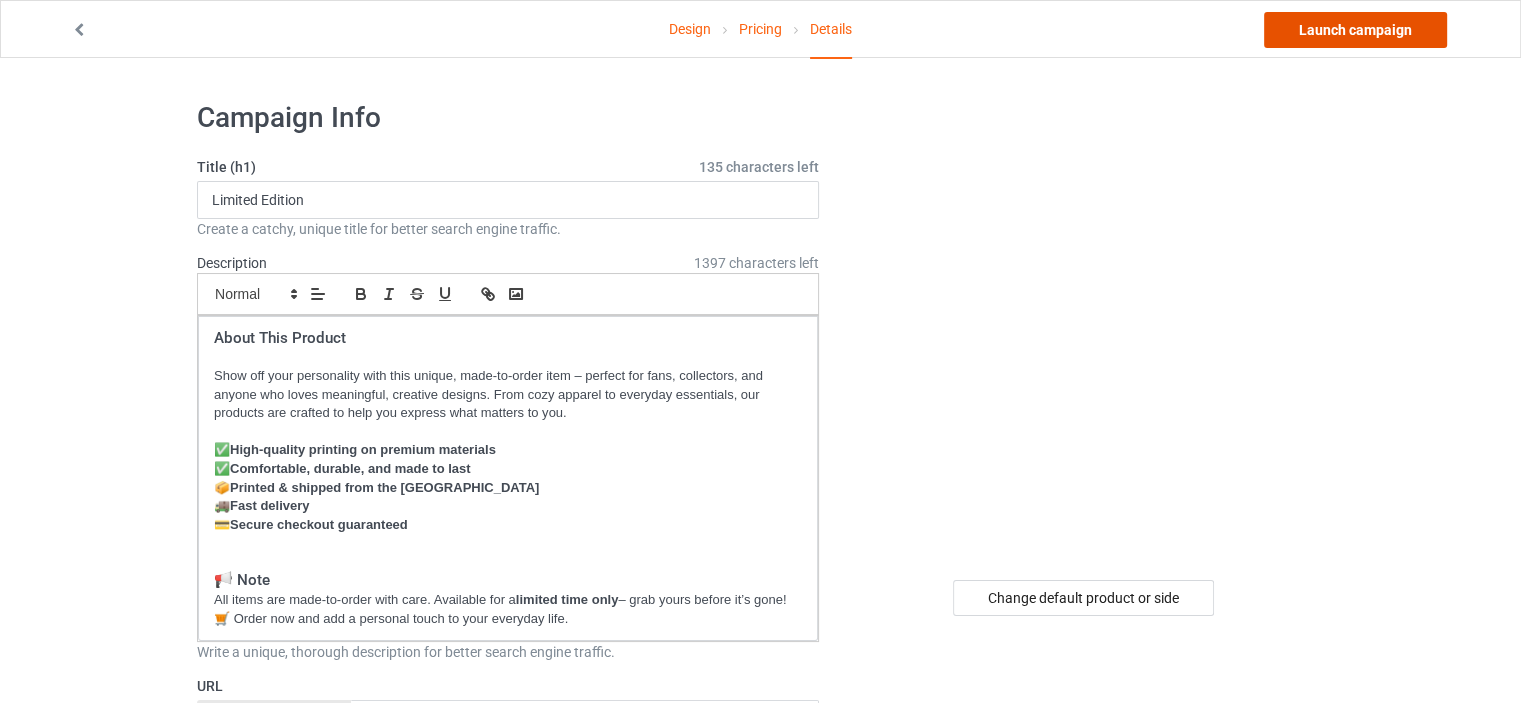 click on "Launch campaign" at bounding box center [1355, 30] 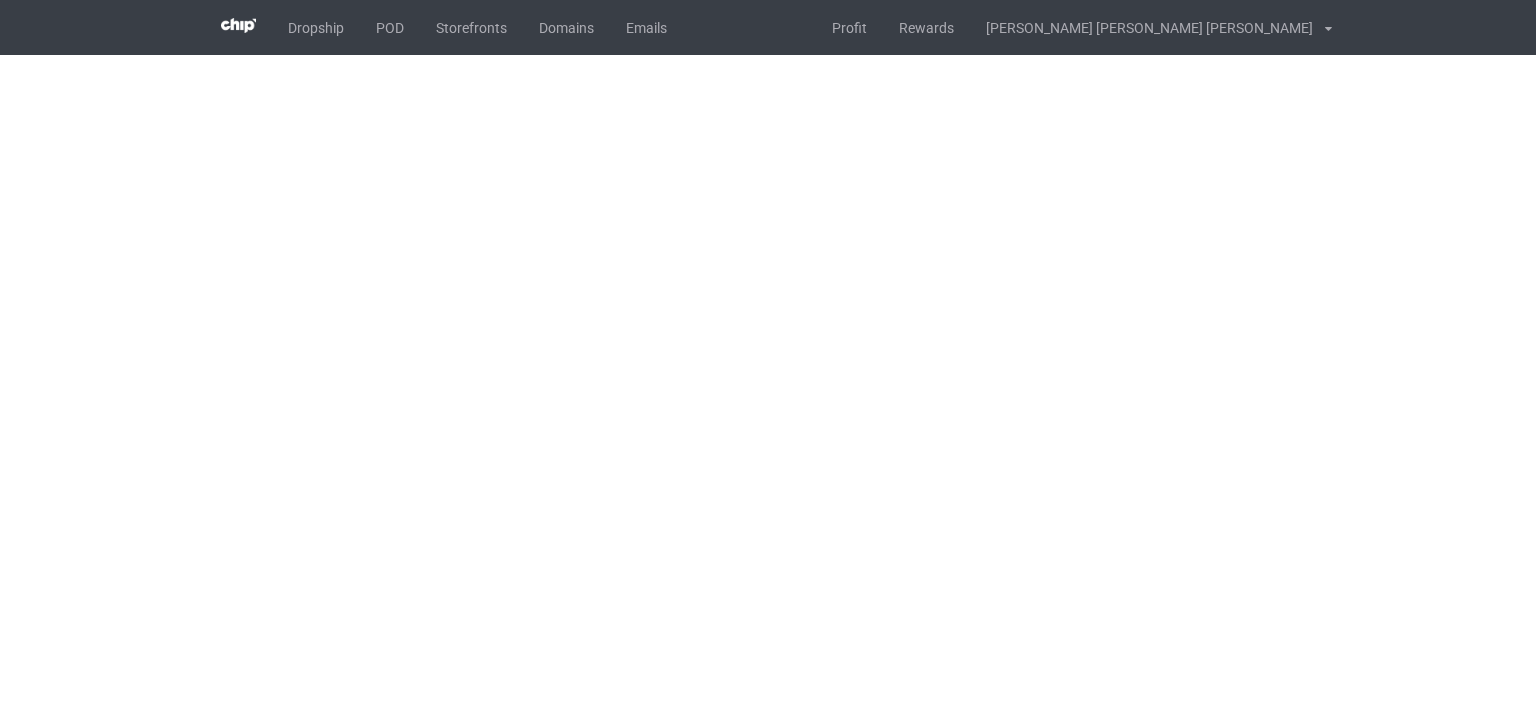 scroll, scrollTop: 0, scrollLeft: 0, axis: both 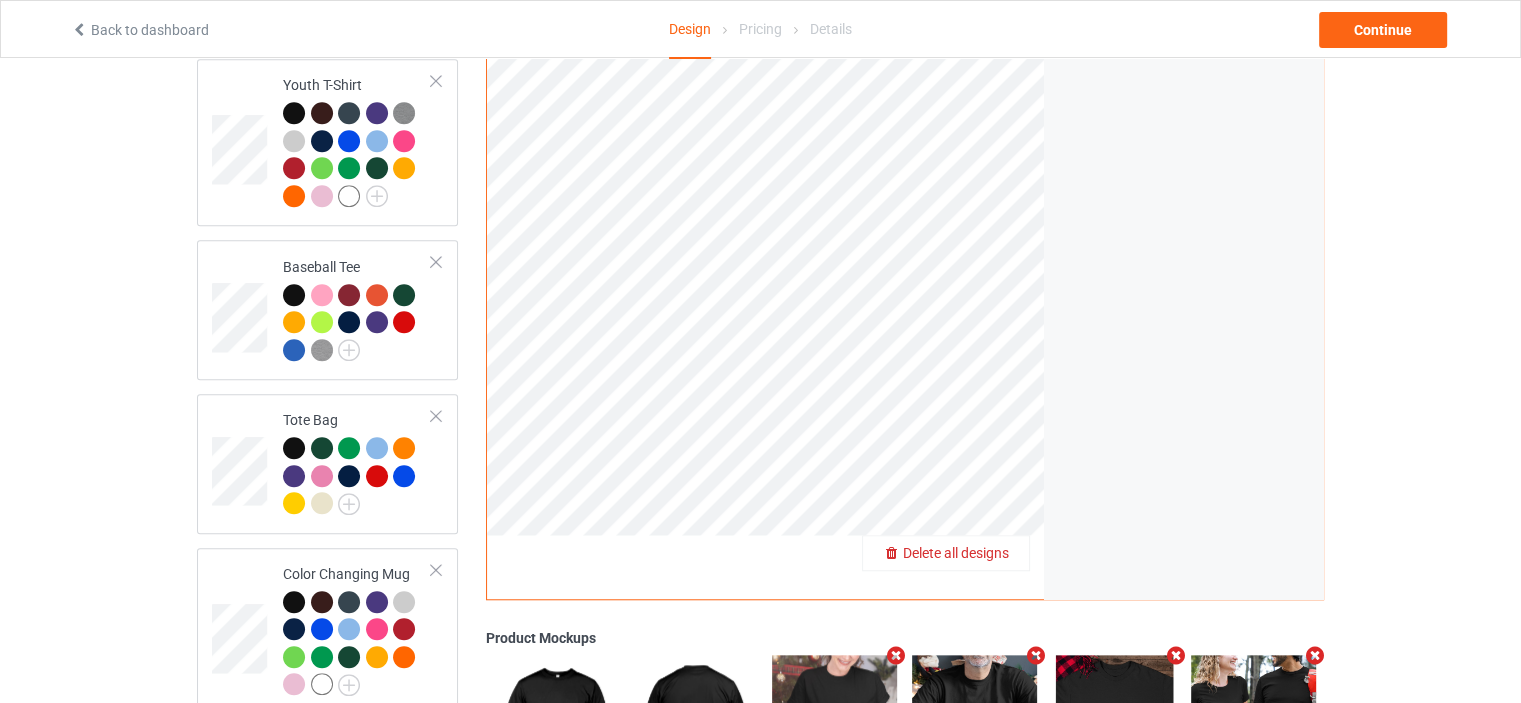 click on "Delete all designs" at bounding box center [956, 553] 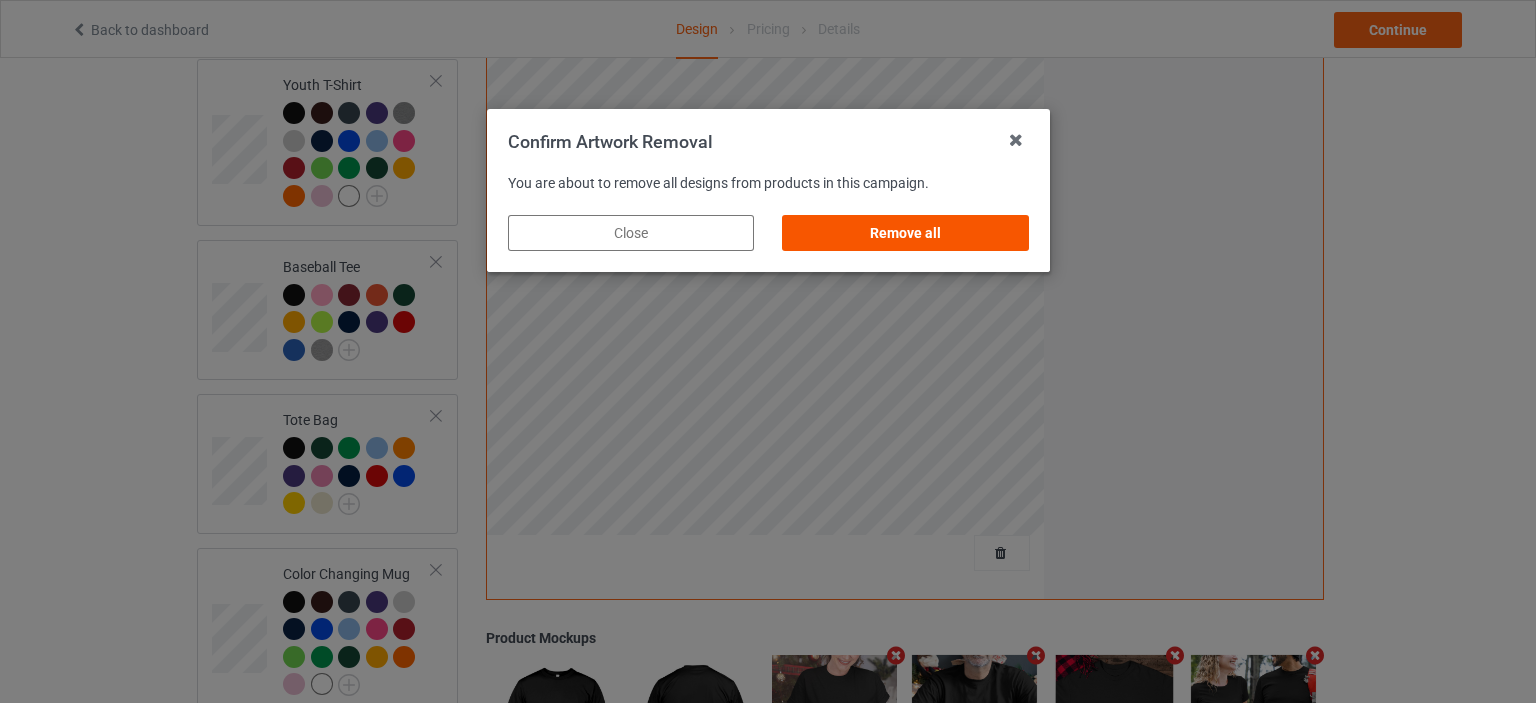 click on "Remove all" at bounding box center [905, 233] 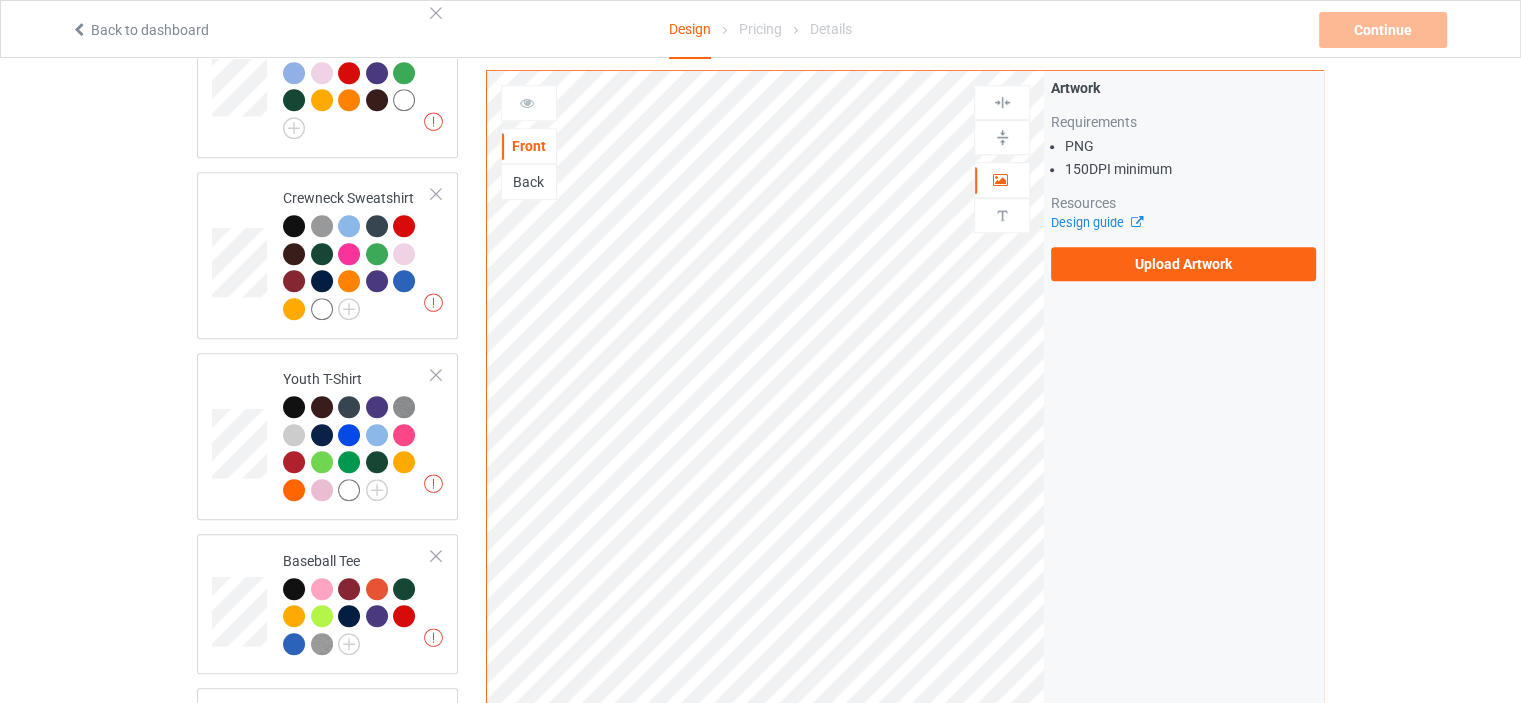 scroll, scrollTop: 1158, scrollLeft: 0, axis: vertical 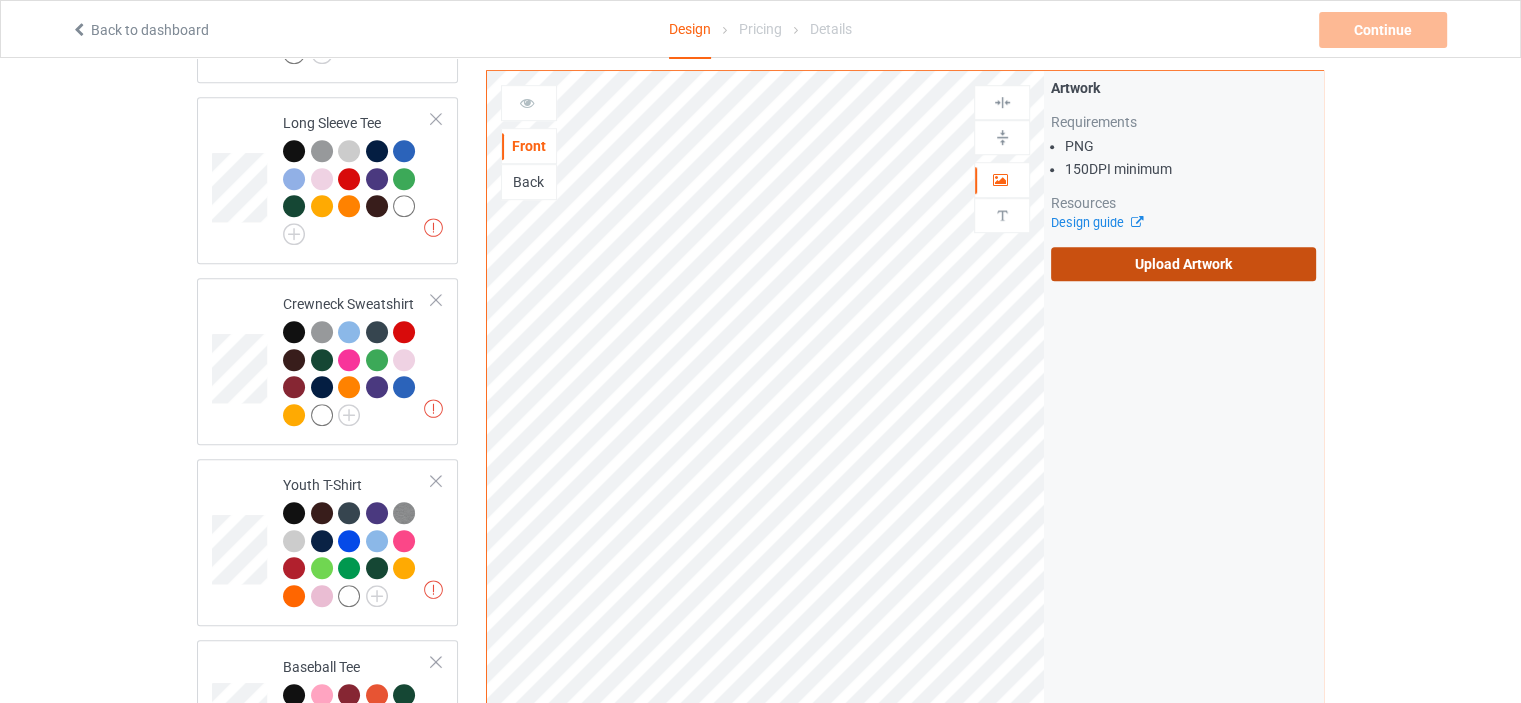 click on "Upload Artwork" at bounding box center [1183, 264] 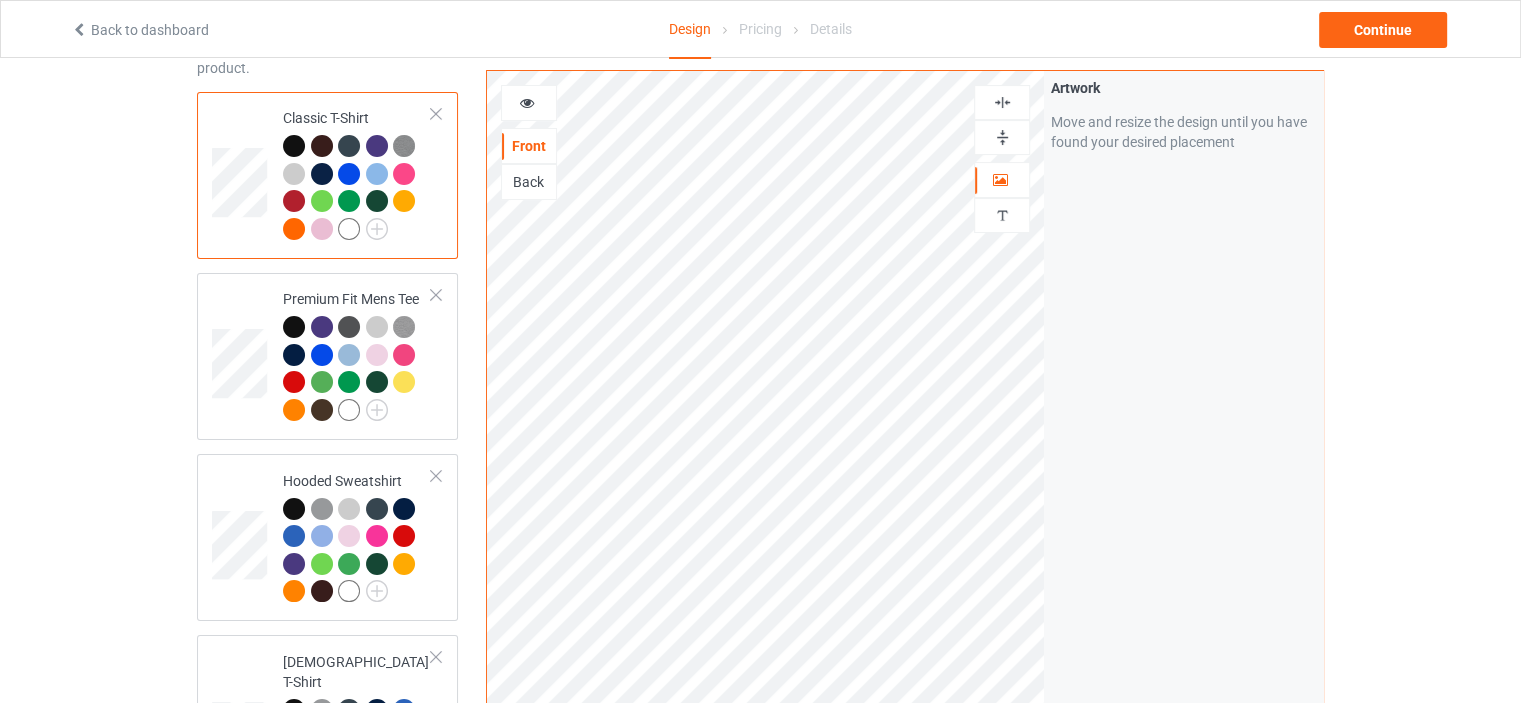 scroll, scrollTop: 0, scrollLeft: 0, axis: both 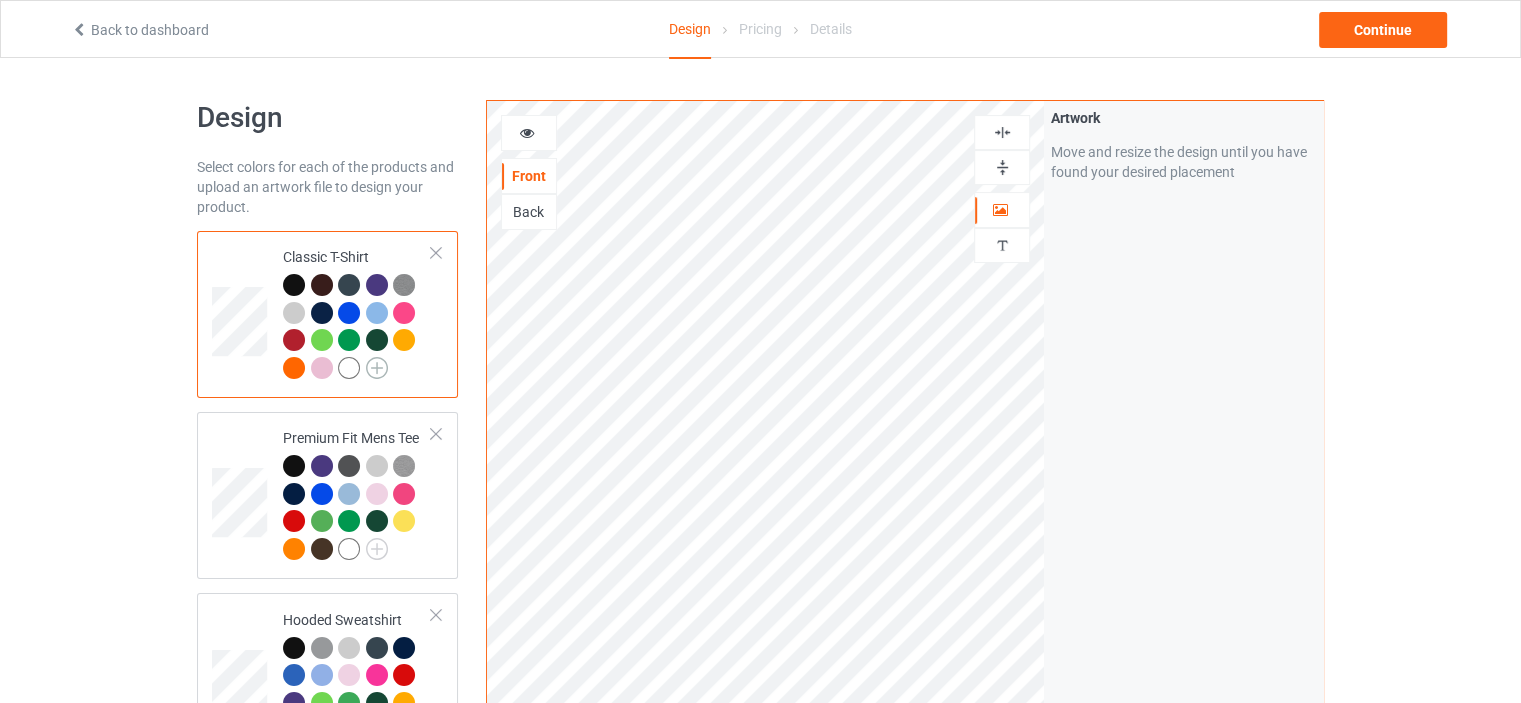 click at bounding box center (377, 368) 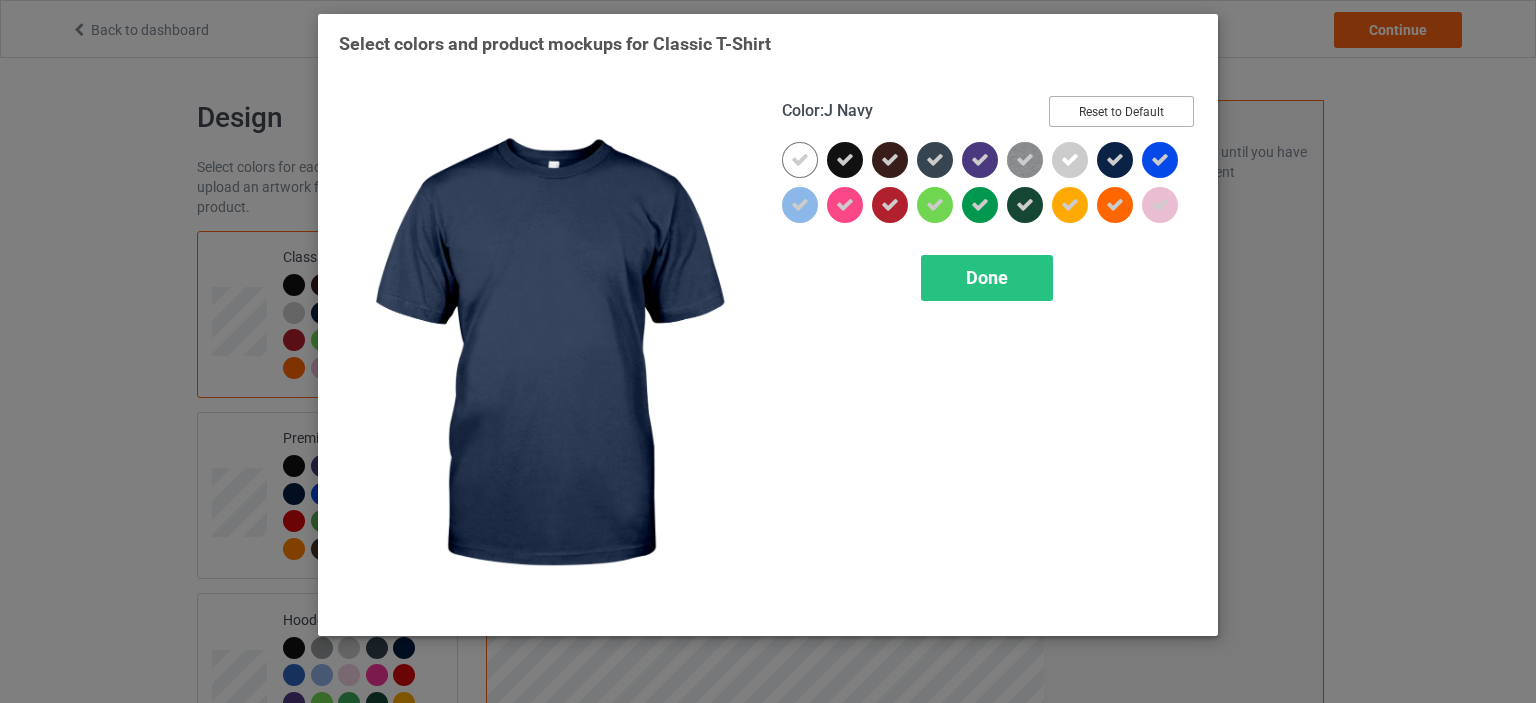 click on "Reset to Default" at bounding box center (1121, 111) 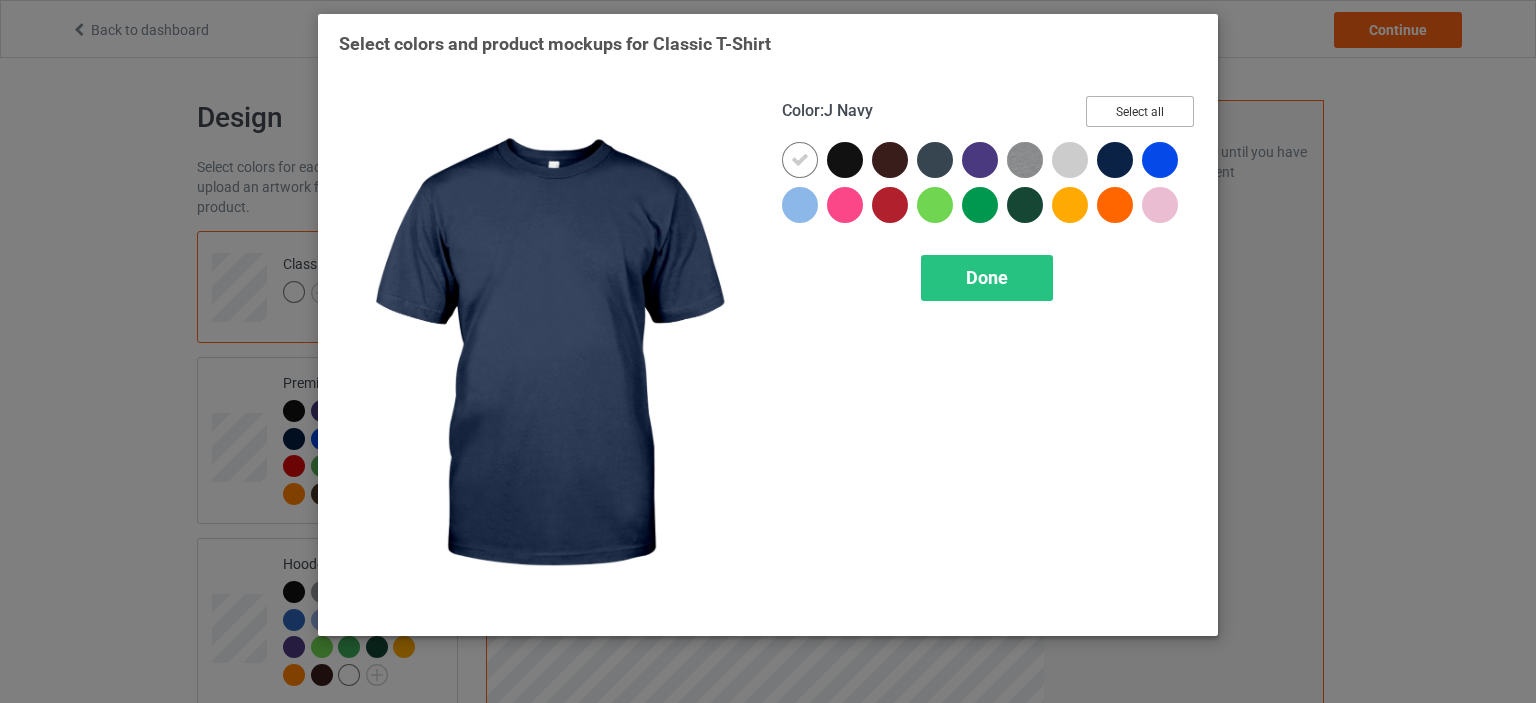 click on "Select all" at bounding box center (1140, 111) 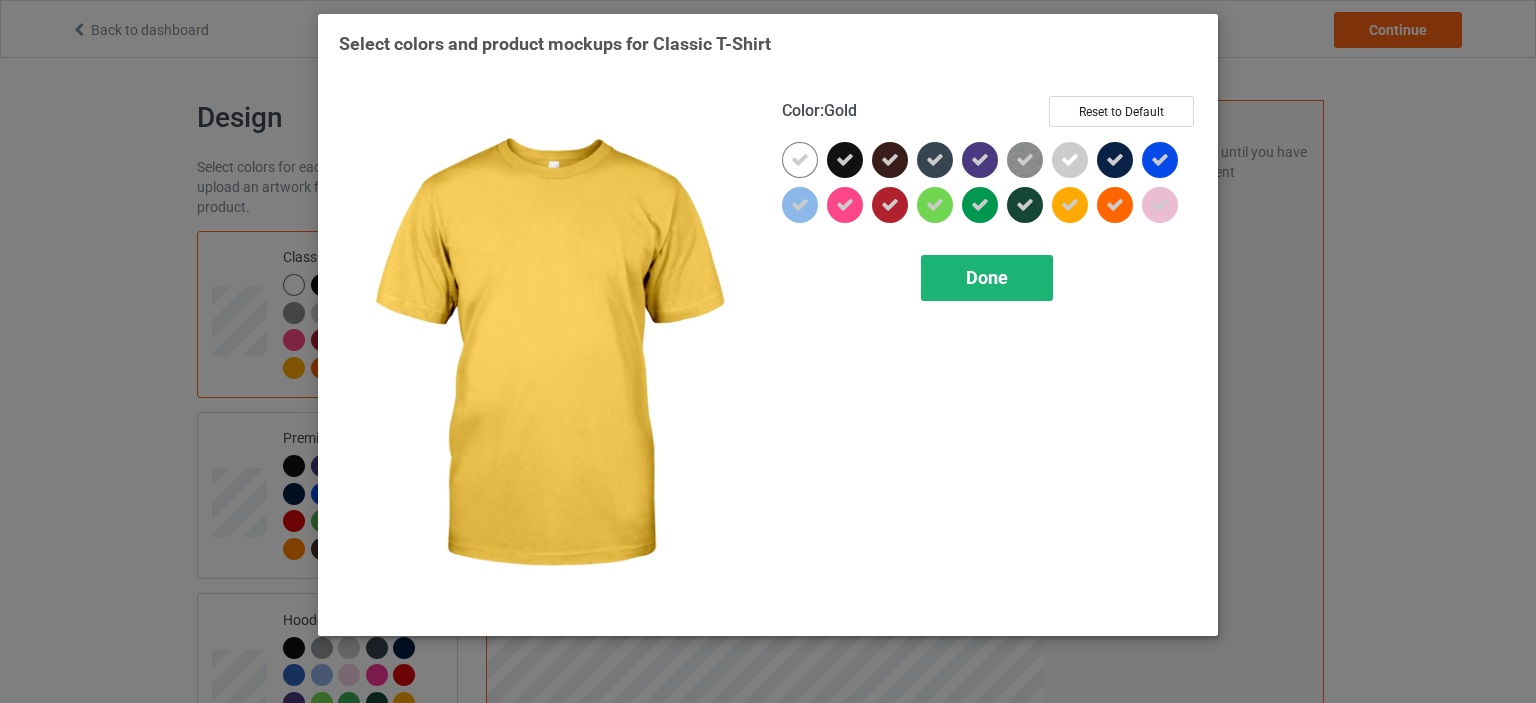 click on "Done" at bounding box center (987, 278) 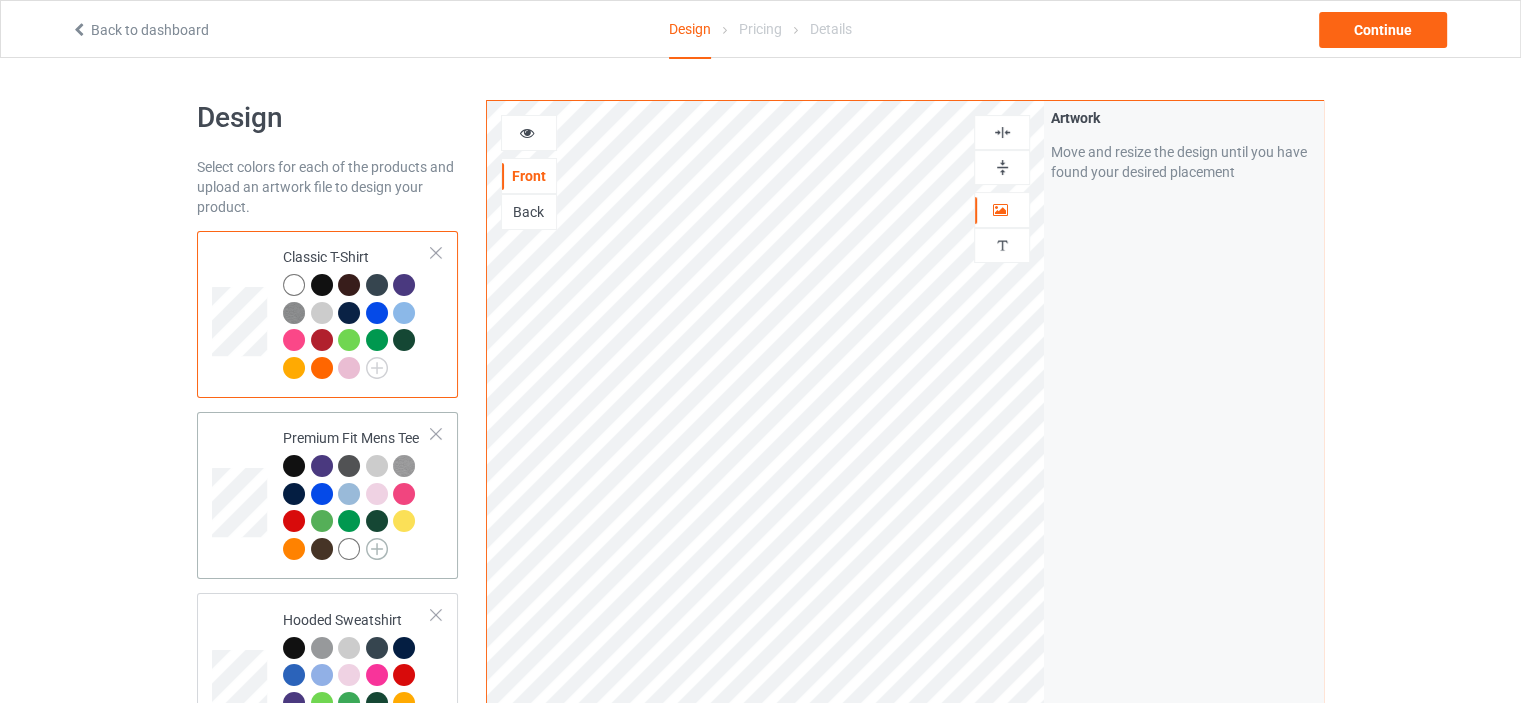 click at bounding box center [377, 549] 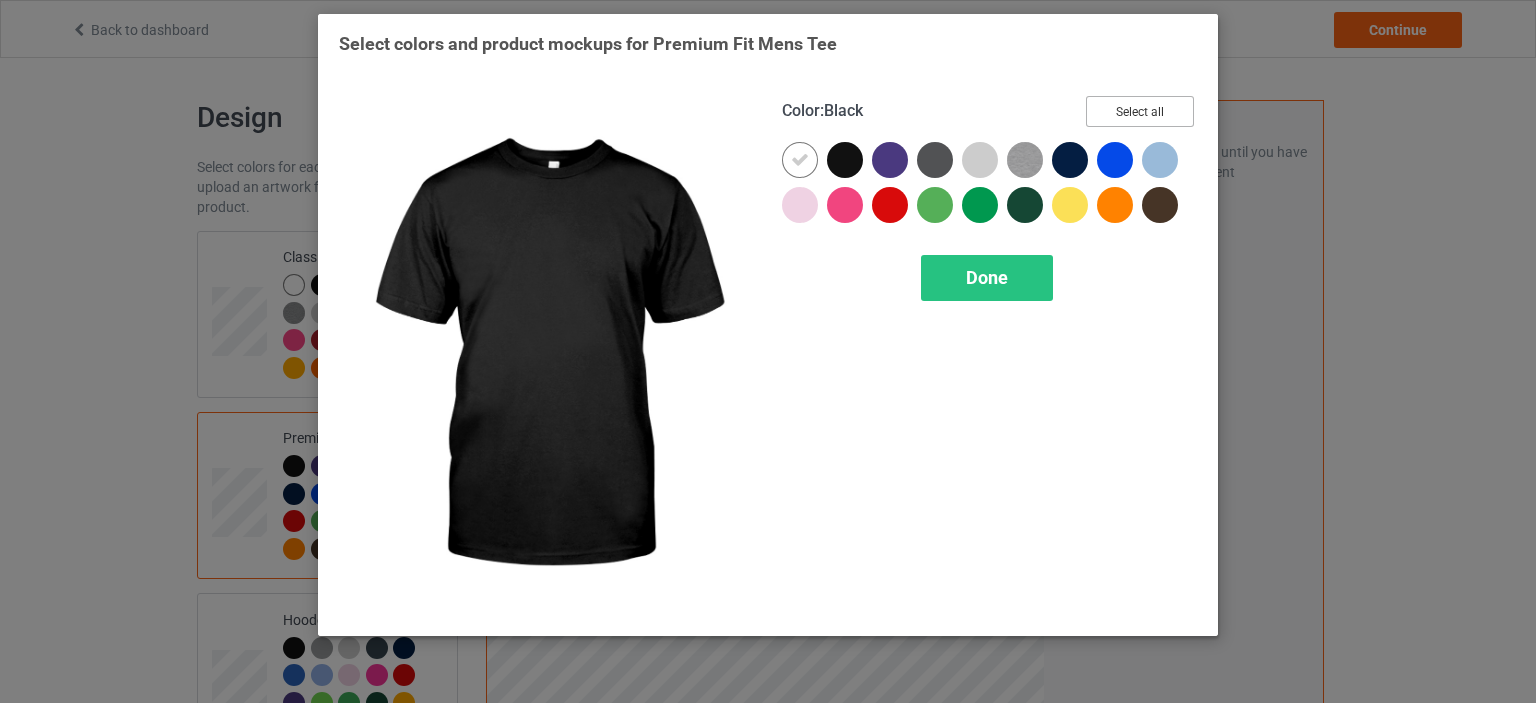 click on "Select all" at bounding box center [1140, 111] 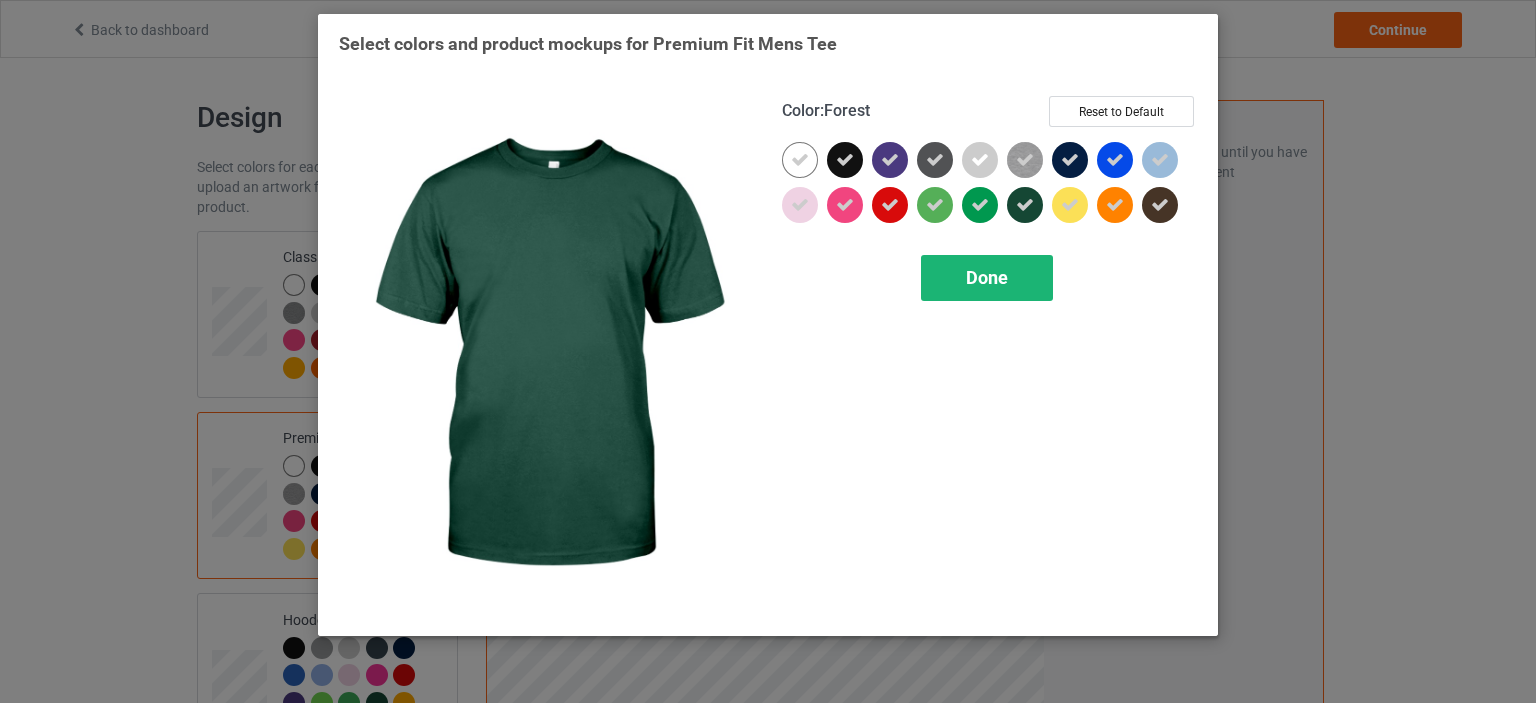 click on "Done" at bounding box center [987, 278] 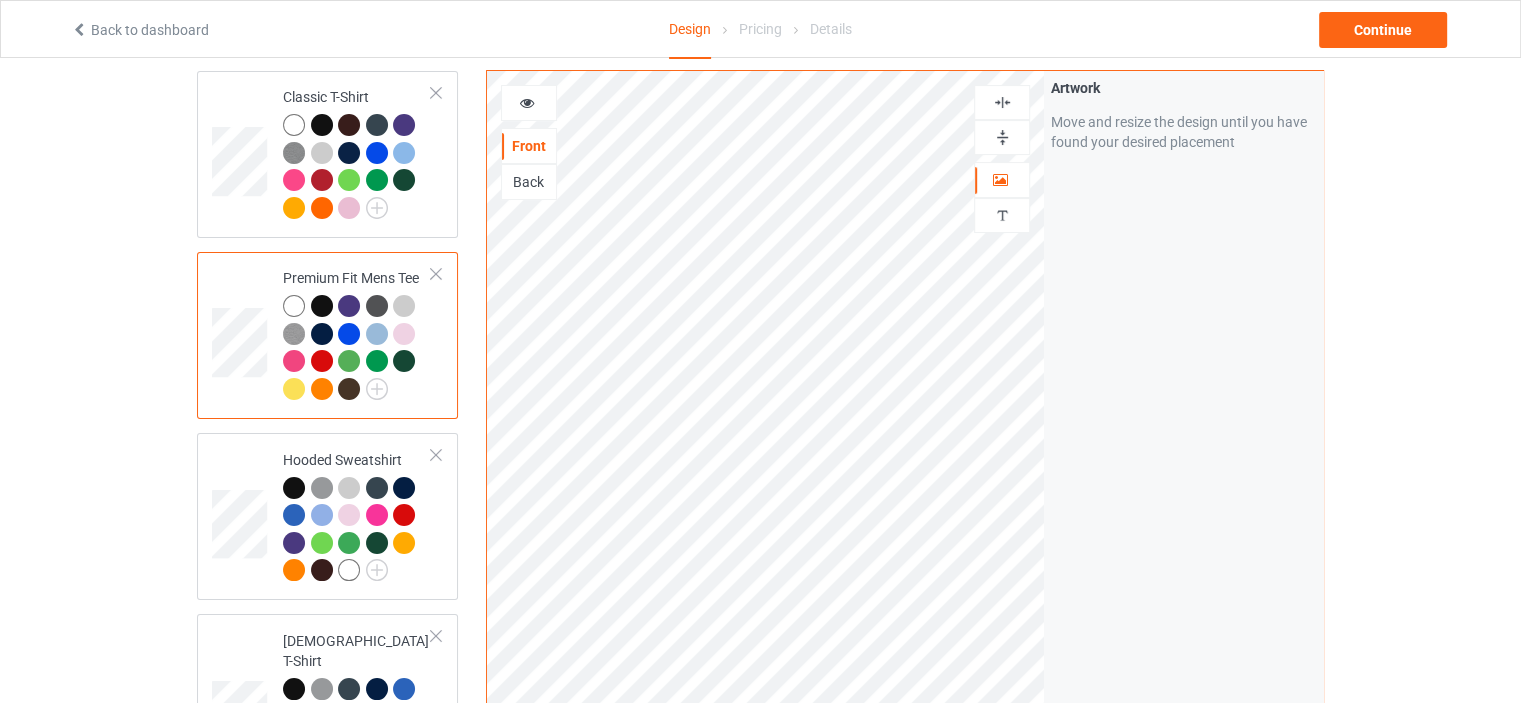 scroll, scrollTop: 300, scrollLeft: 0, axis: vertical 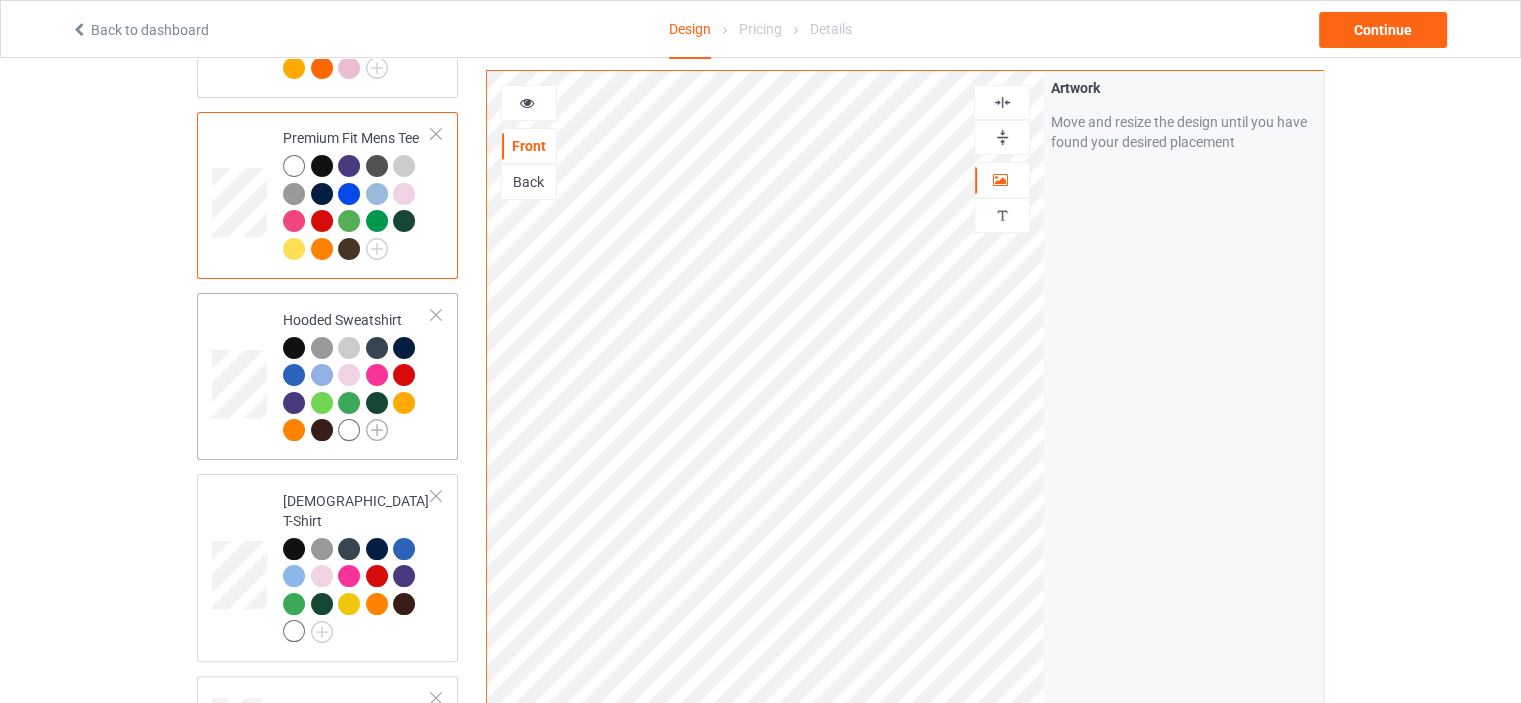 click at bounding box center [377, 430] 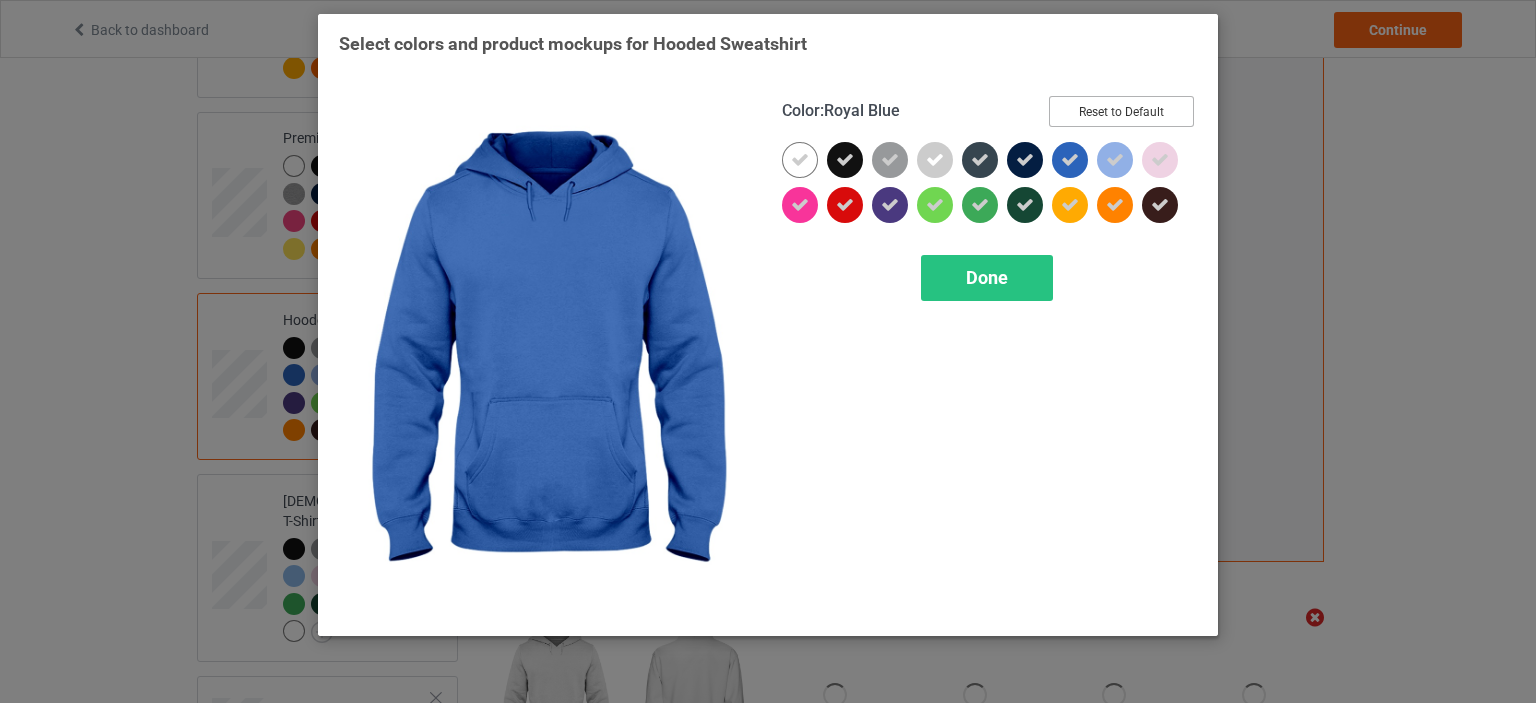 click on "Reset to Default" at bounding box center [1121, 111] 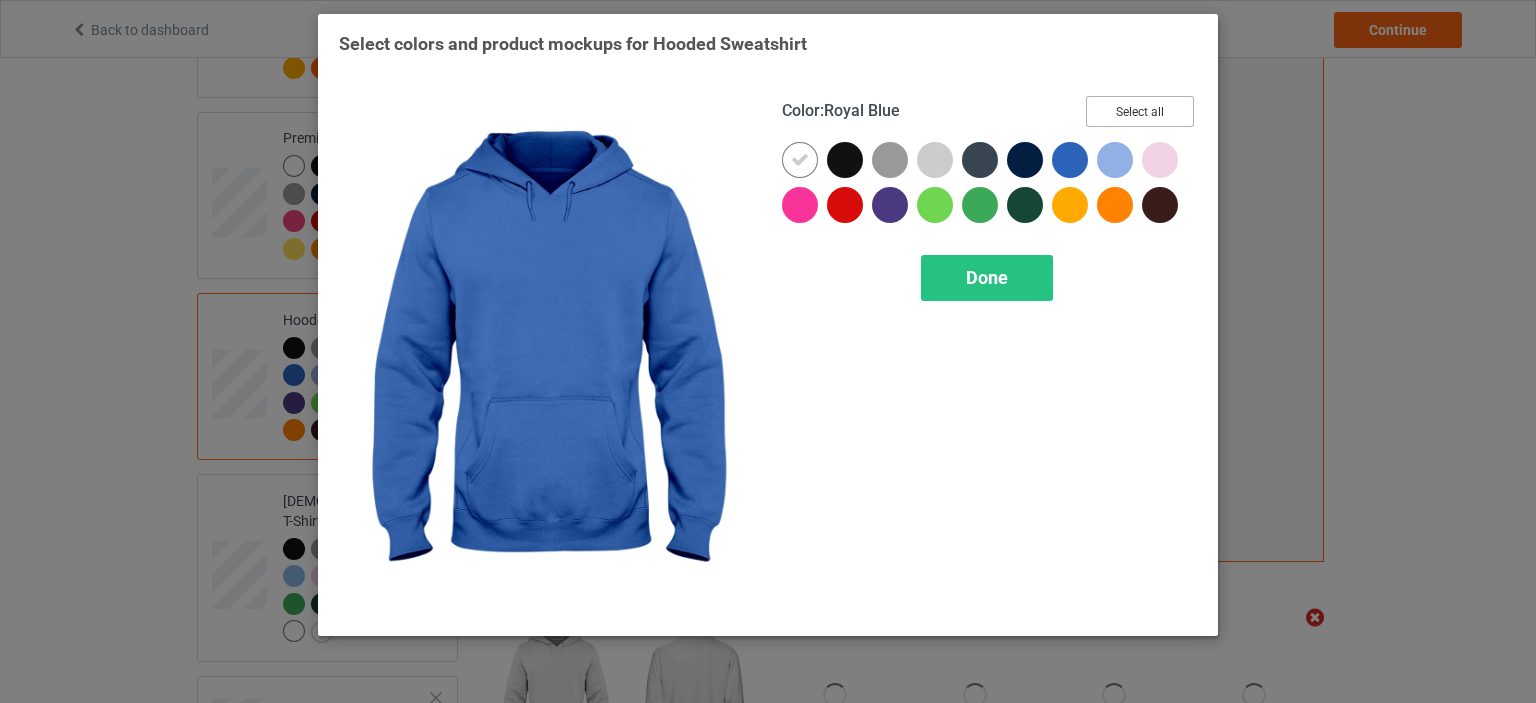 click on "Select all" at bounding box center [1140, 111] 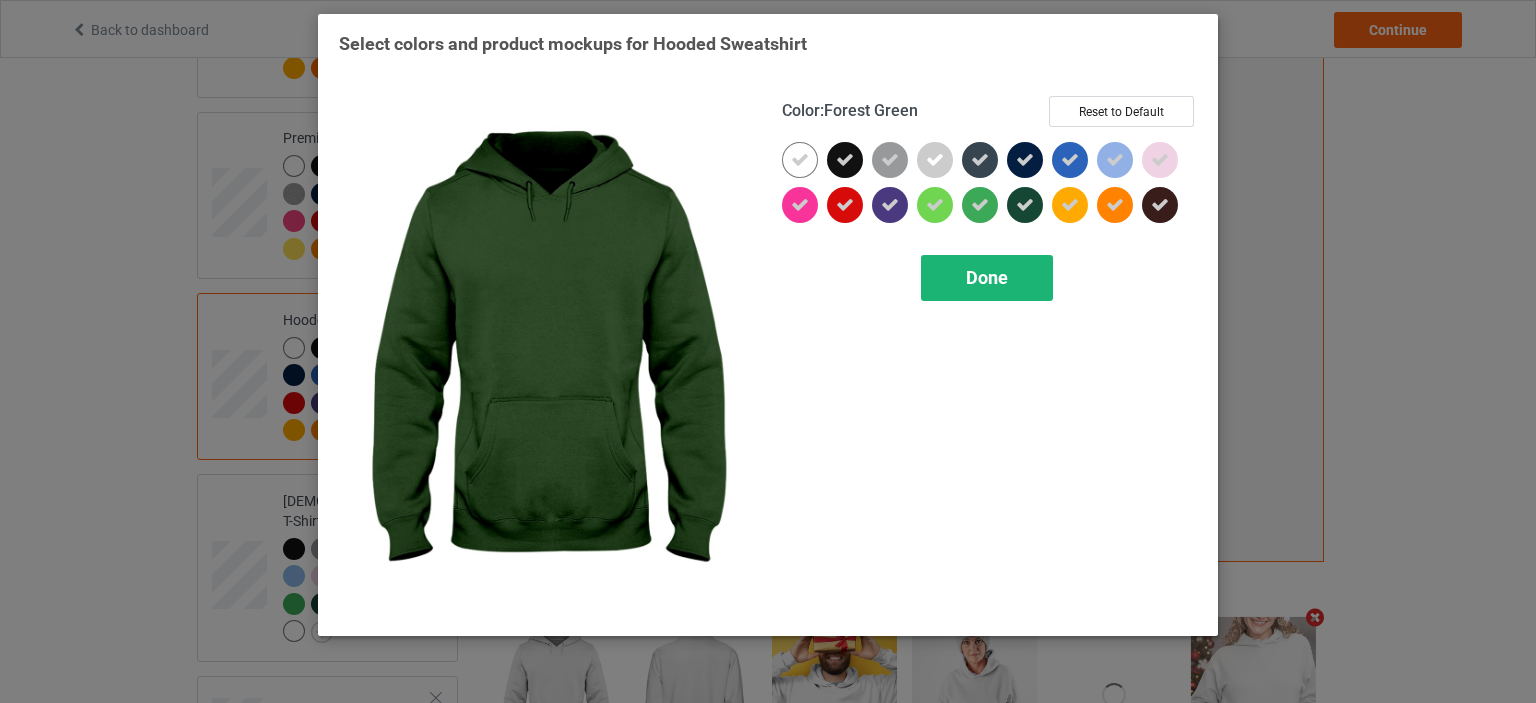 click on "Done" at bounding box center [987, 277] 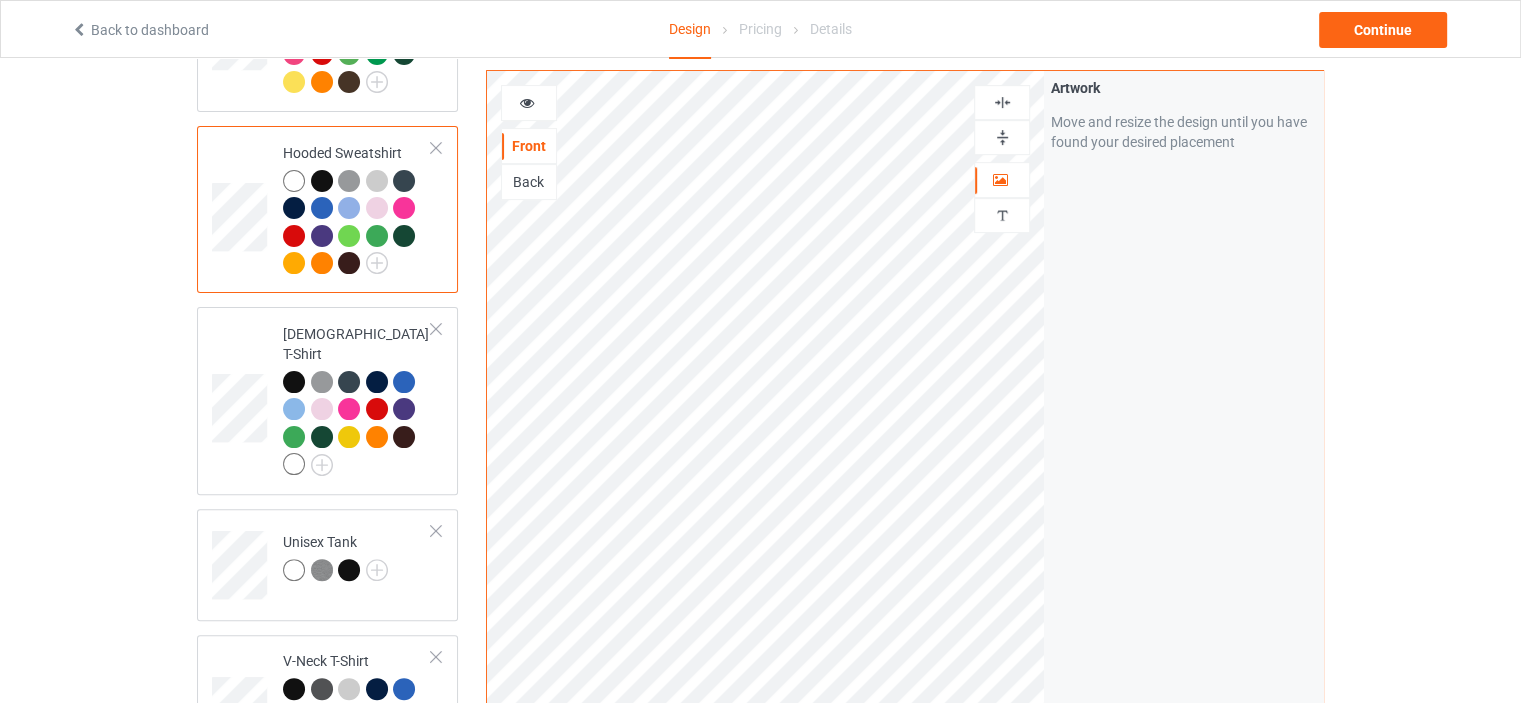 scroll, scrollTop: 500, scrollLeft: 0, axis: vertical 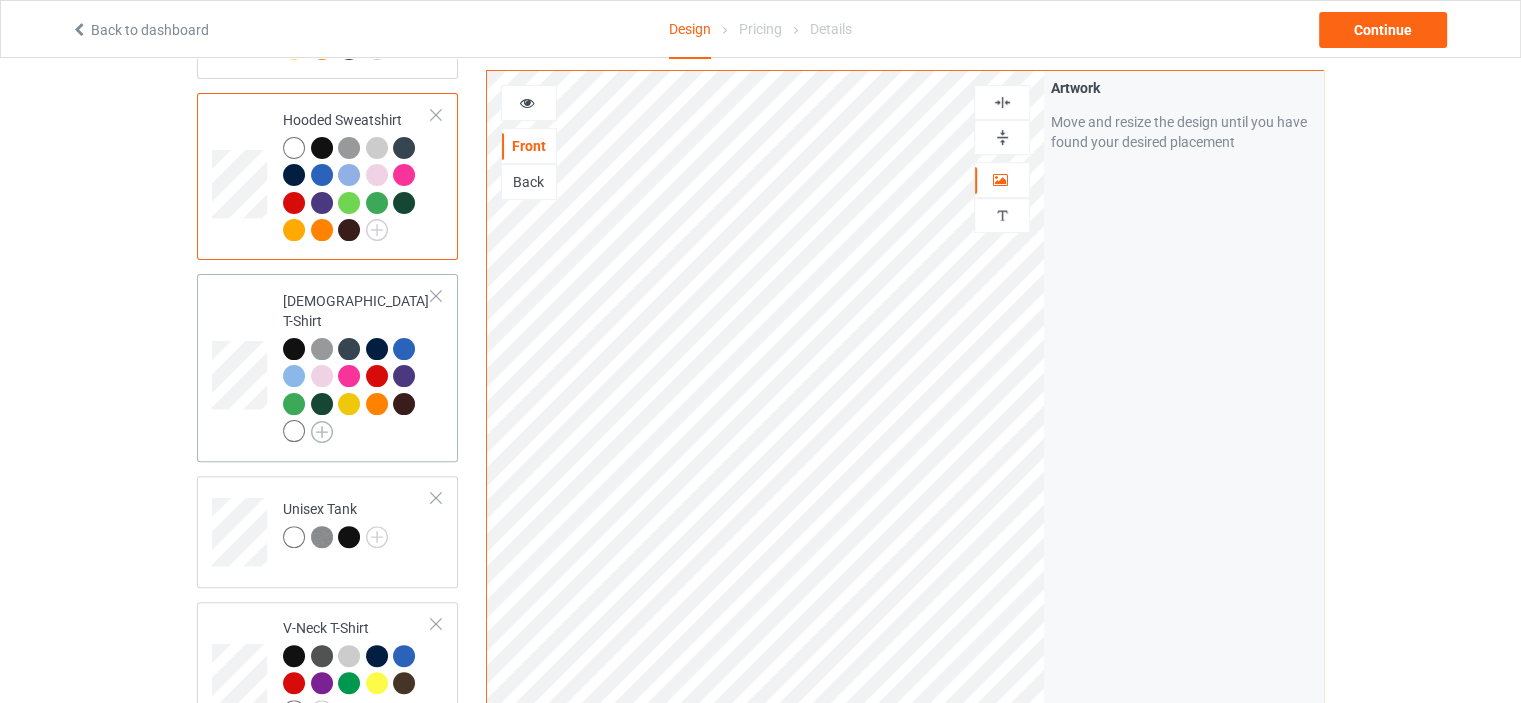 click at bounding box center [322, 432] 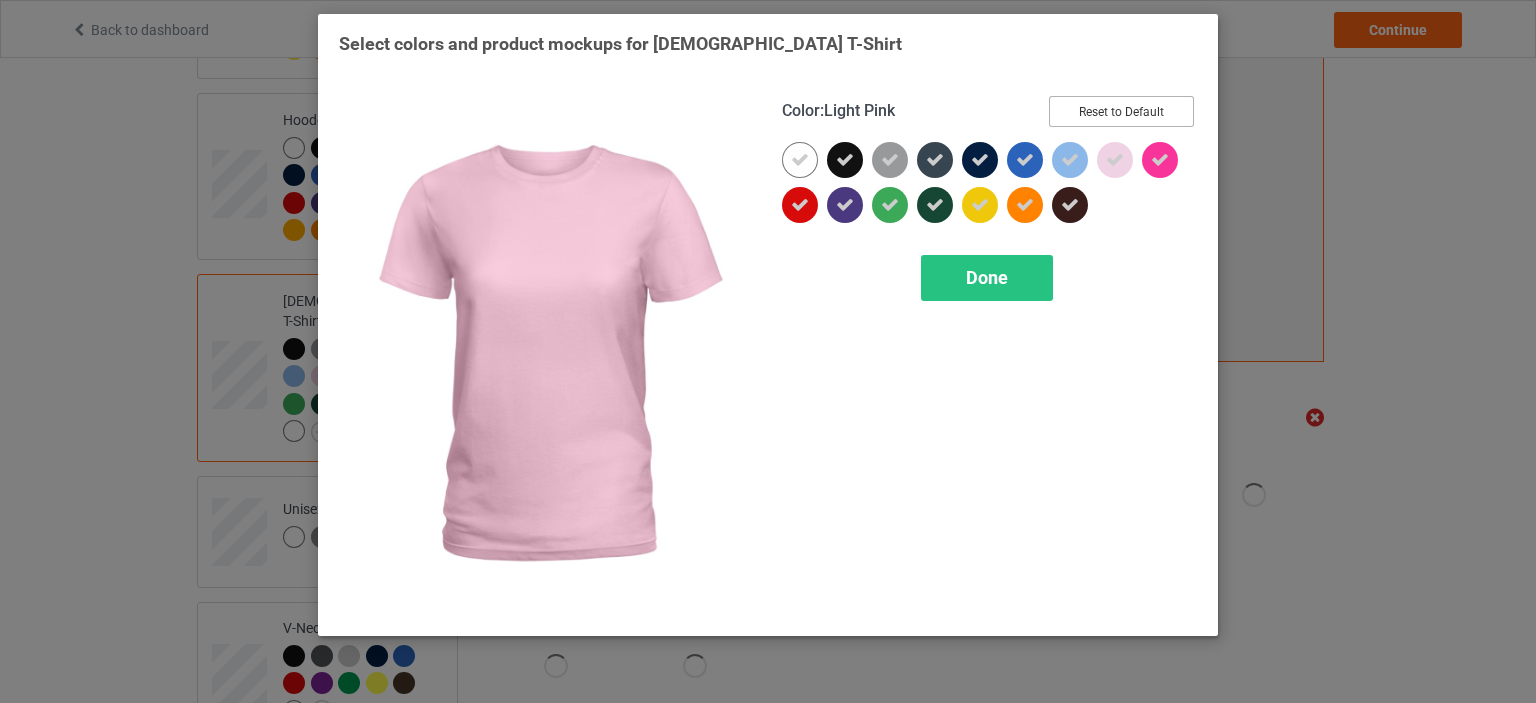 click on "Reset to Default" at bounding box center [1121, 111] 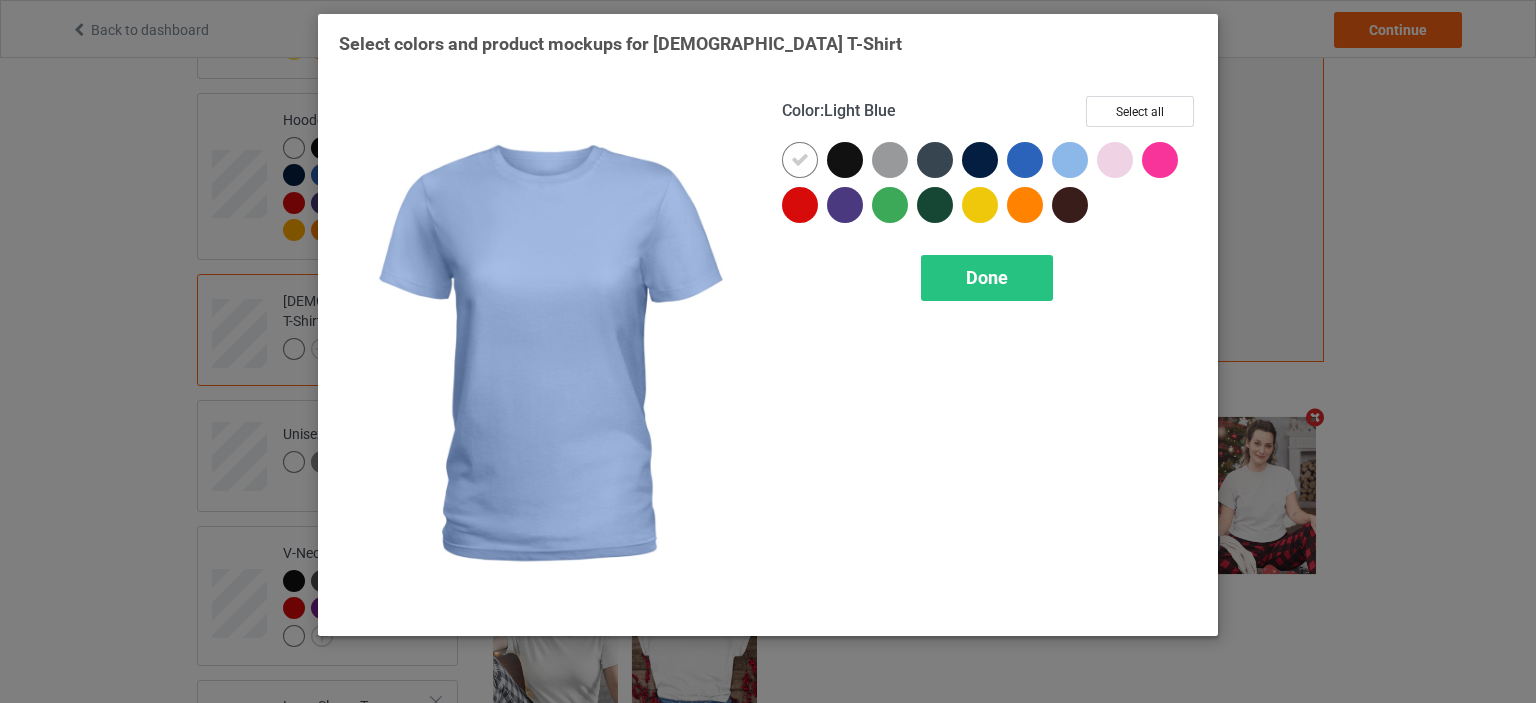 click at bounding box center (1070, 160) 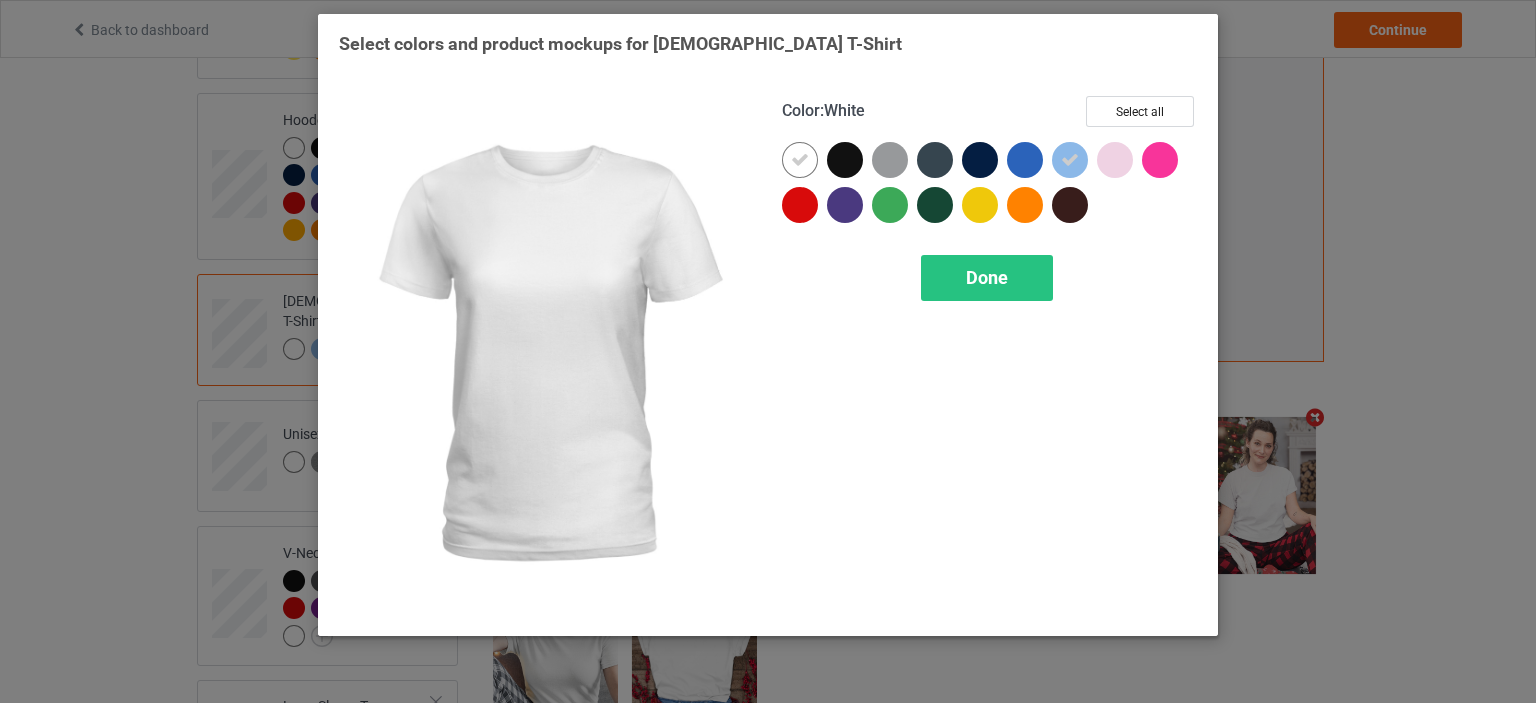 click at bounding box center (800, 160) 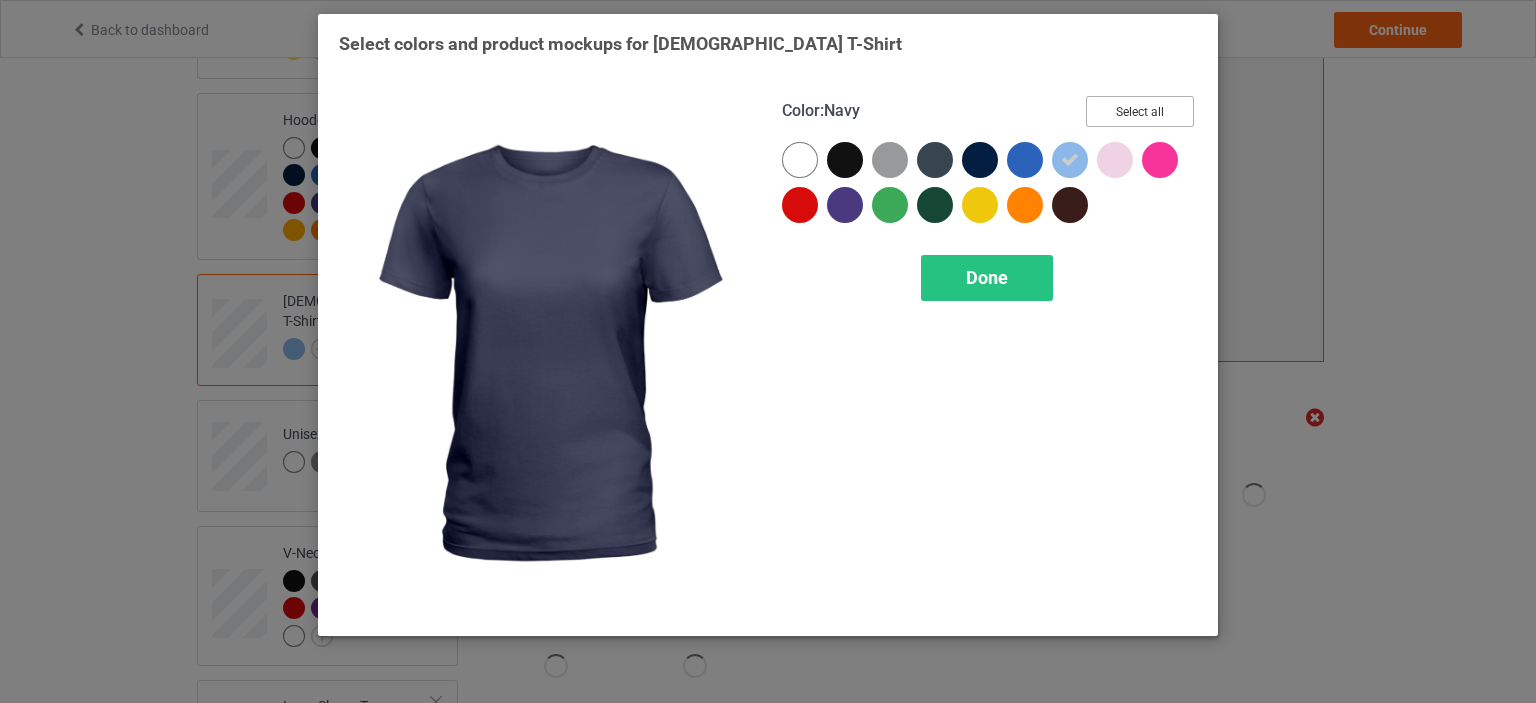 click on "Select all" at bounding box center [1140, 111] 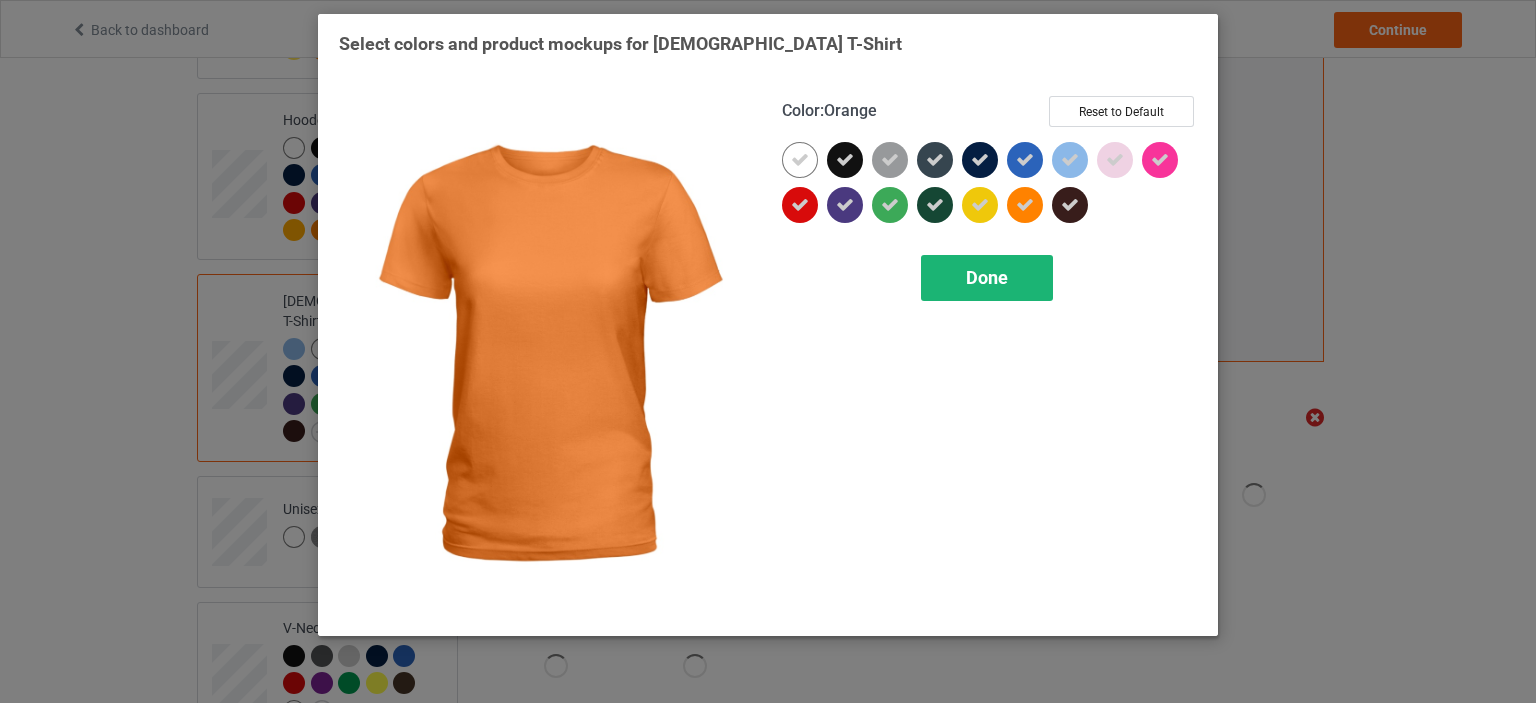 click on "Done" at bounding box center [987, 277] 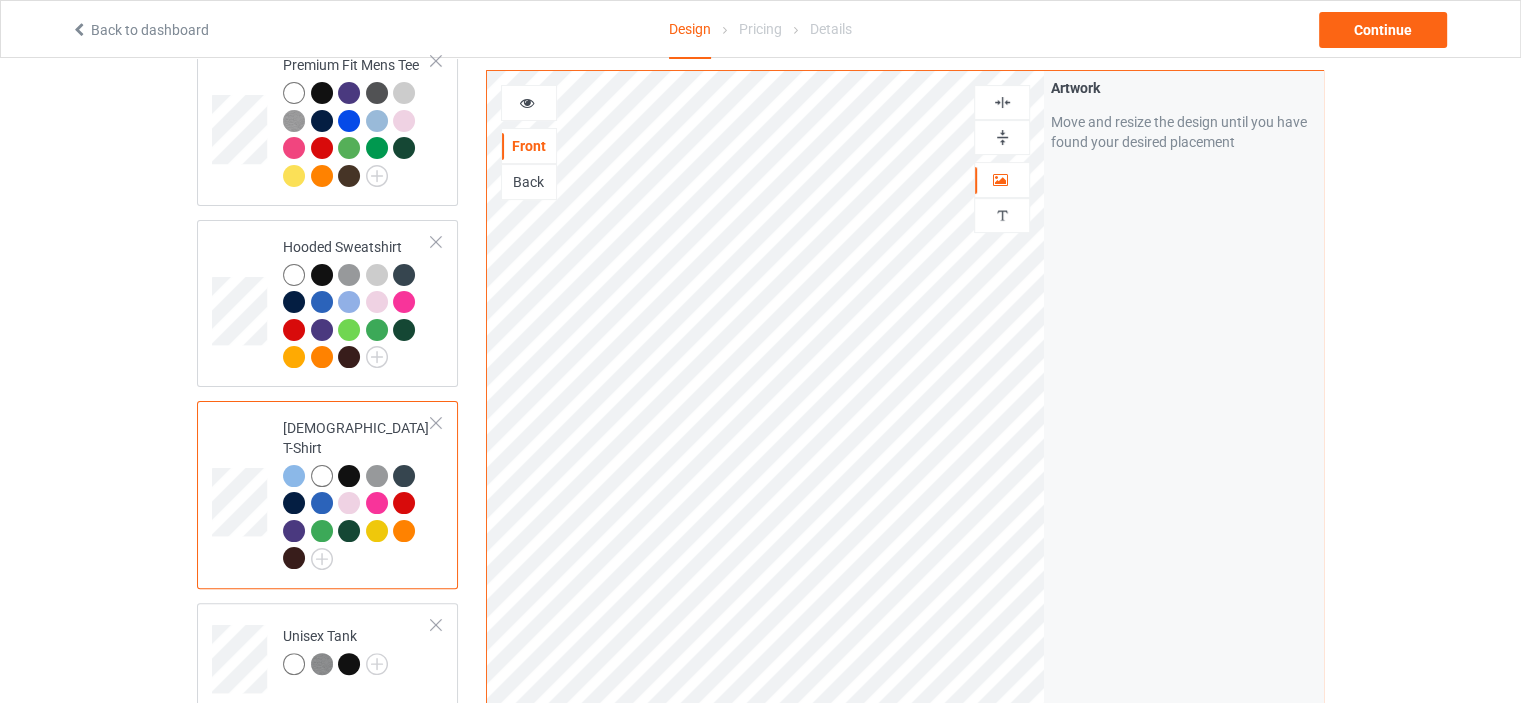 scroll, scrollTop: 300, scrollLeft: 0, axis: vertical 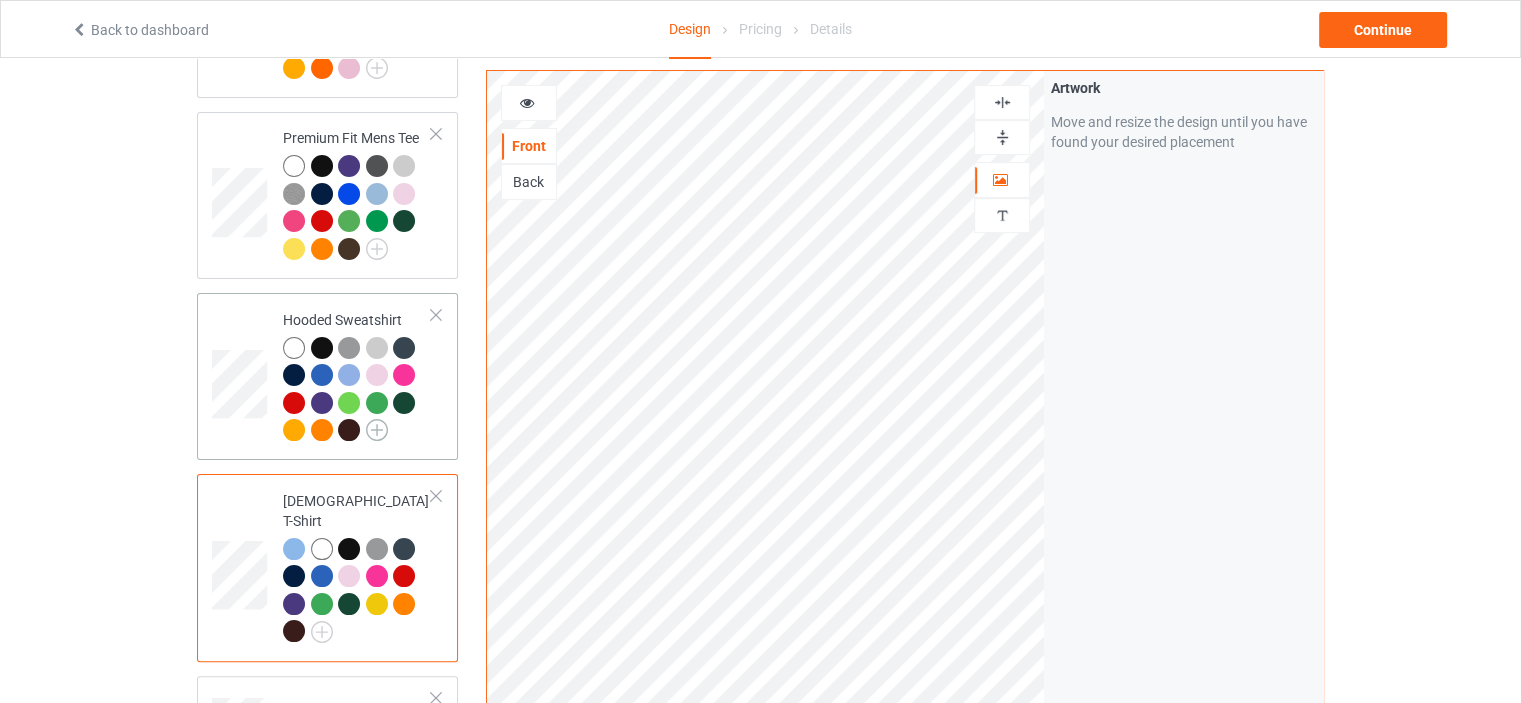 click at bounding box center [377, 430] 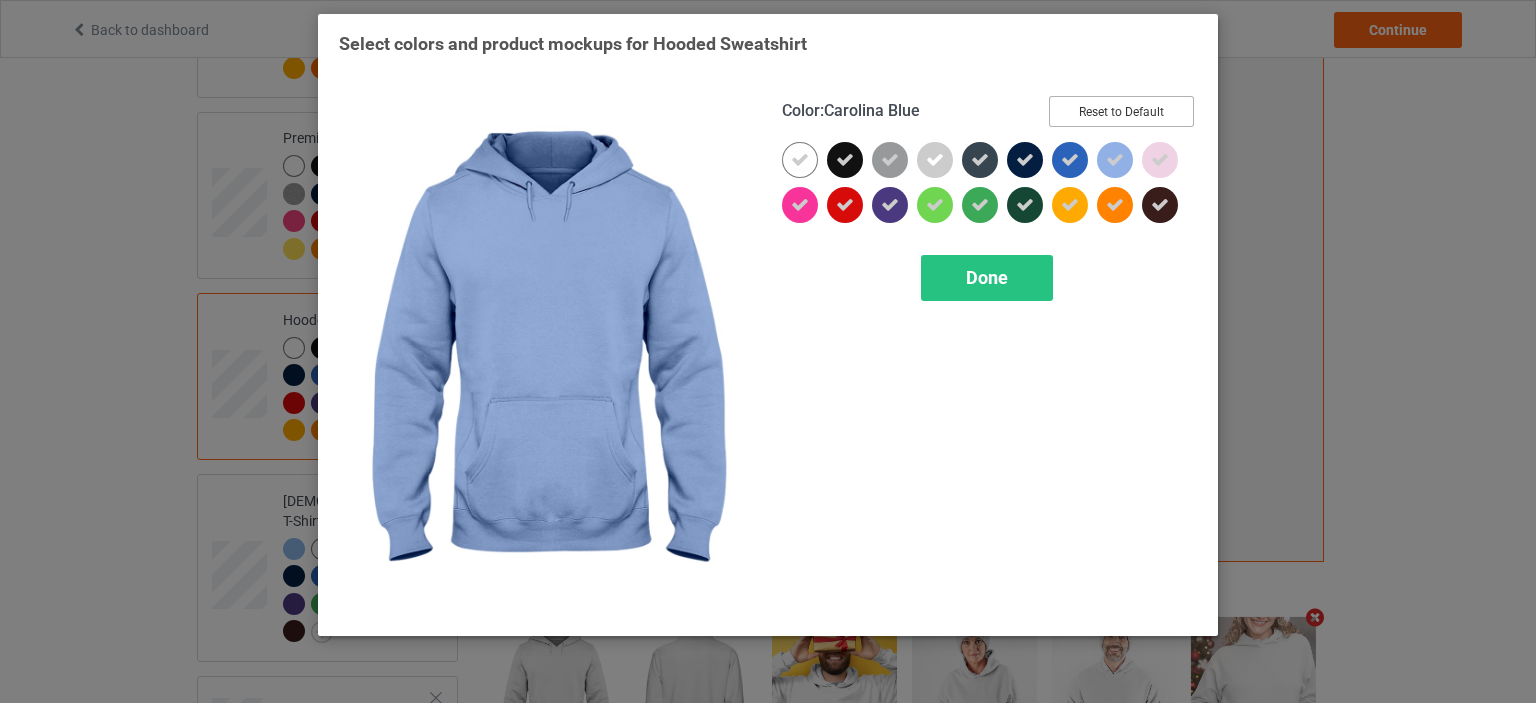 click on "Reset to Default" at bounding box center [1121, 111] 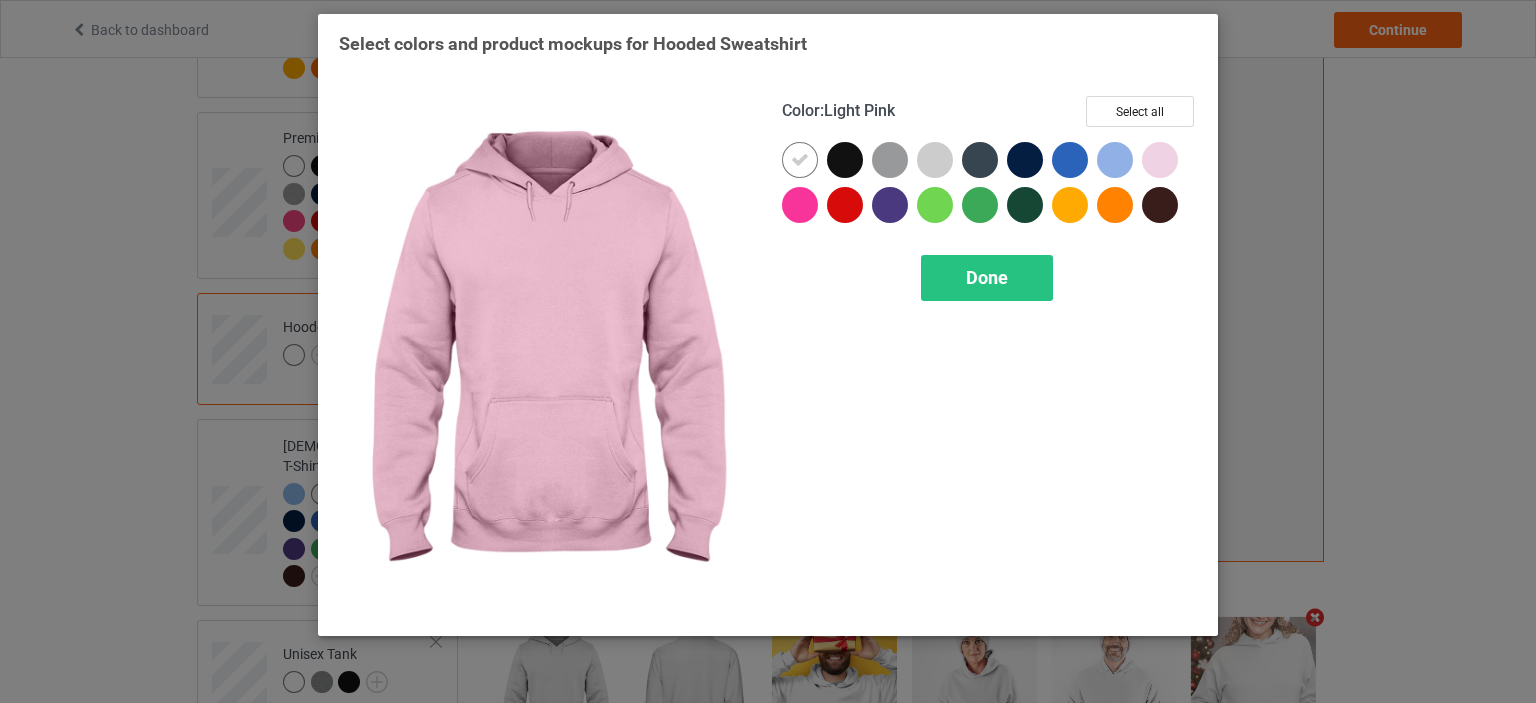 click at bounding box center [1160, 160] 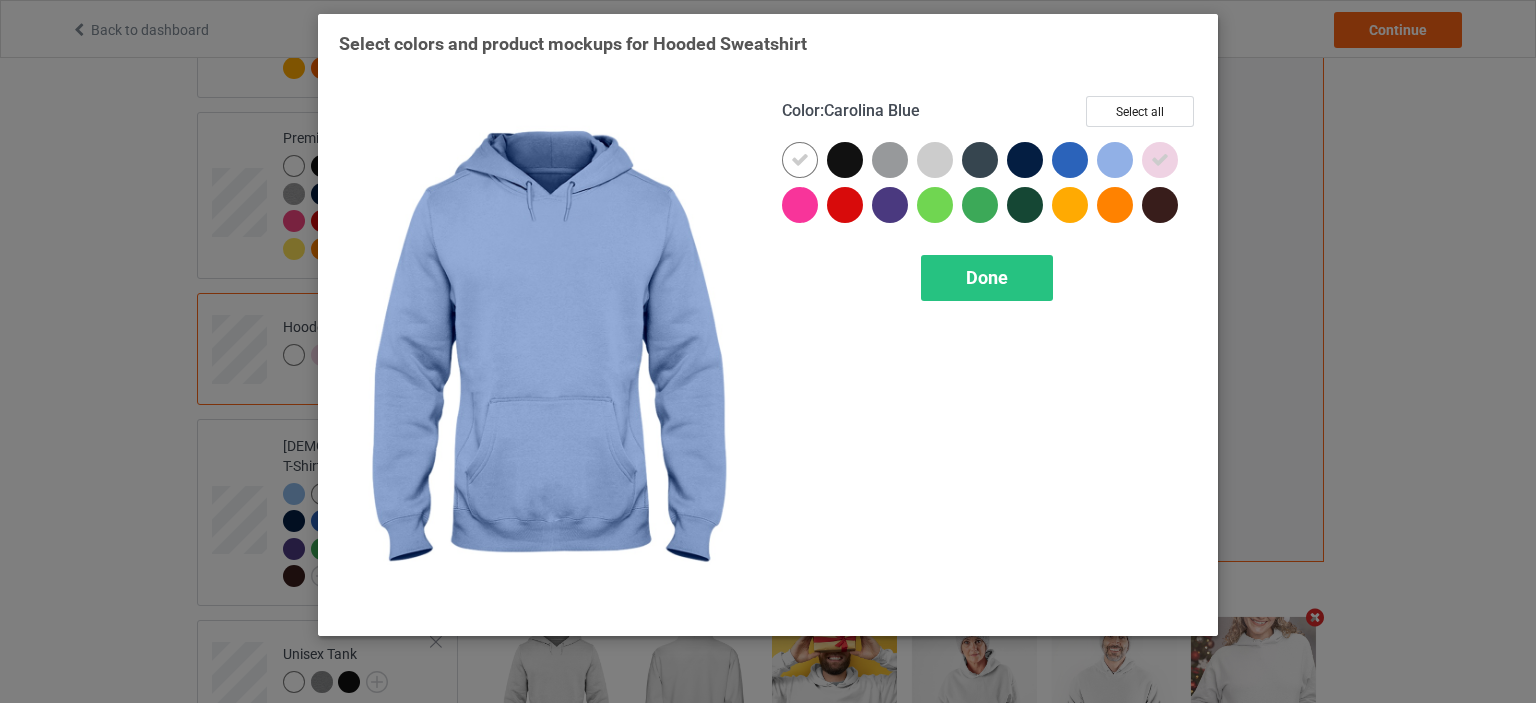 click at bounding box center (1115, 160) 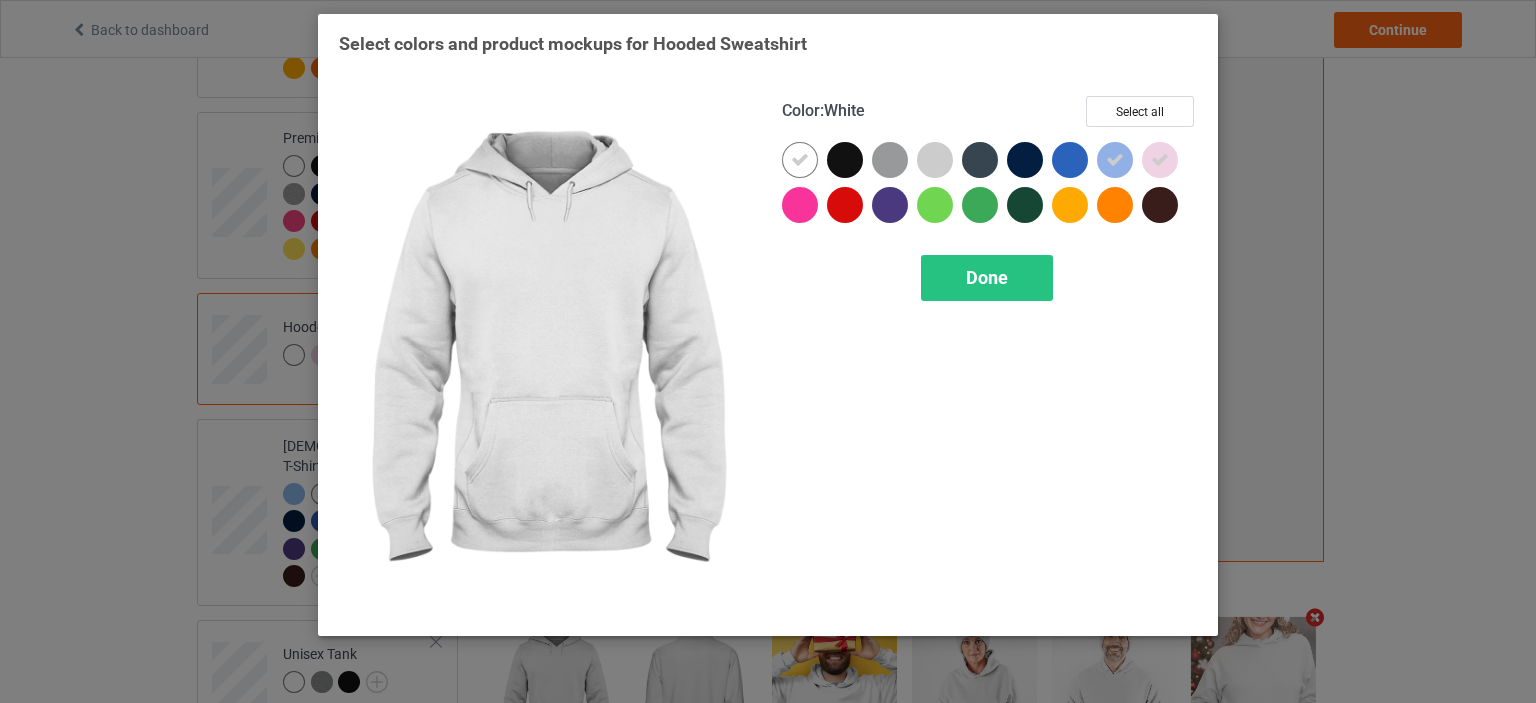 click at bounding box center (800, 160) 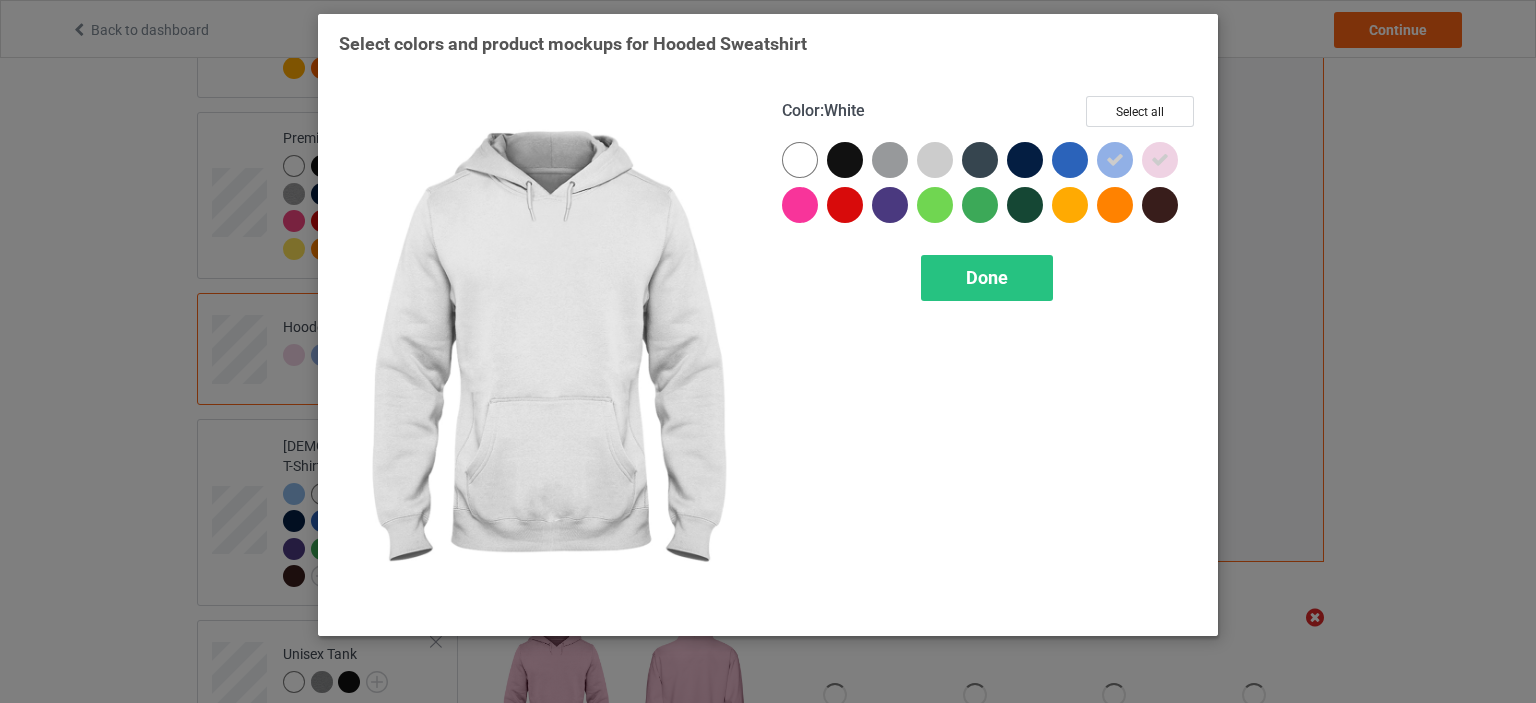 click at bounding box center [800, 160] 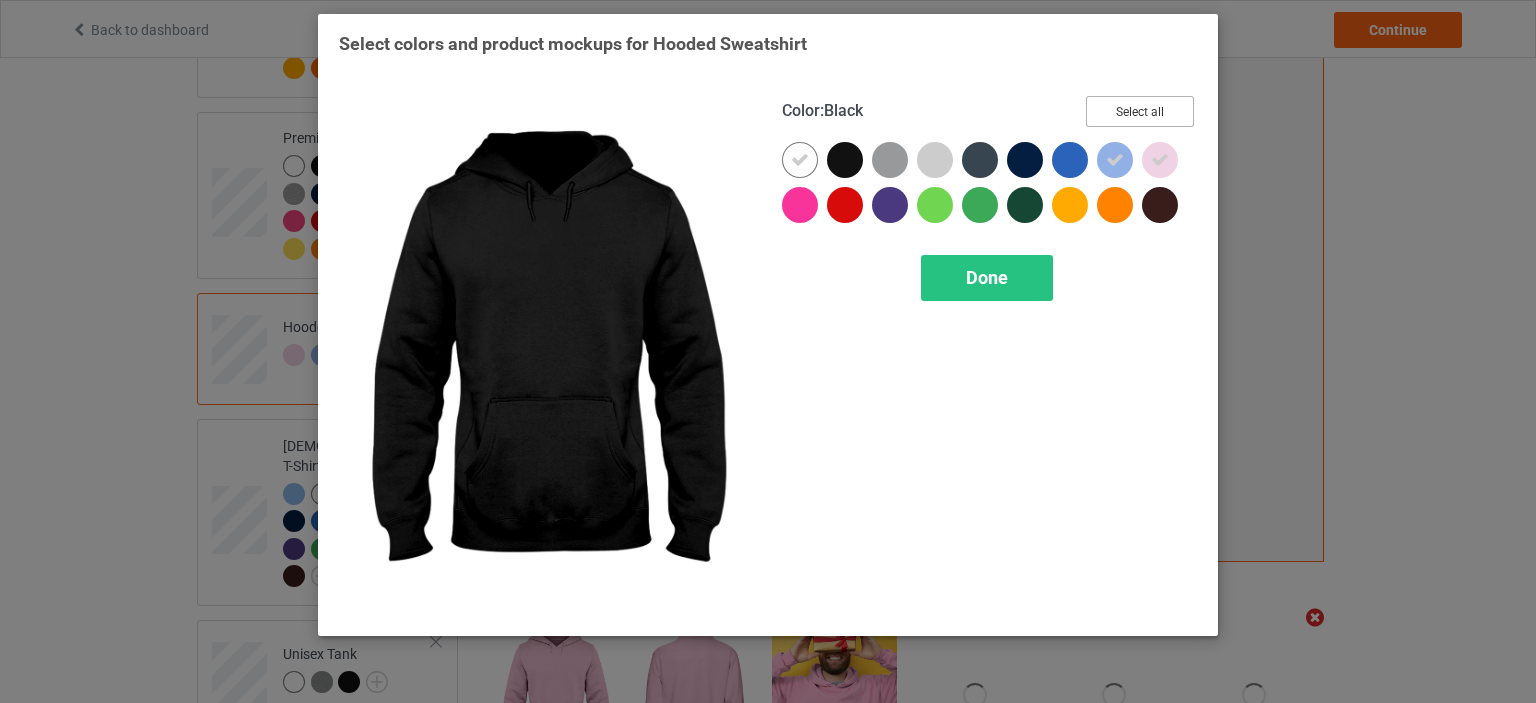 click on "Select all" at bounding box center (1140, 111) 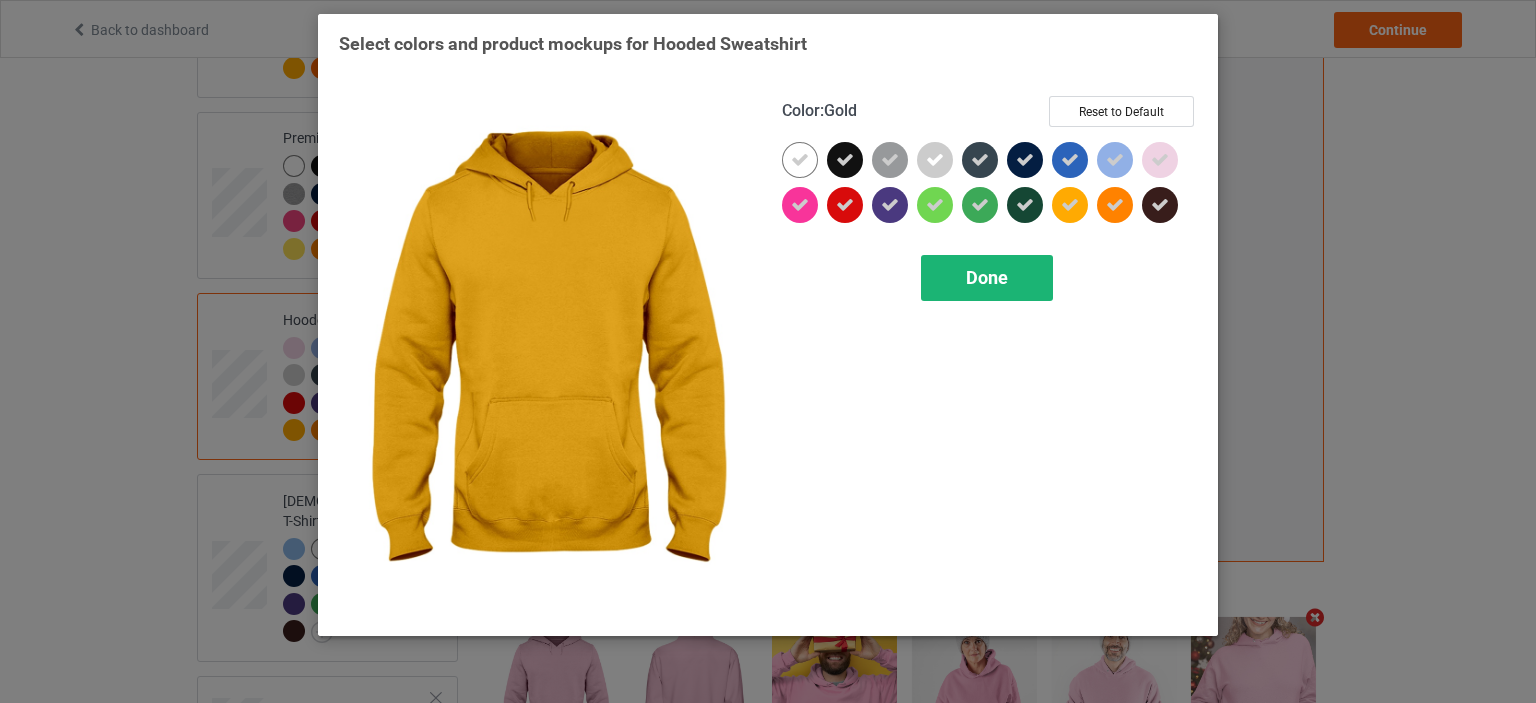 click on "Done" at bounding box center (987, 277) 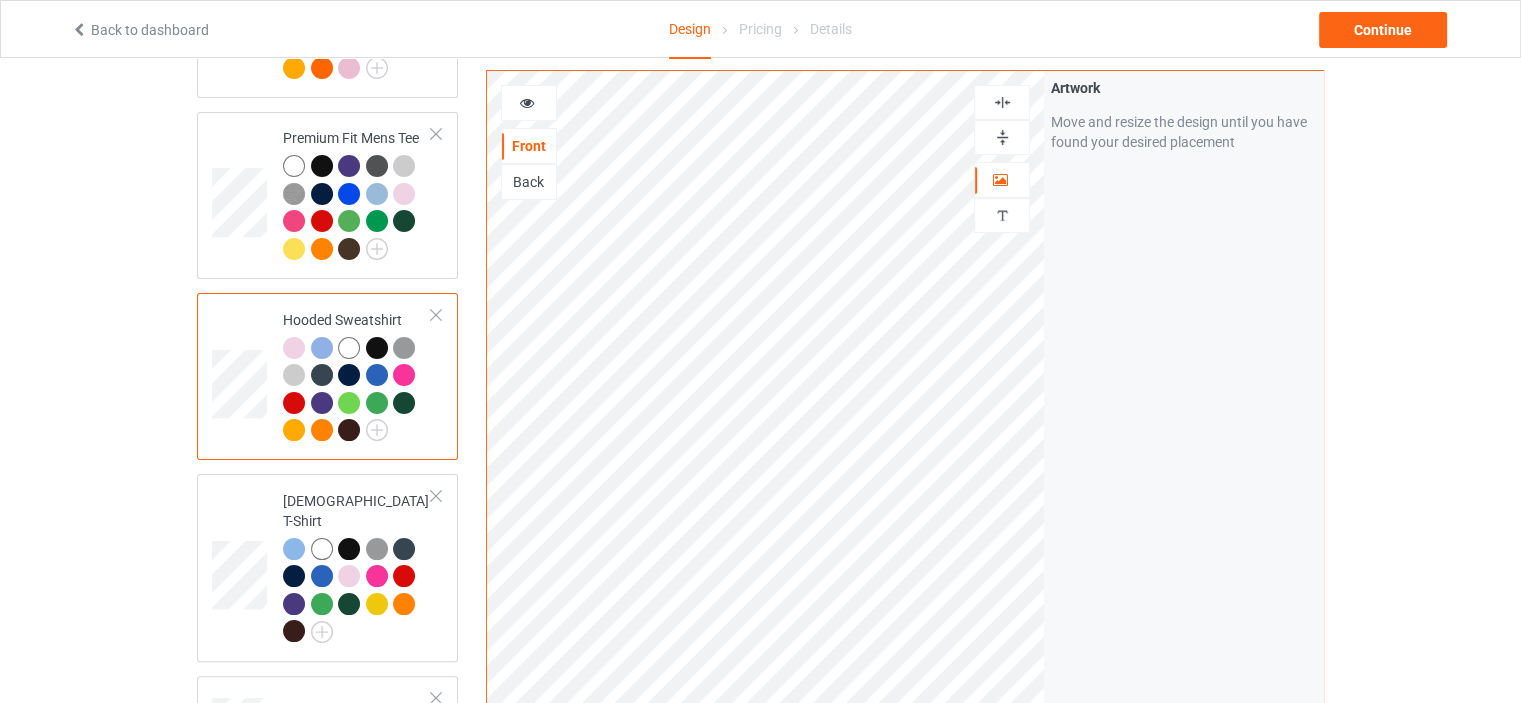 scroll, scrollTop: 700, scrollLeft: 0, axis: vertical 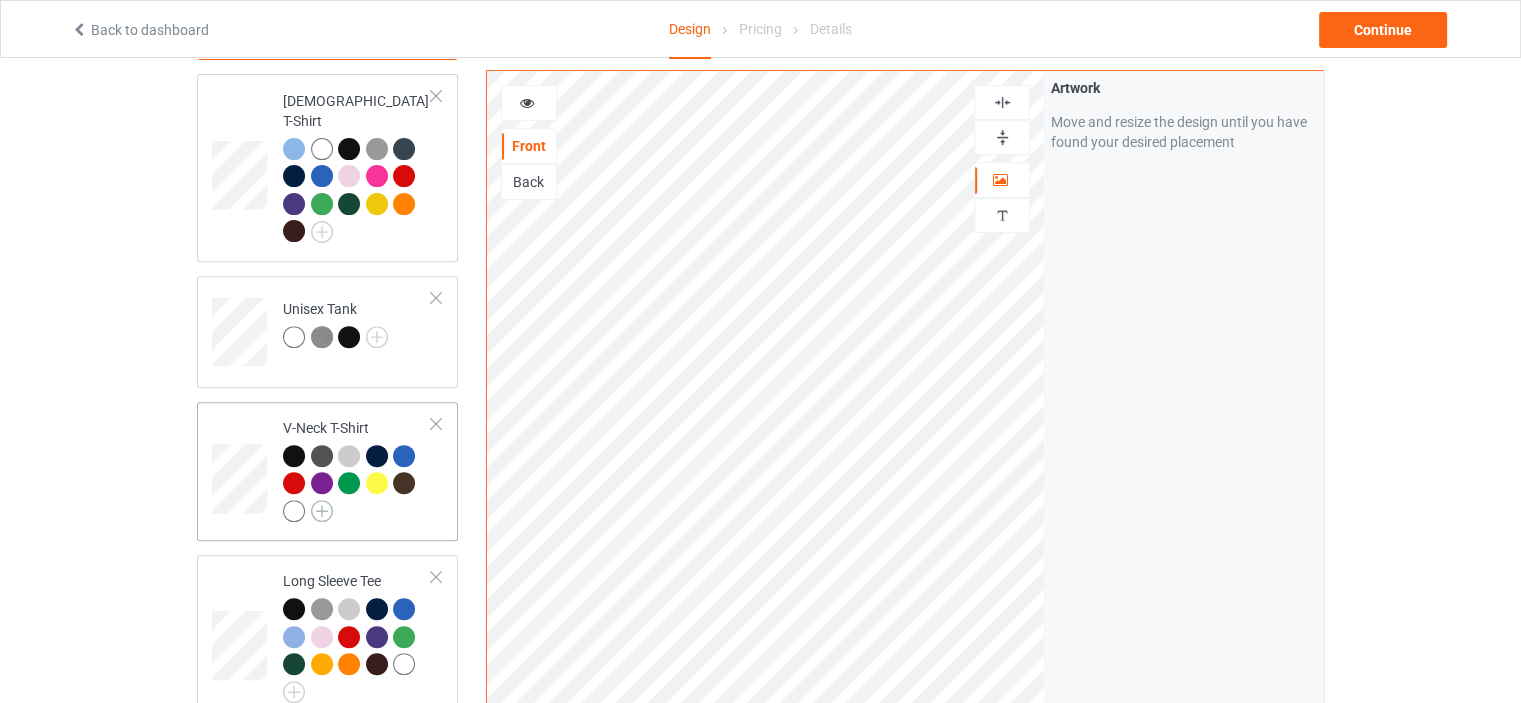click at bounding box center [322, 511] 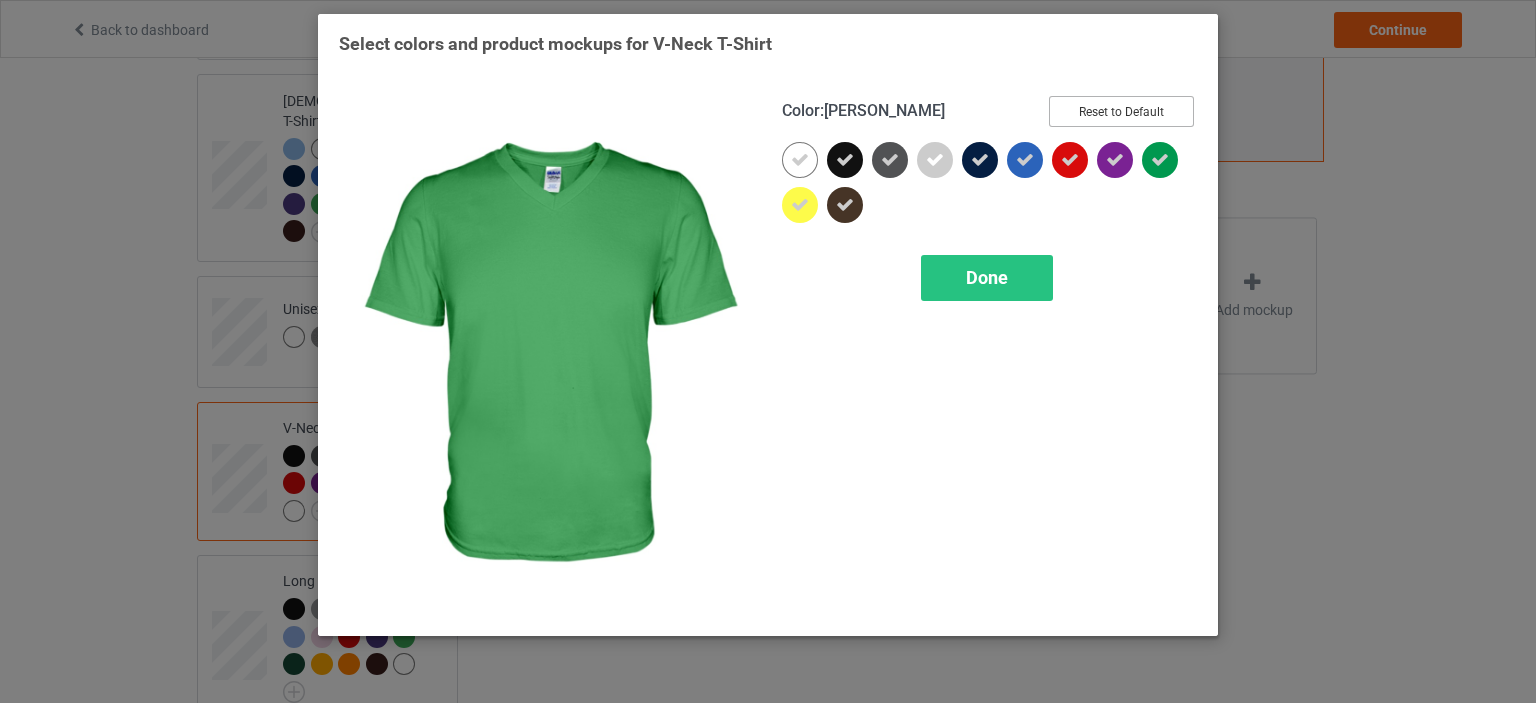 click on "Reset to Default" at bounding box center (1121, 111) 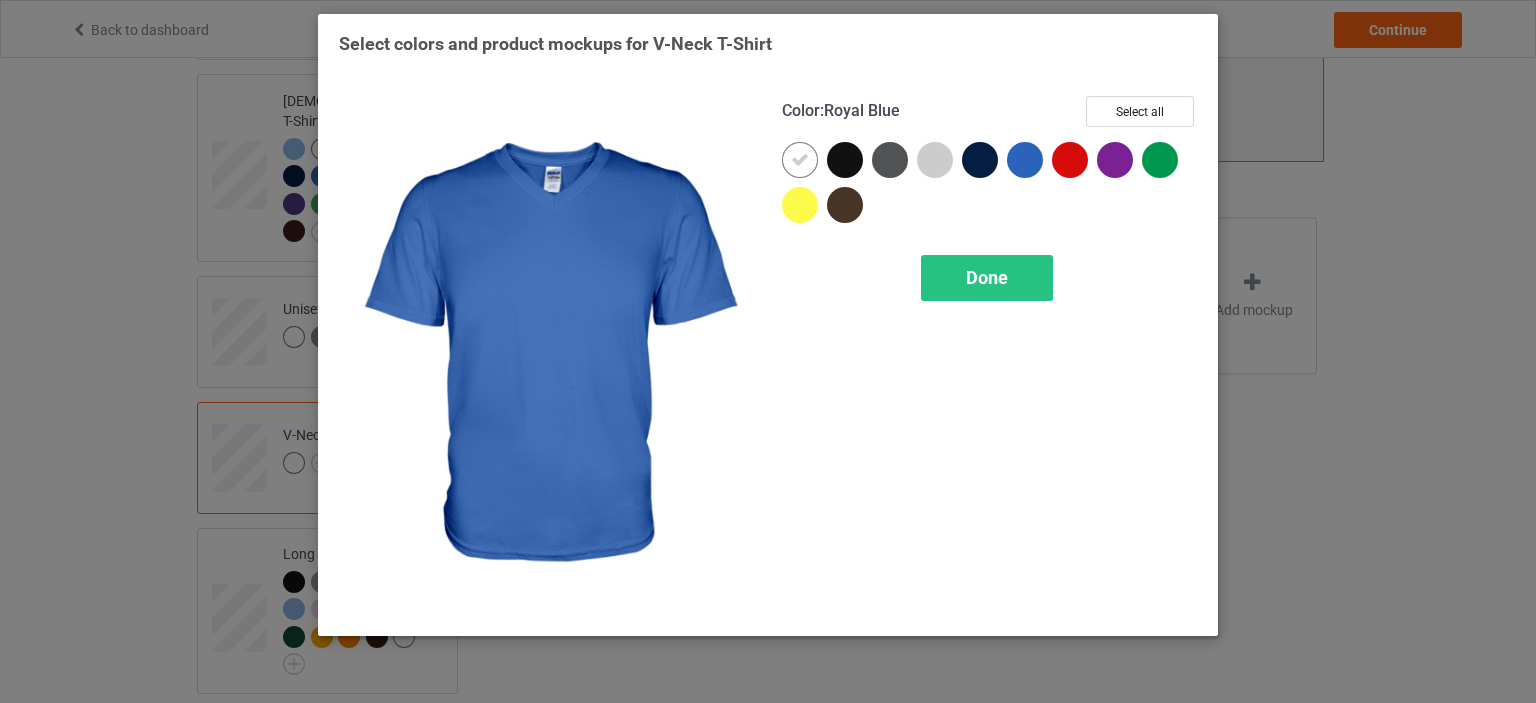 click at bounding box center (1025, 160) 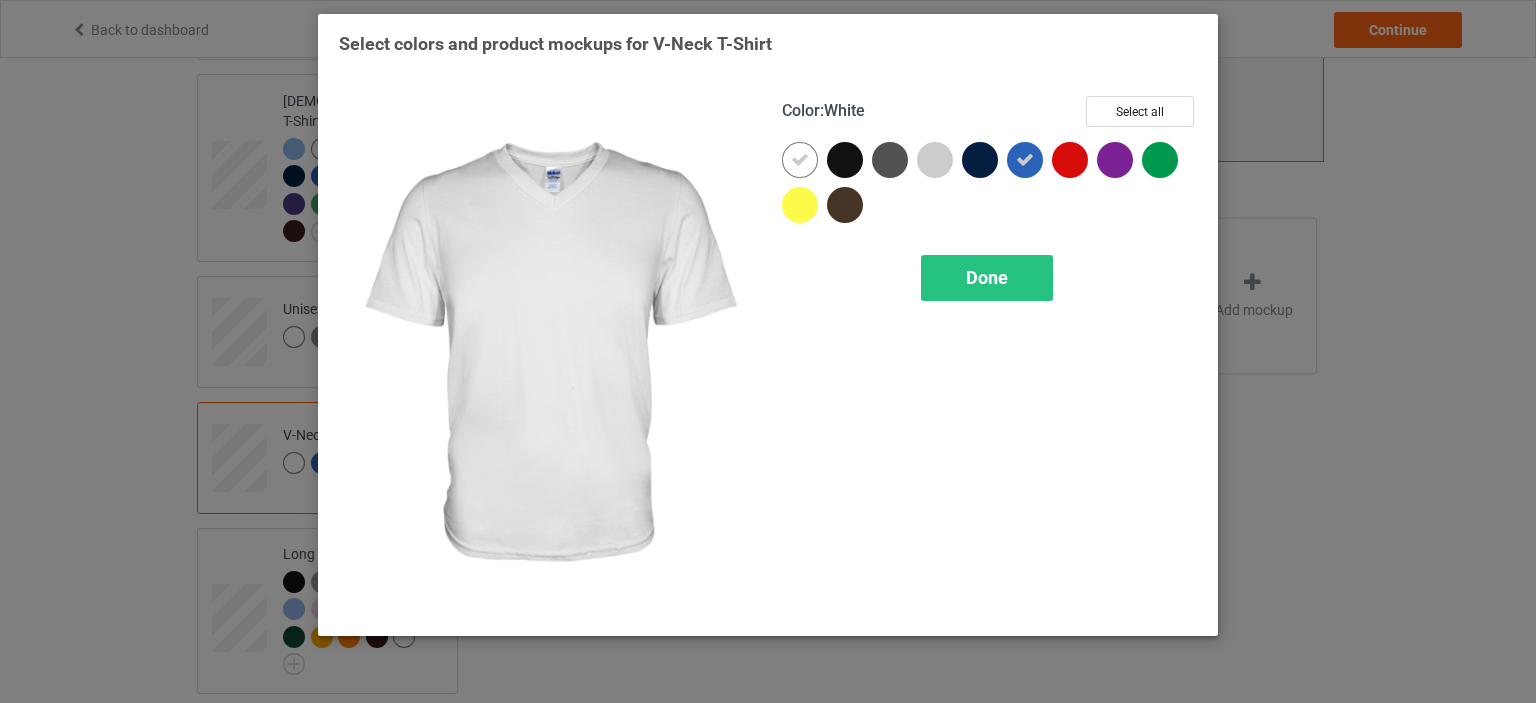 click at bounding box center (800, 160) 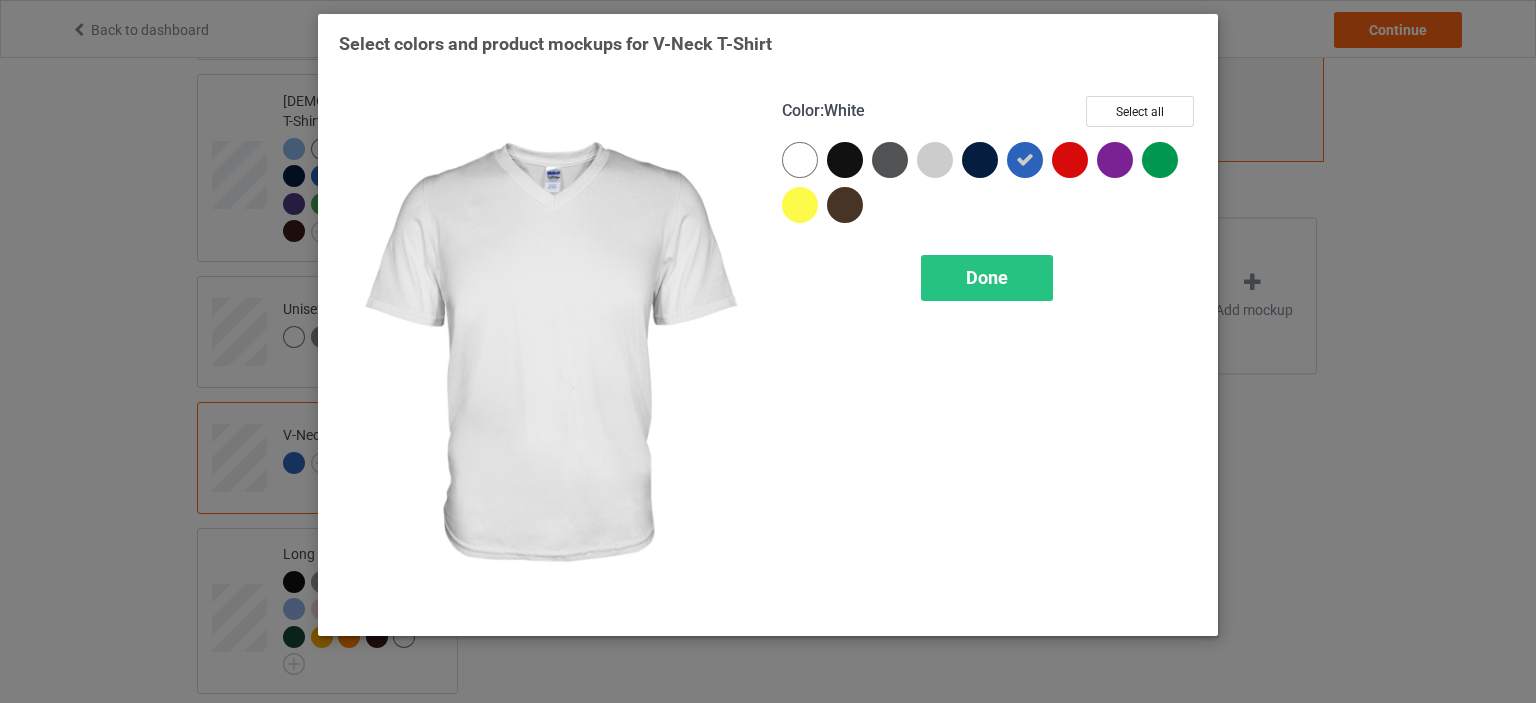 click at bounding box center [800, 160] 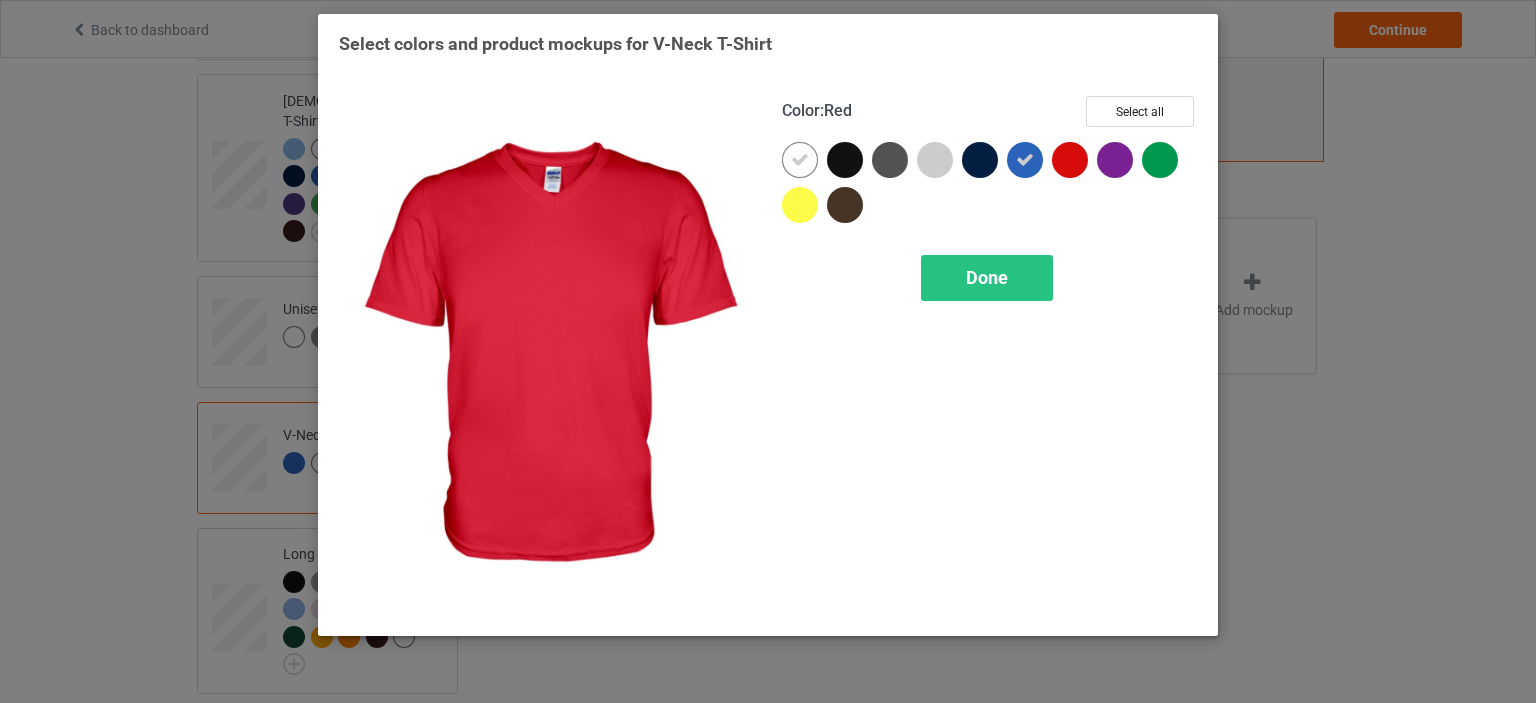click at bounding box center [1070, 160] 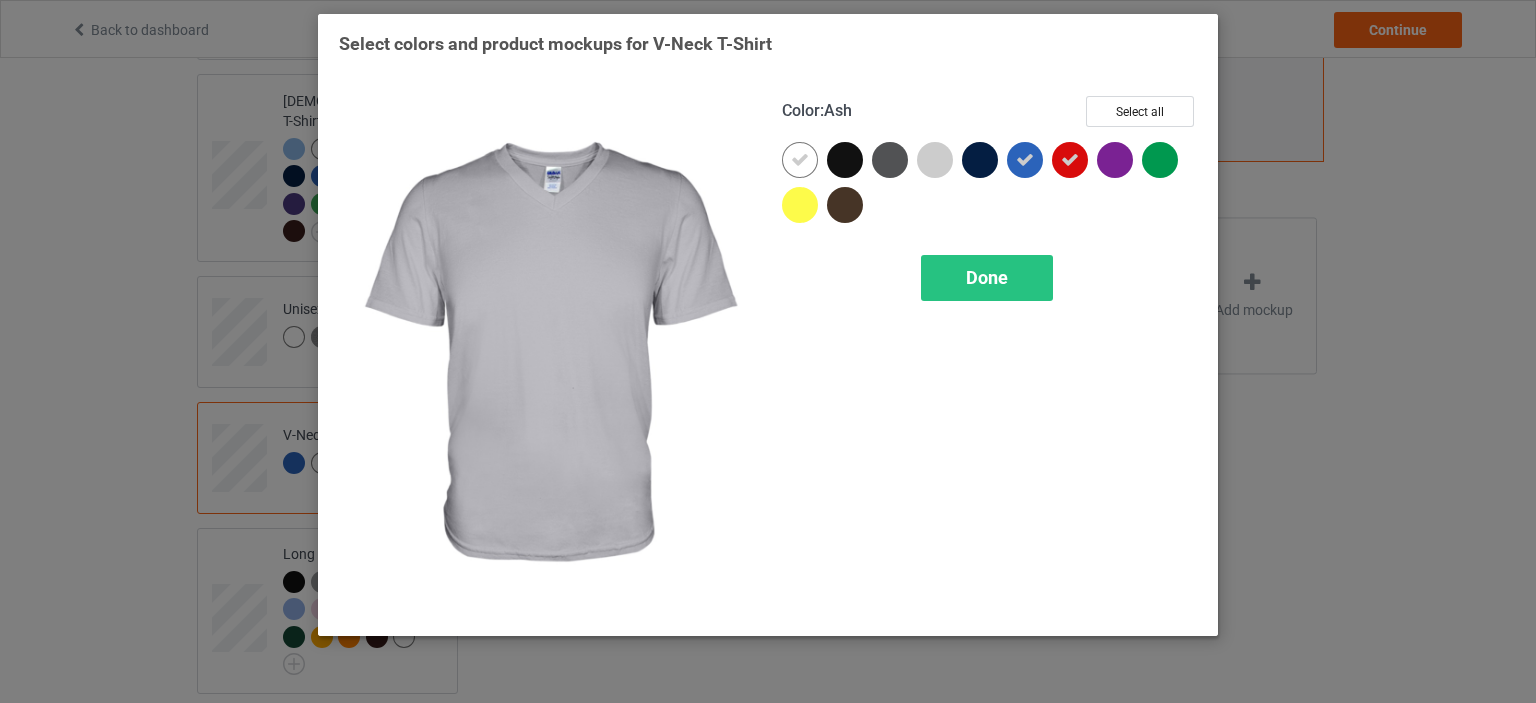 click at bounding box center (939, 164) 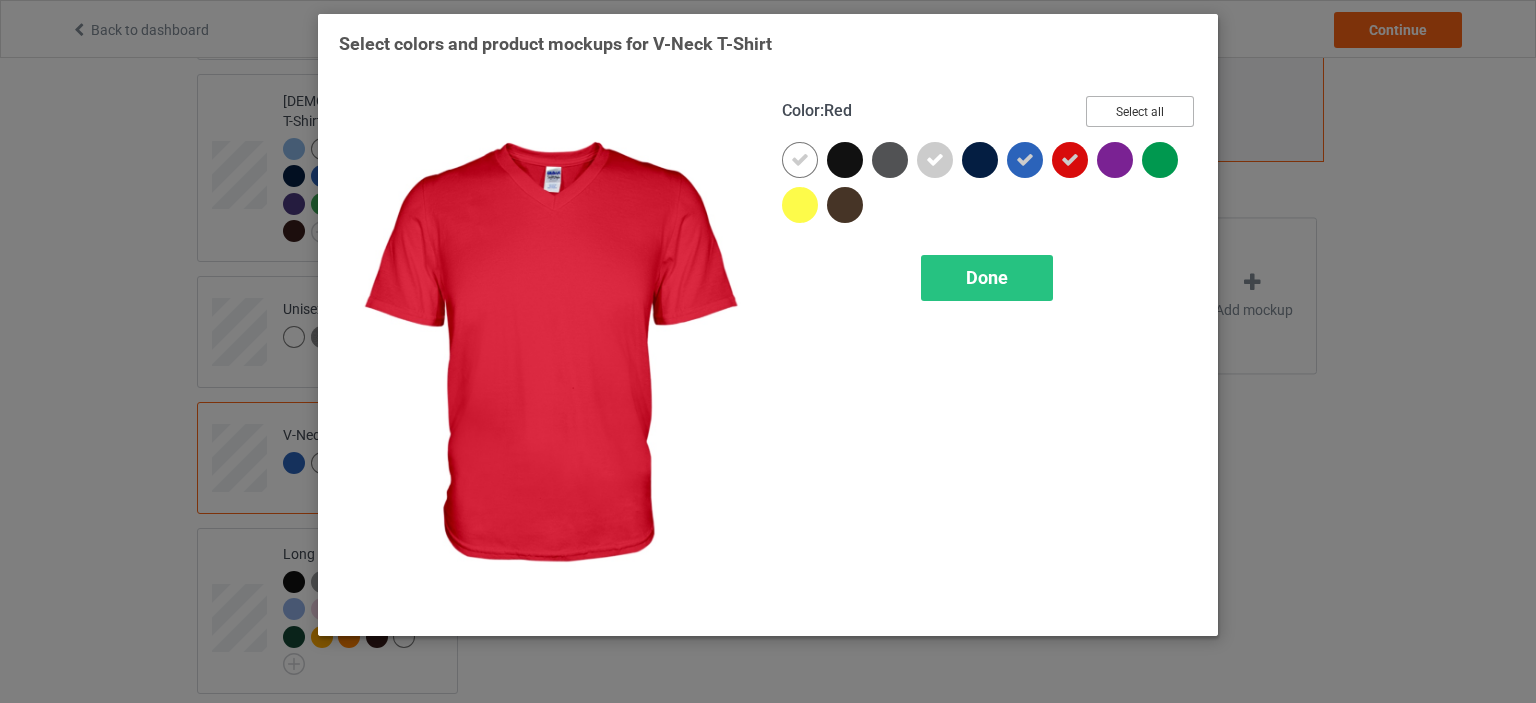 click on "Select all" at bounding box center (1140, 111) 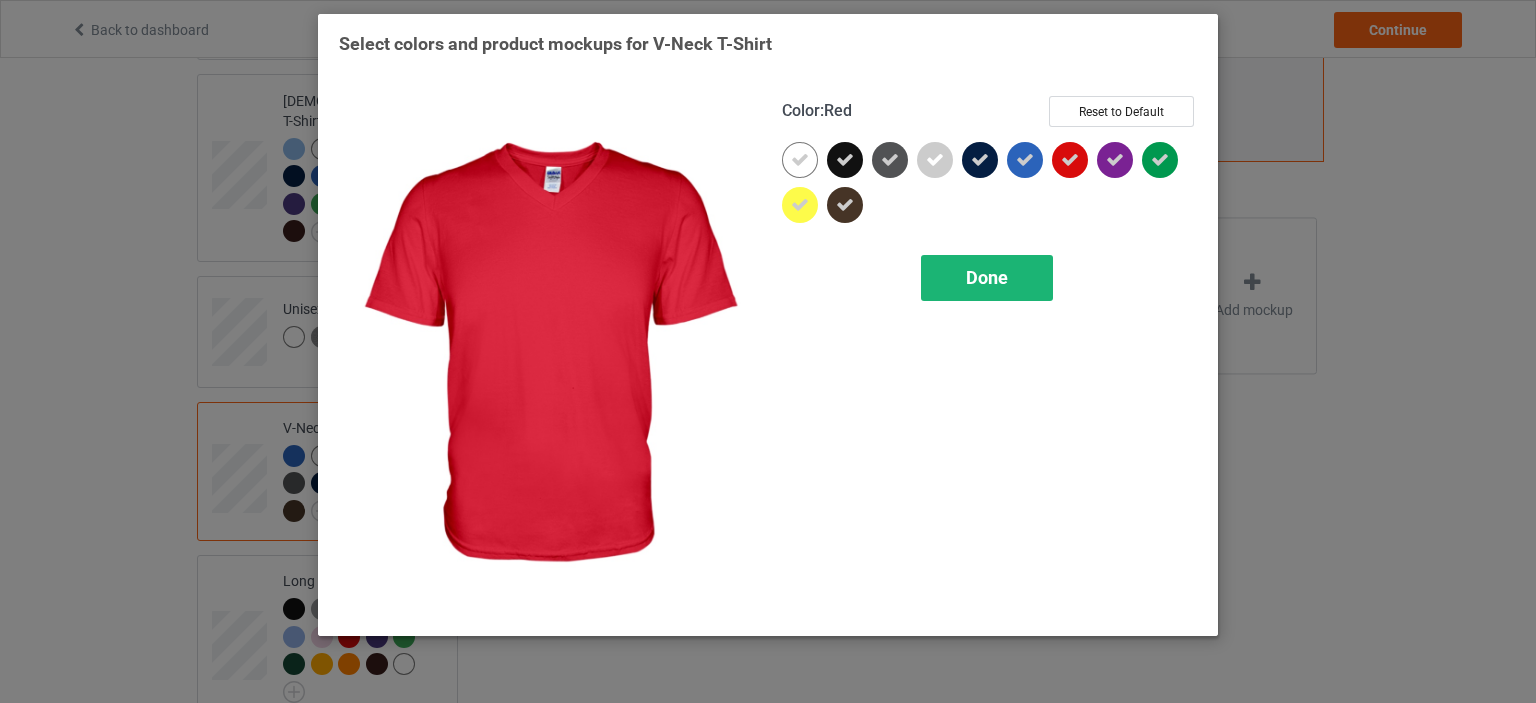click on "Done" at bounding box center (987, 278) 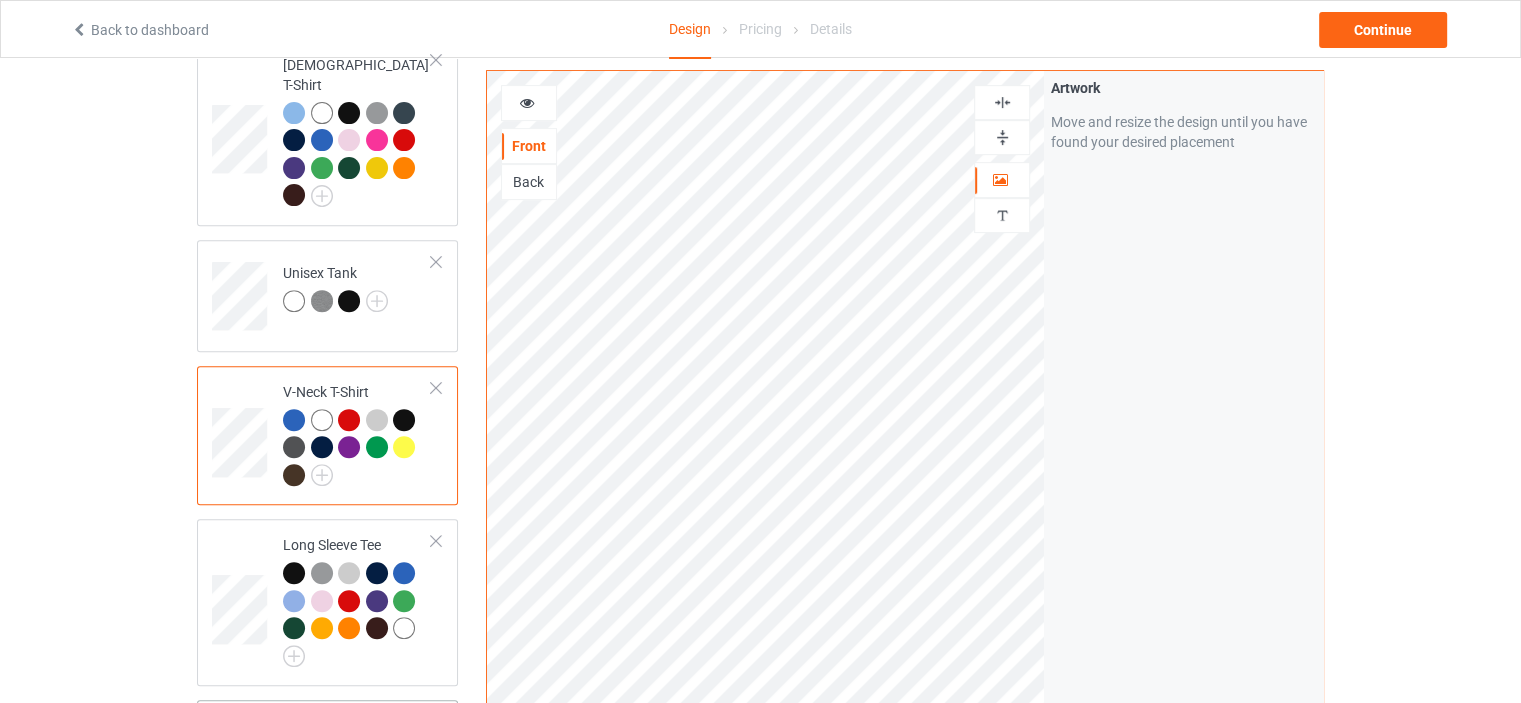 scroll, scrollTop: 1100, scrollLeft: 0, axis: vertical 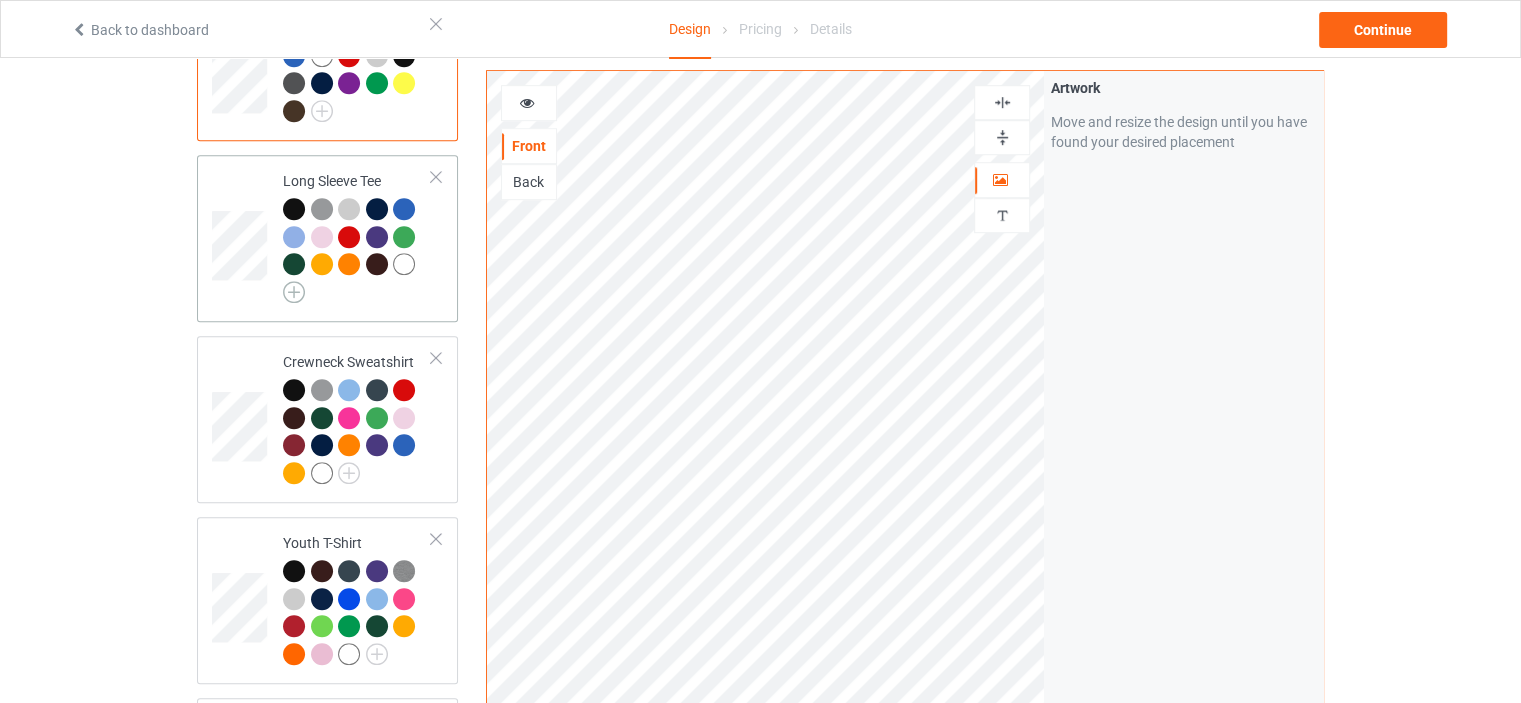 click at bounding box center (294, 292) 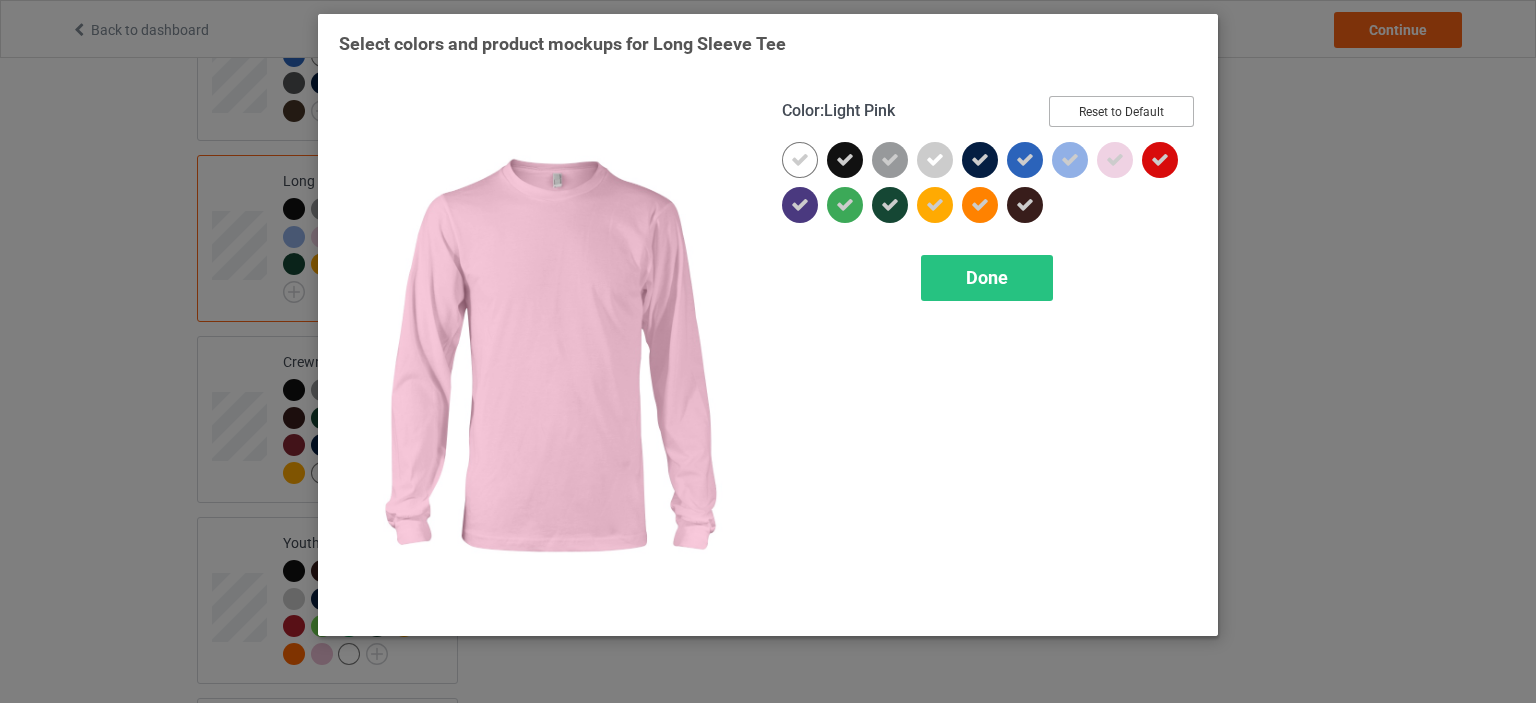 click on "Reset to Default" at bounding box center [1121, 111] 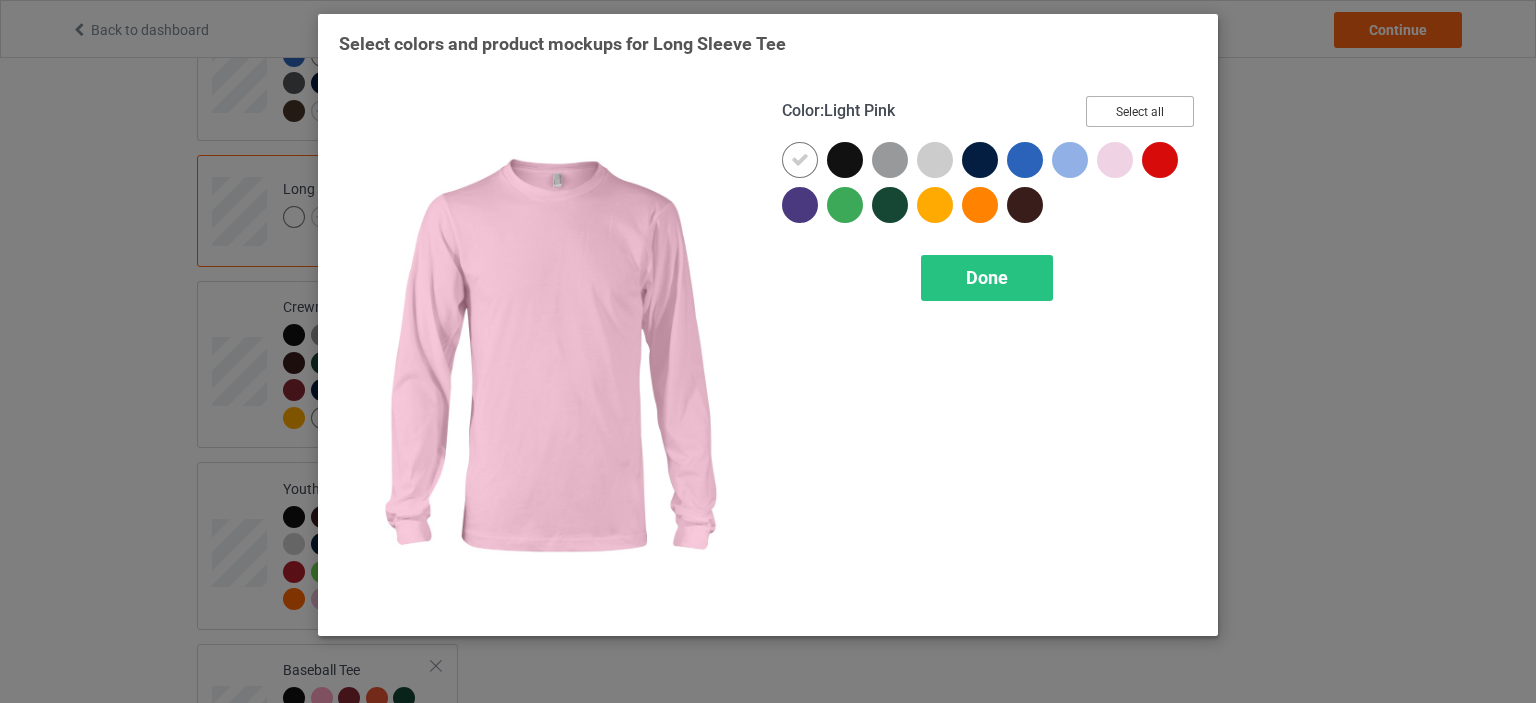 click on "Select all" at bounding box center [1140, 111] 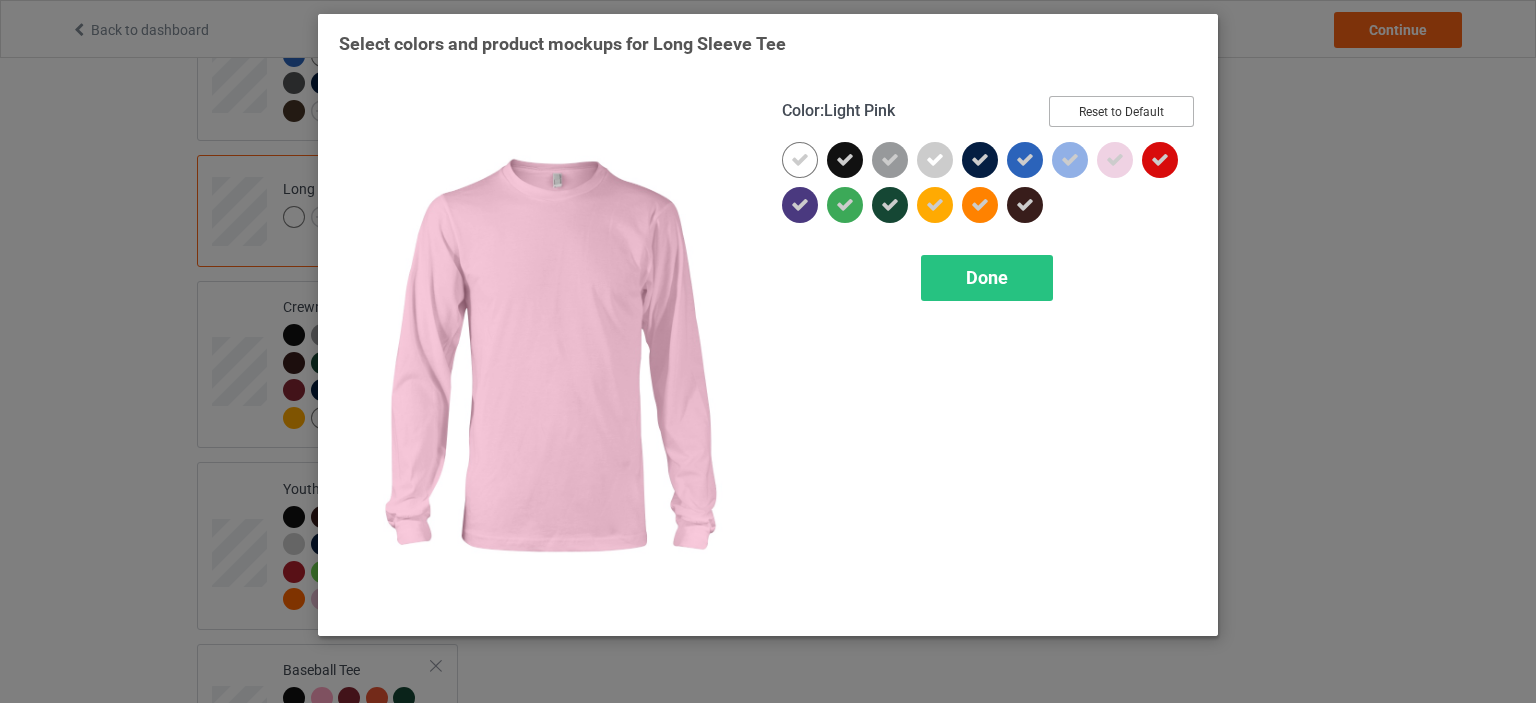 click on "Reset to Default" at bounding box center [1121, 111] 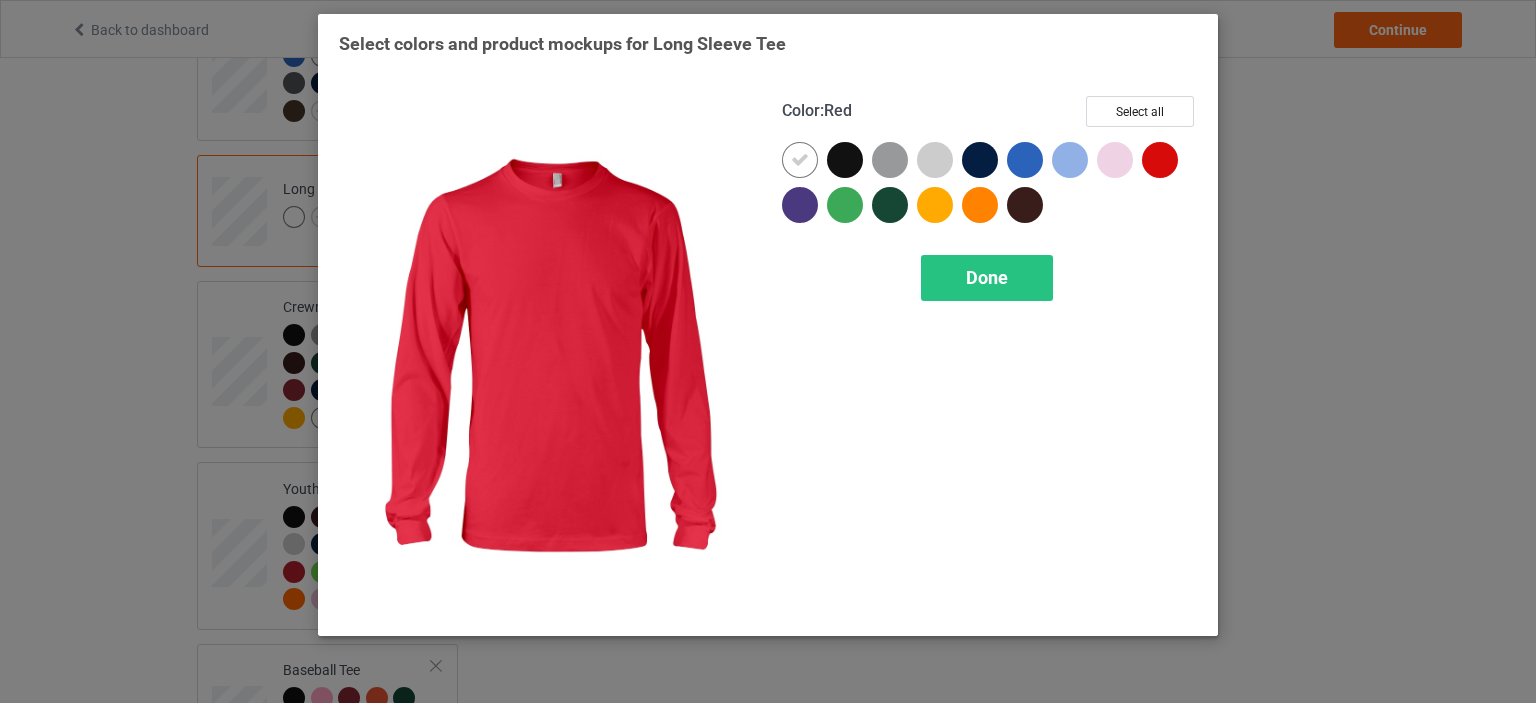 click at bounding box center (1160, 160) 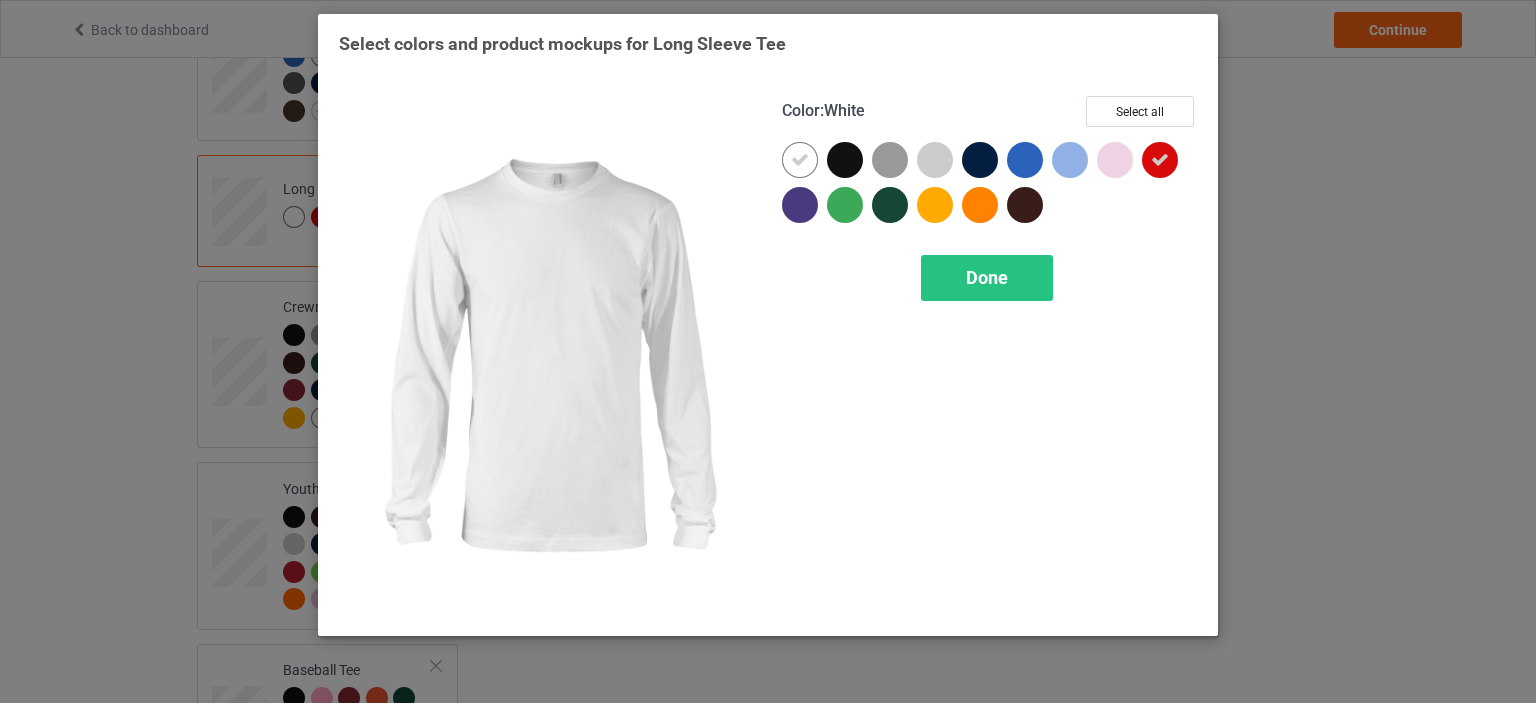 click at bounding box center (800, 160) 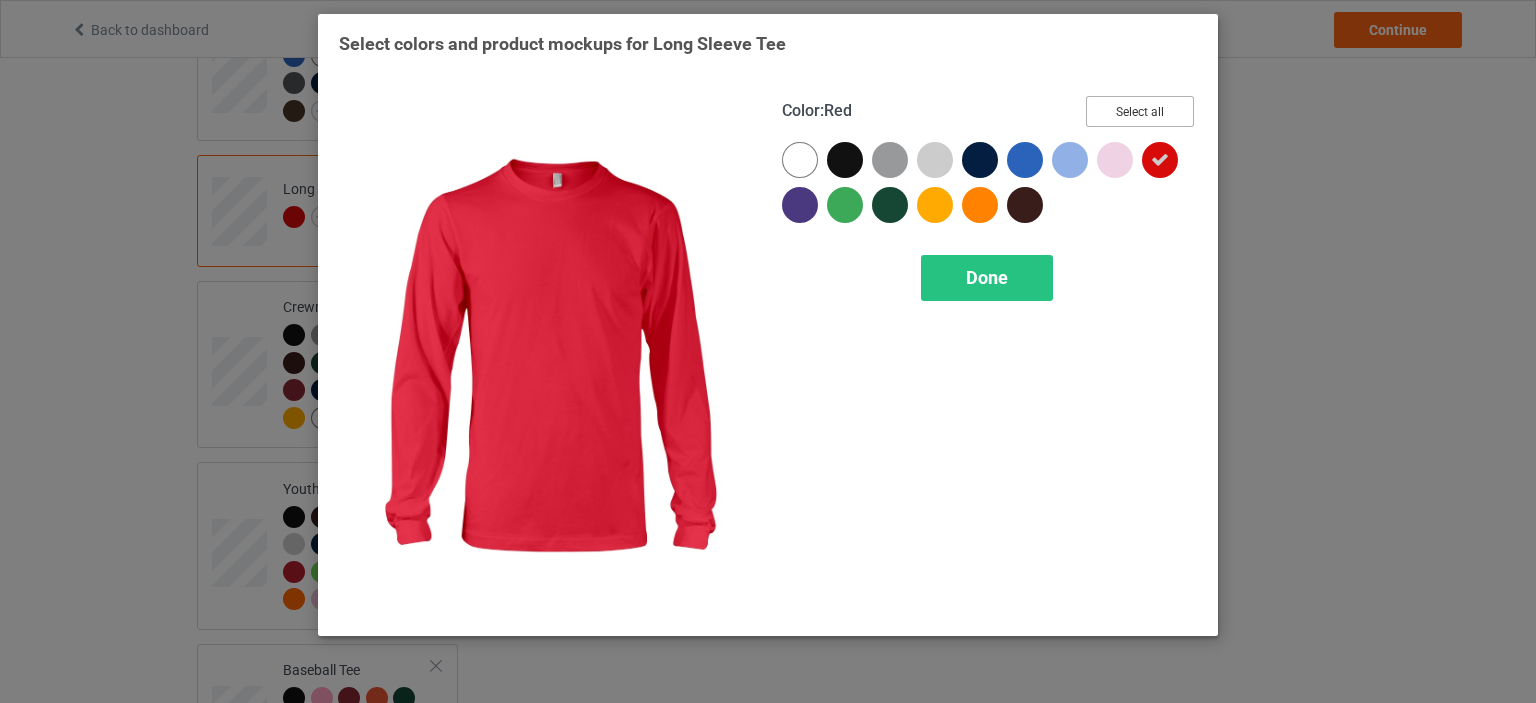 click on "Select all" at bounding box center (1140, 111) 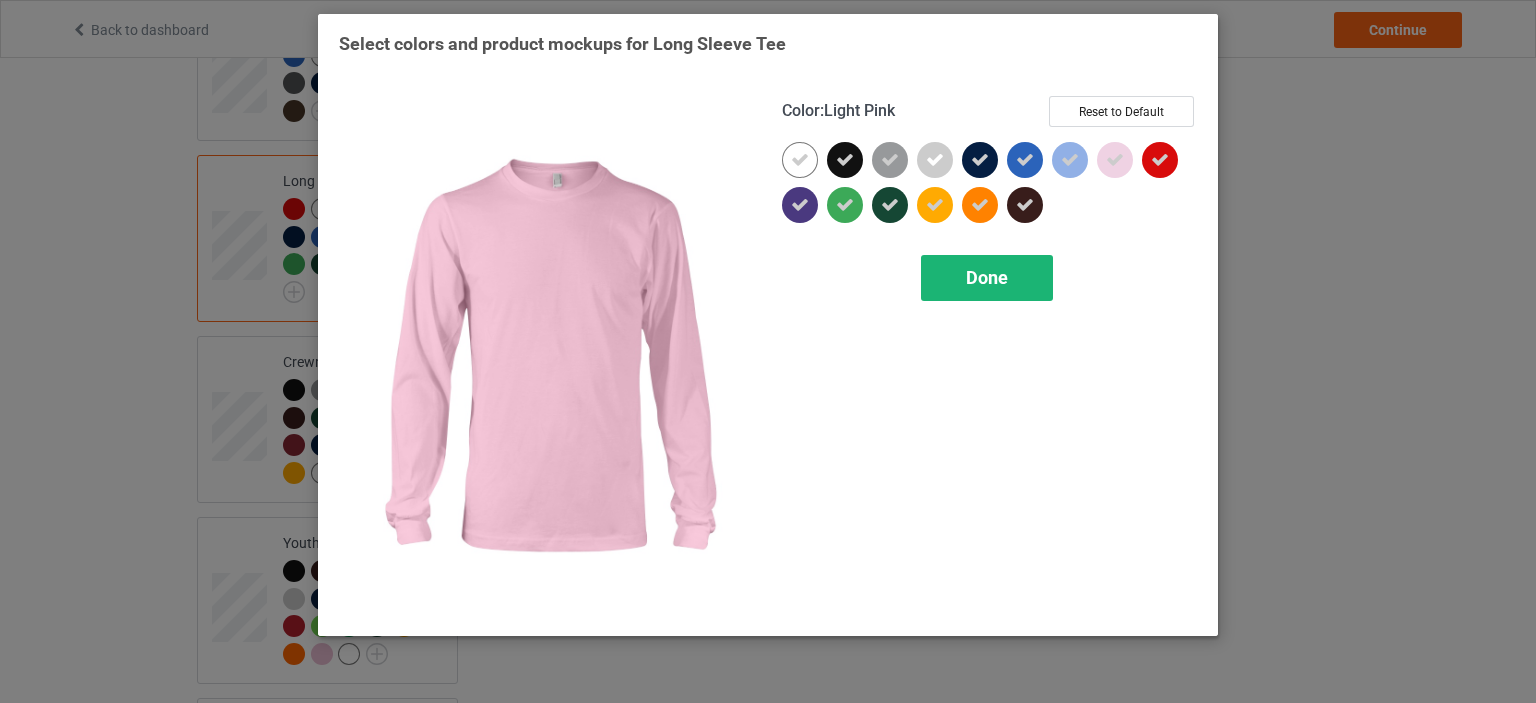 click on "Done" at bounding box center [987, 278] 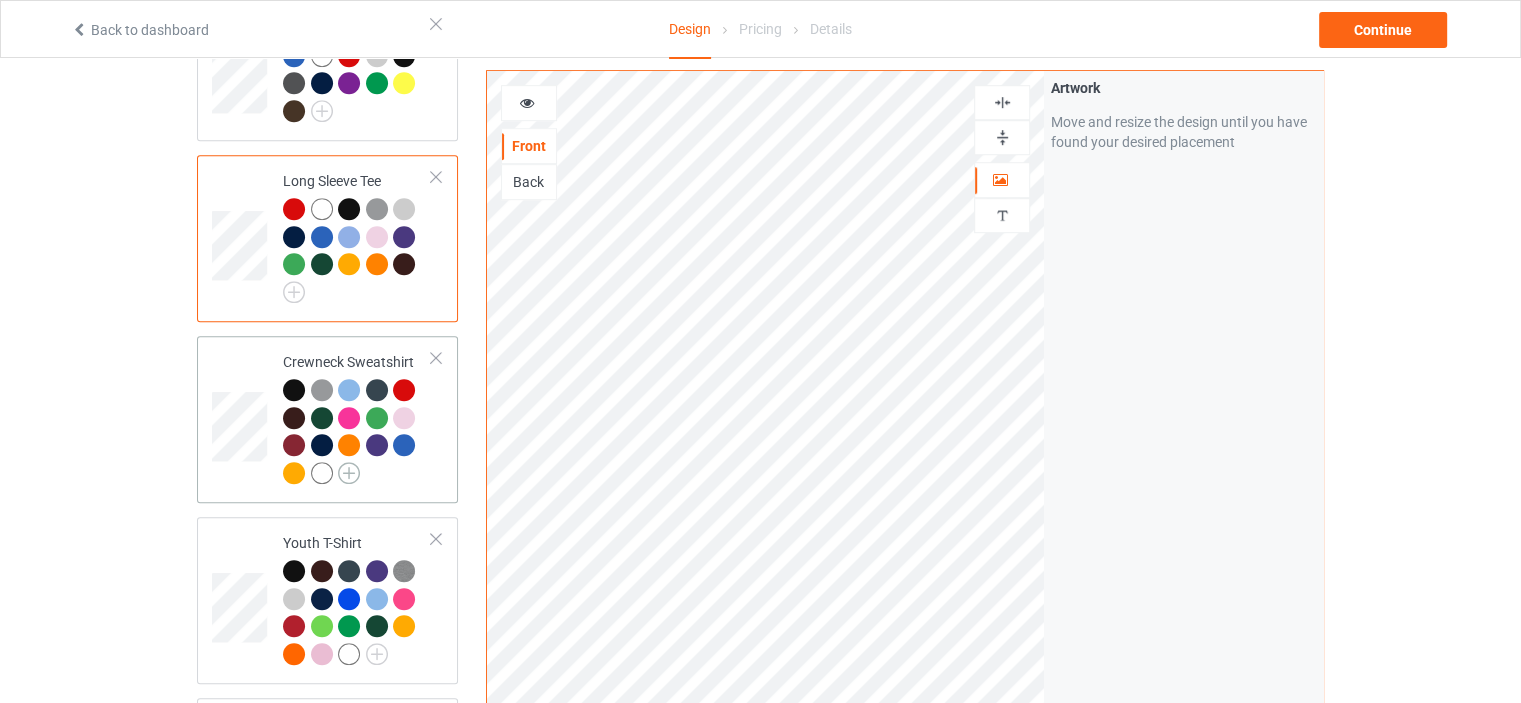 click at bounding box center (349, 473) 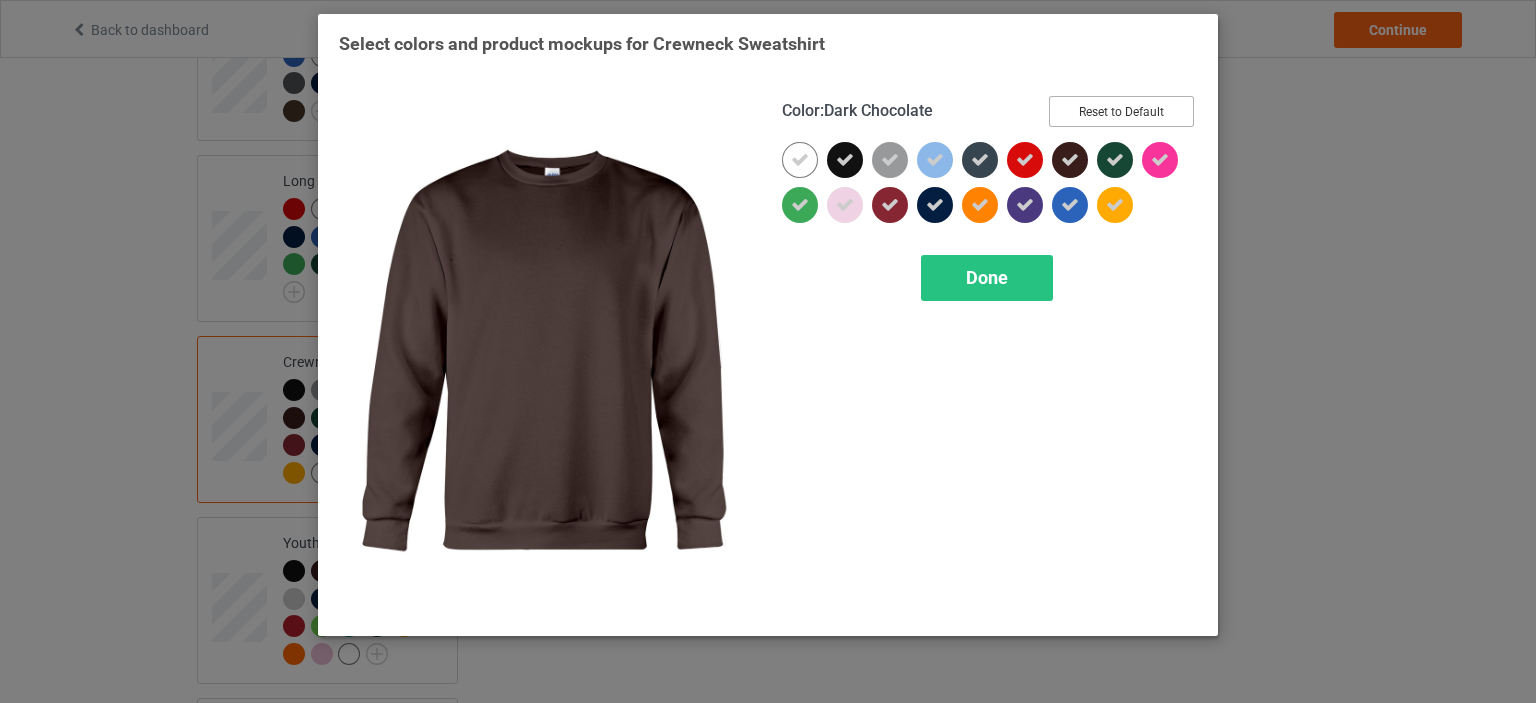 click on "Reset to Default" at bounding box center [1121, 111] 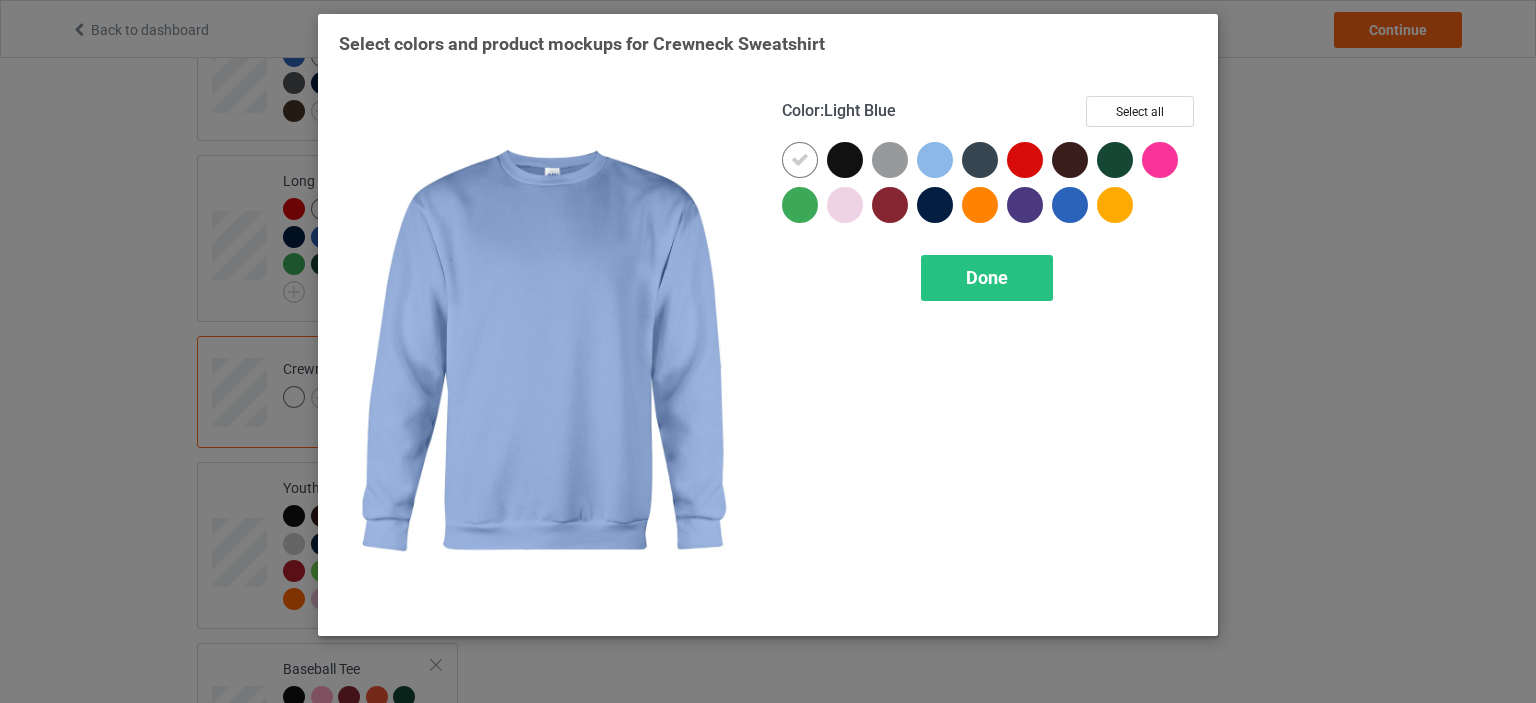 click at bounding box center [935, 160] 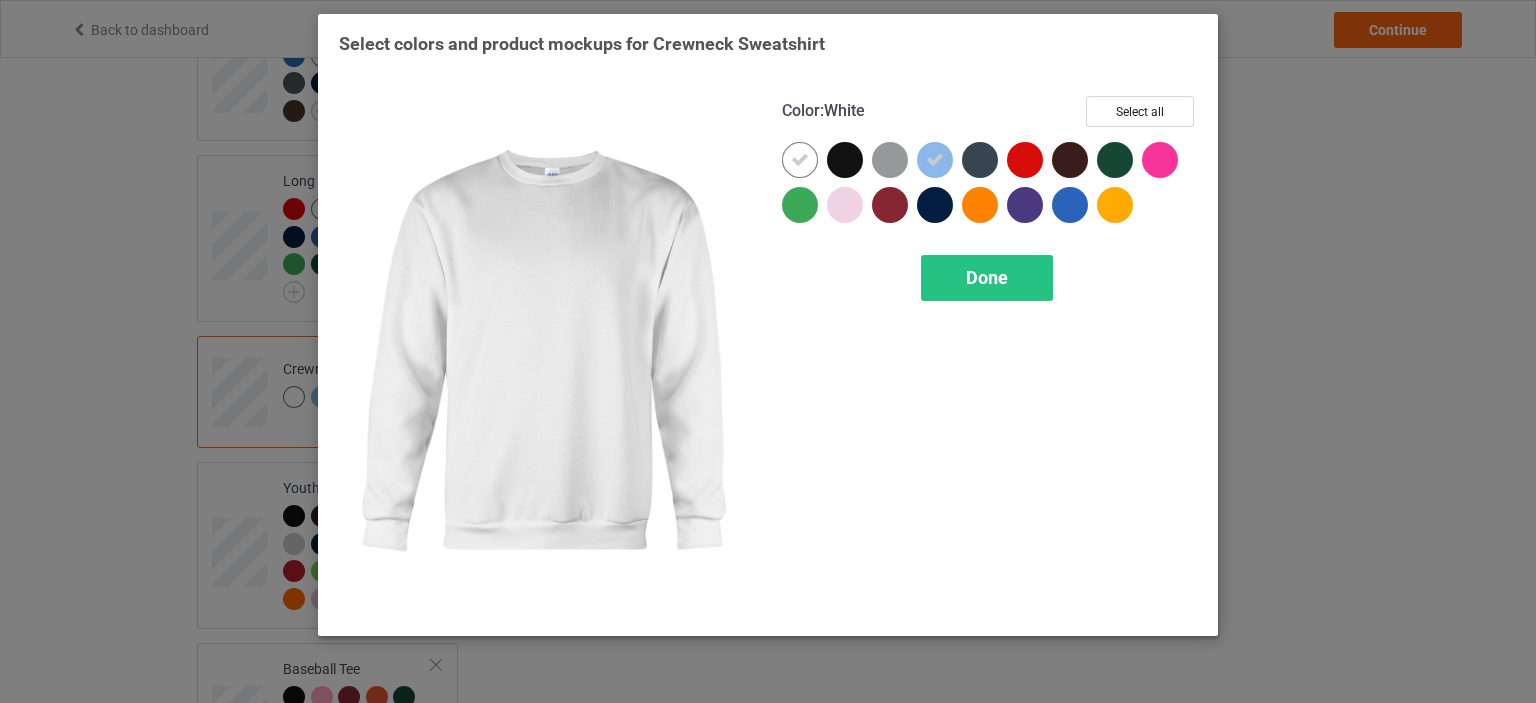 click at bounding box center [800, 160] 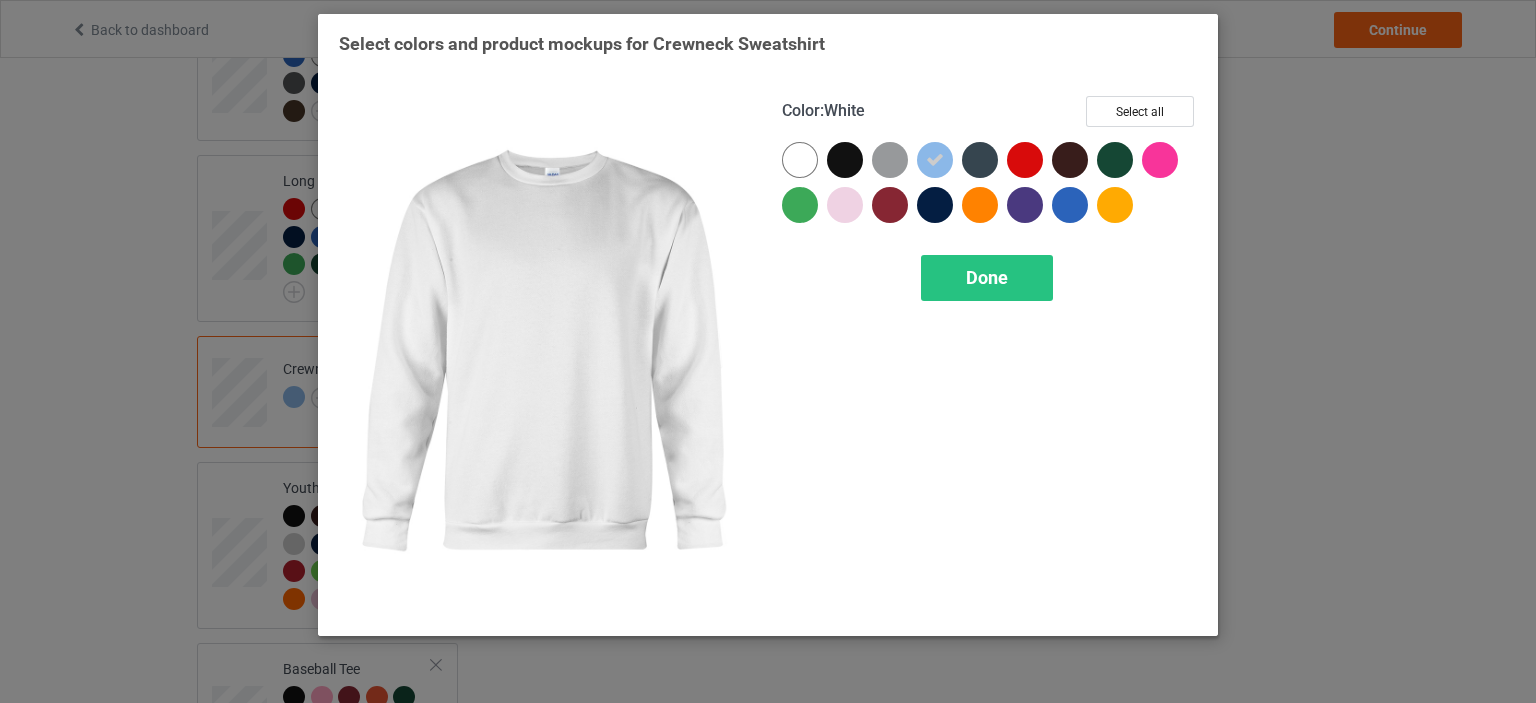 click at bounding box center [800, 160] 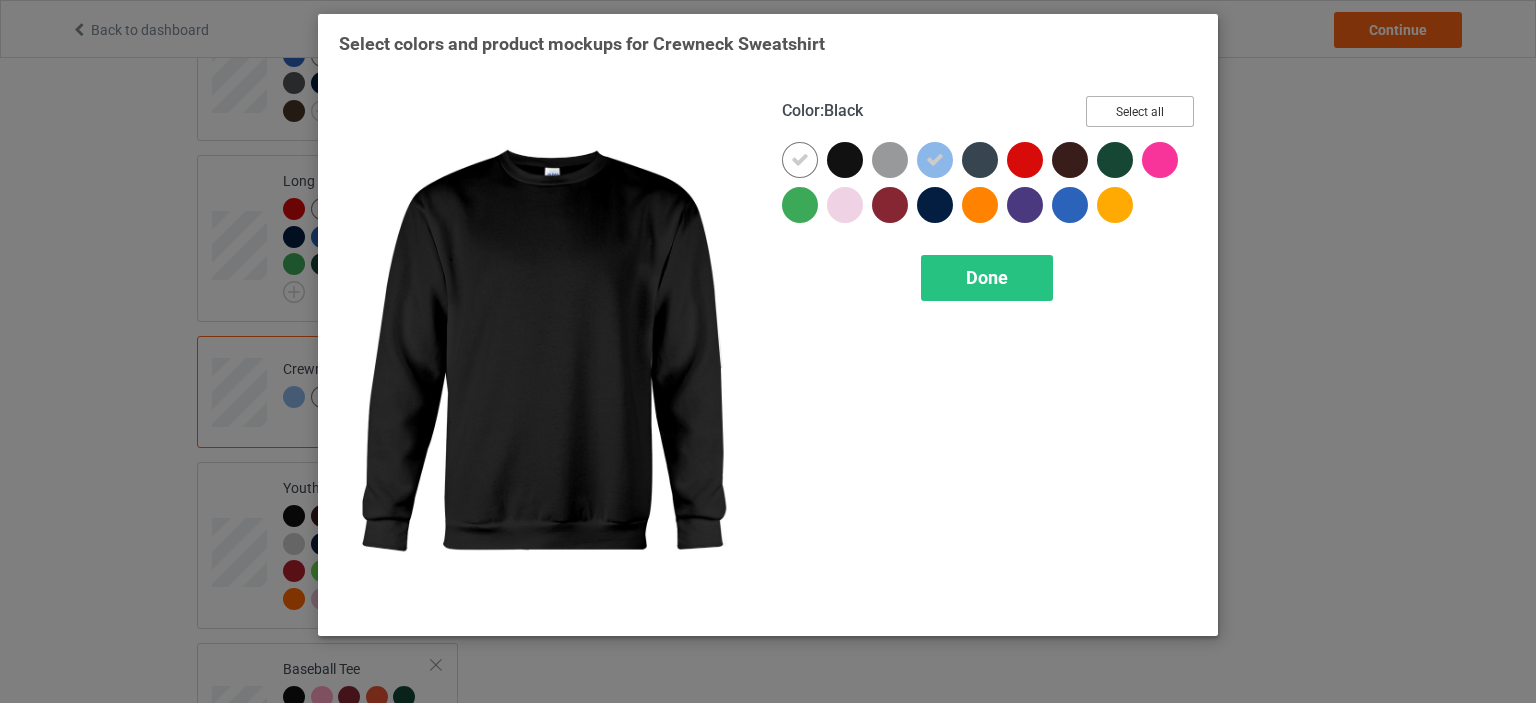 click on "Select all" at bounding box center (1140, 111) 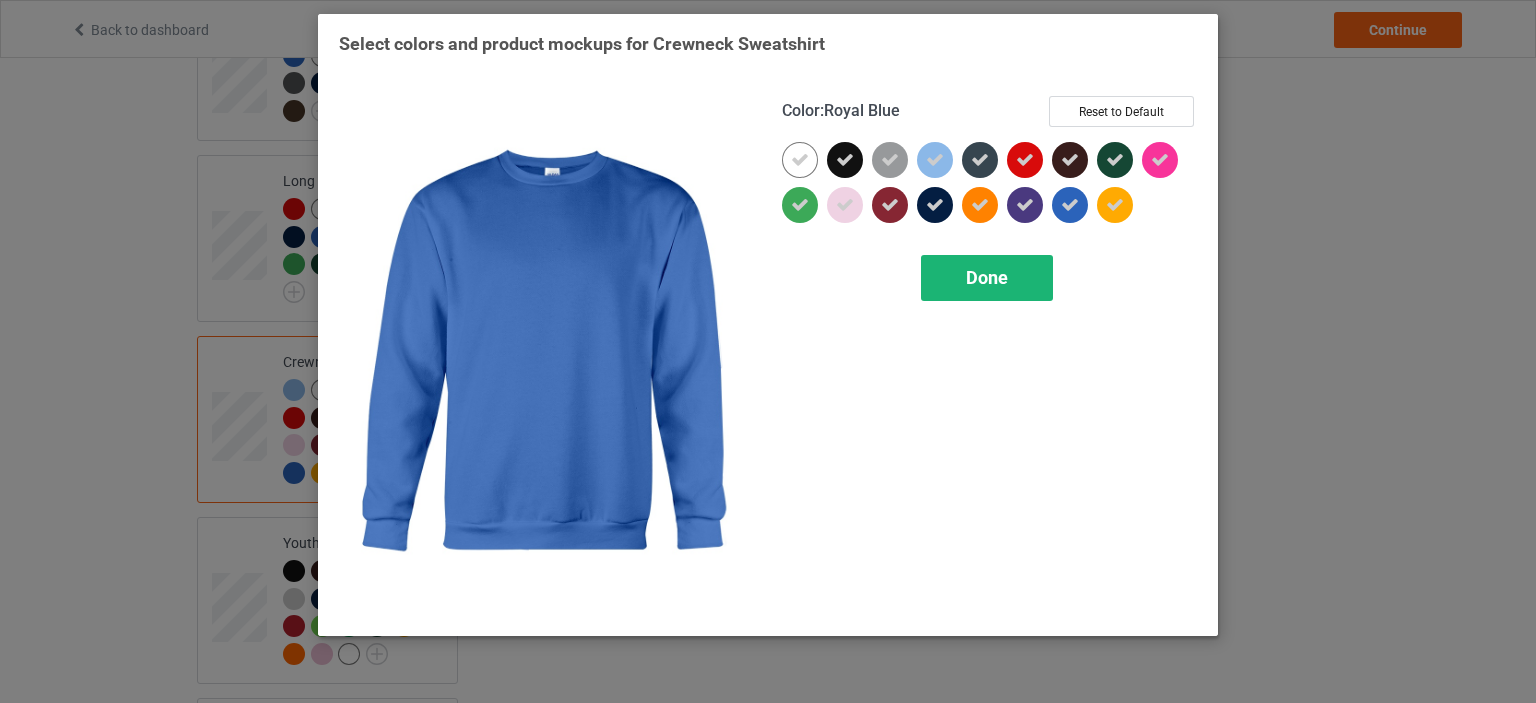 click on "Done" at bounding box center [987, 278] 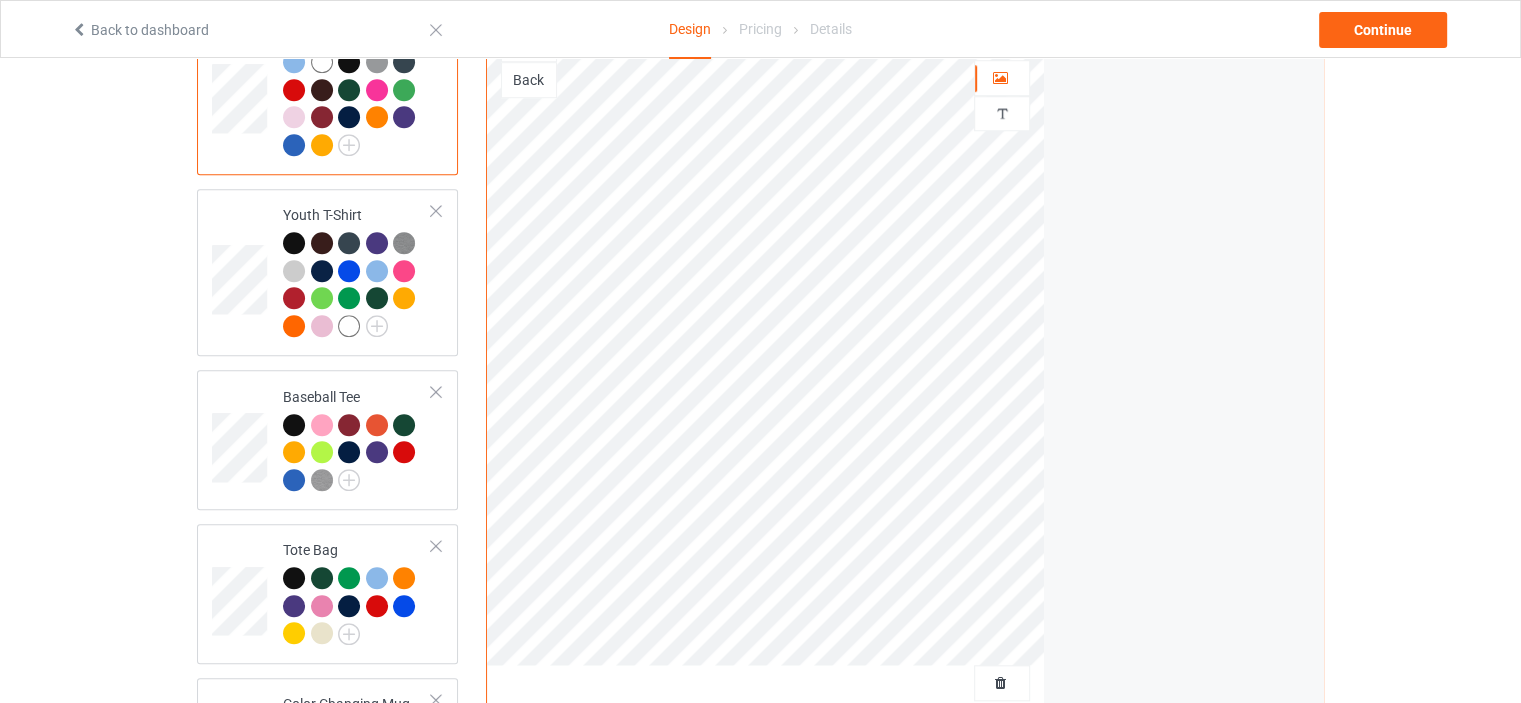 scroll, scrollTop: 1500, scrollLeft: 0, axis: vertical 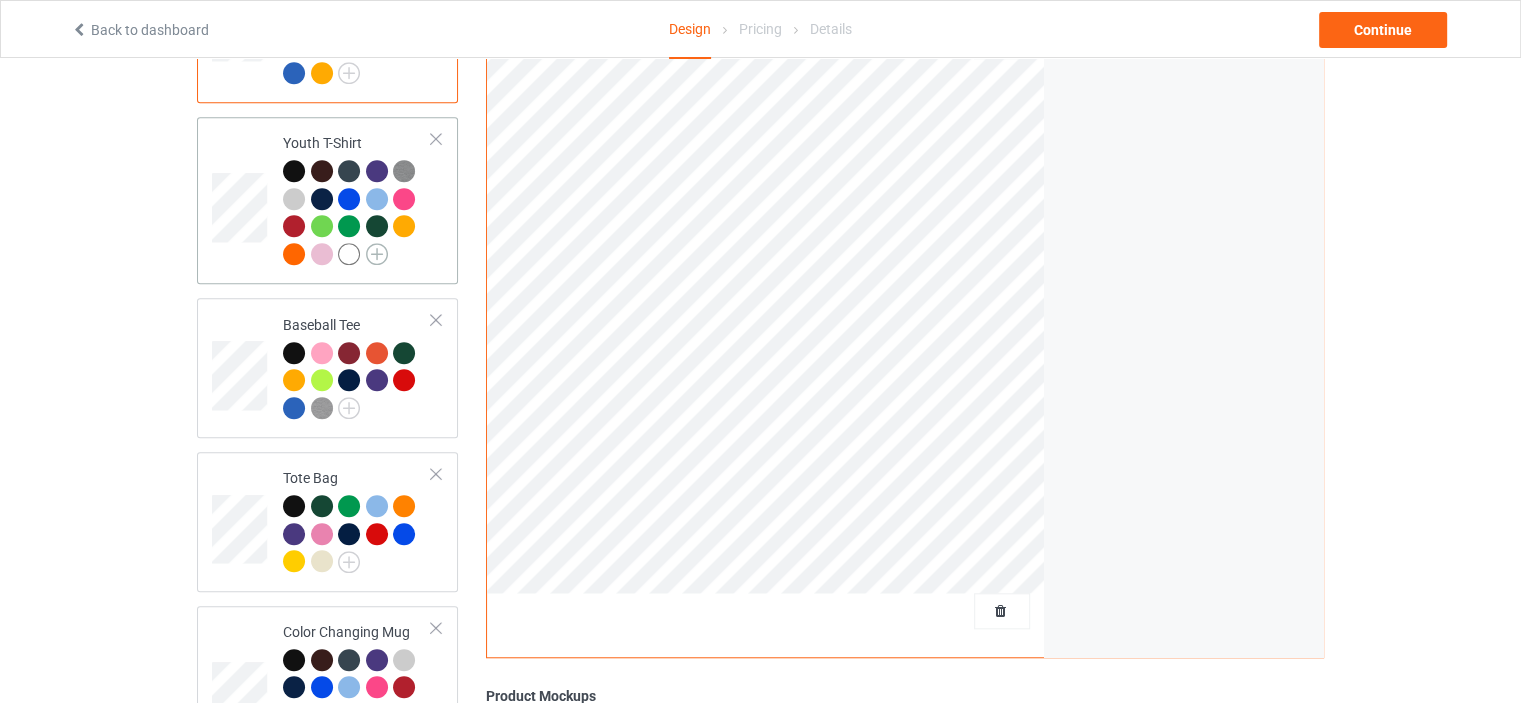click at bounding box center (377, 254) 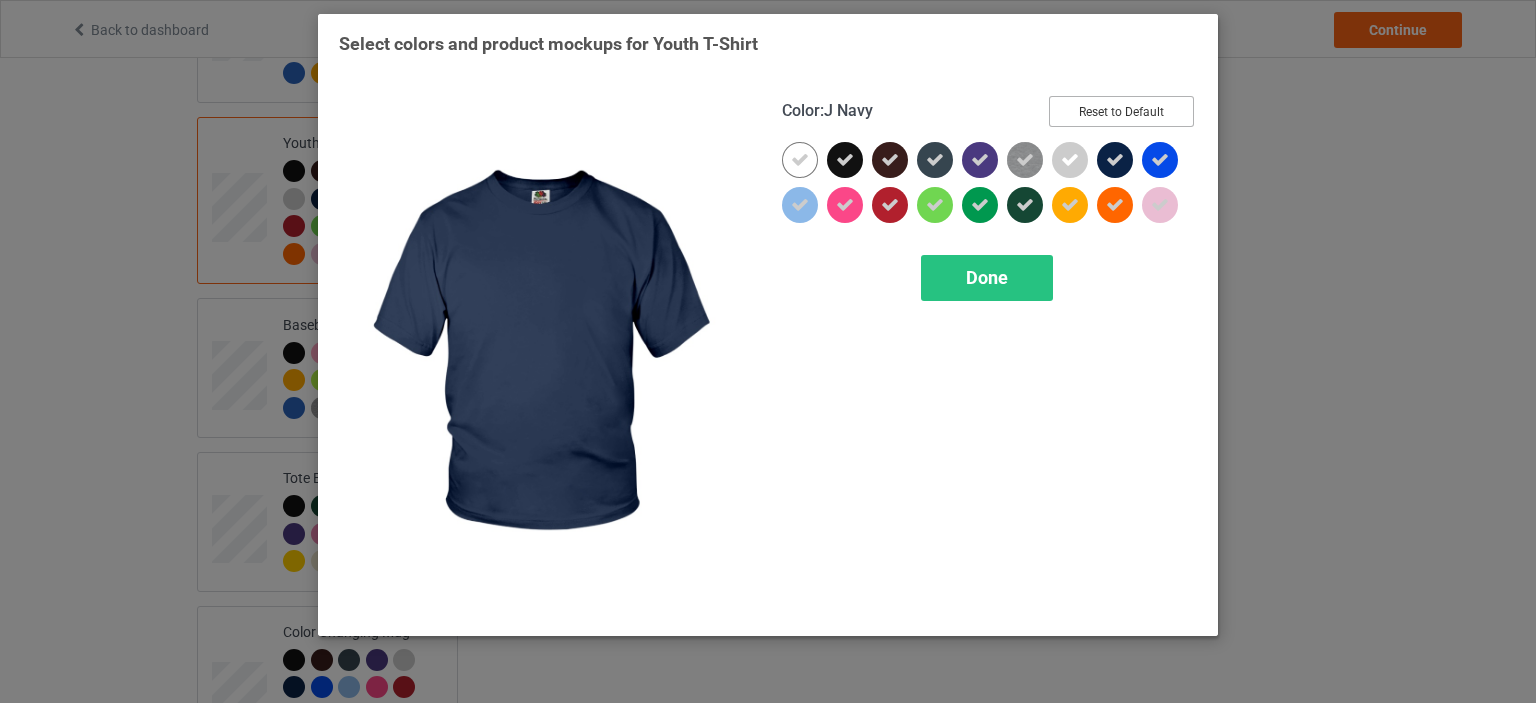 click on "Reset to Default" at bounding box center (1121, 111) 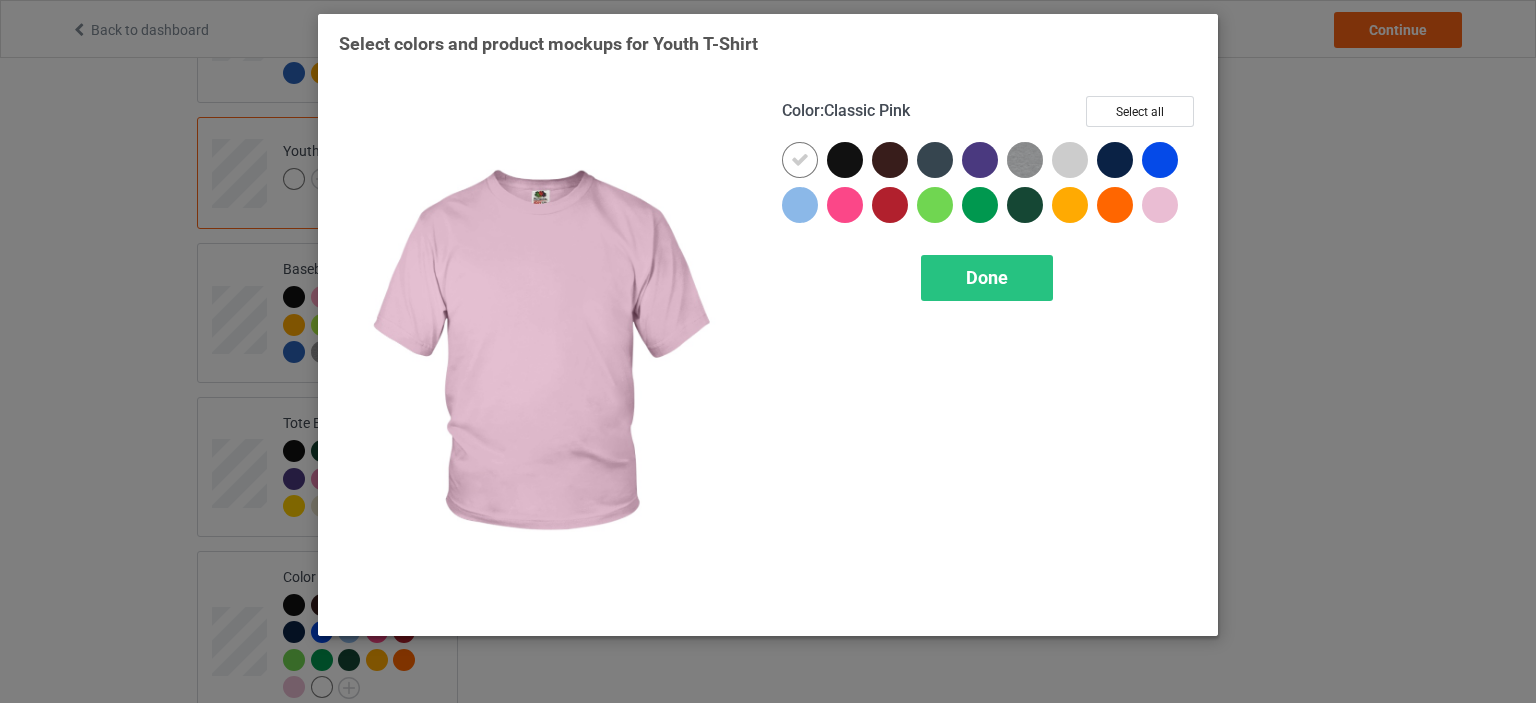 click at bounding box center (1160, 205) 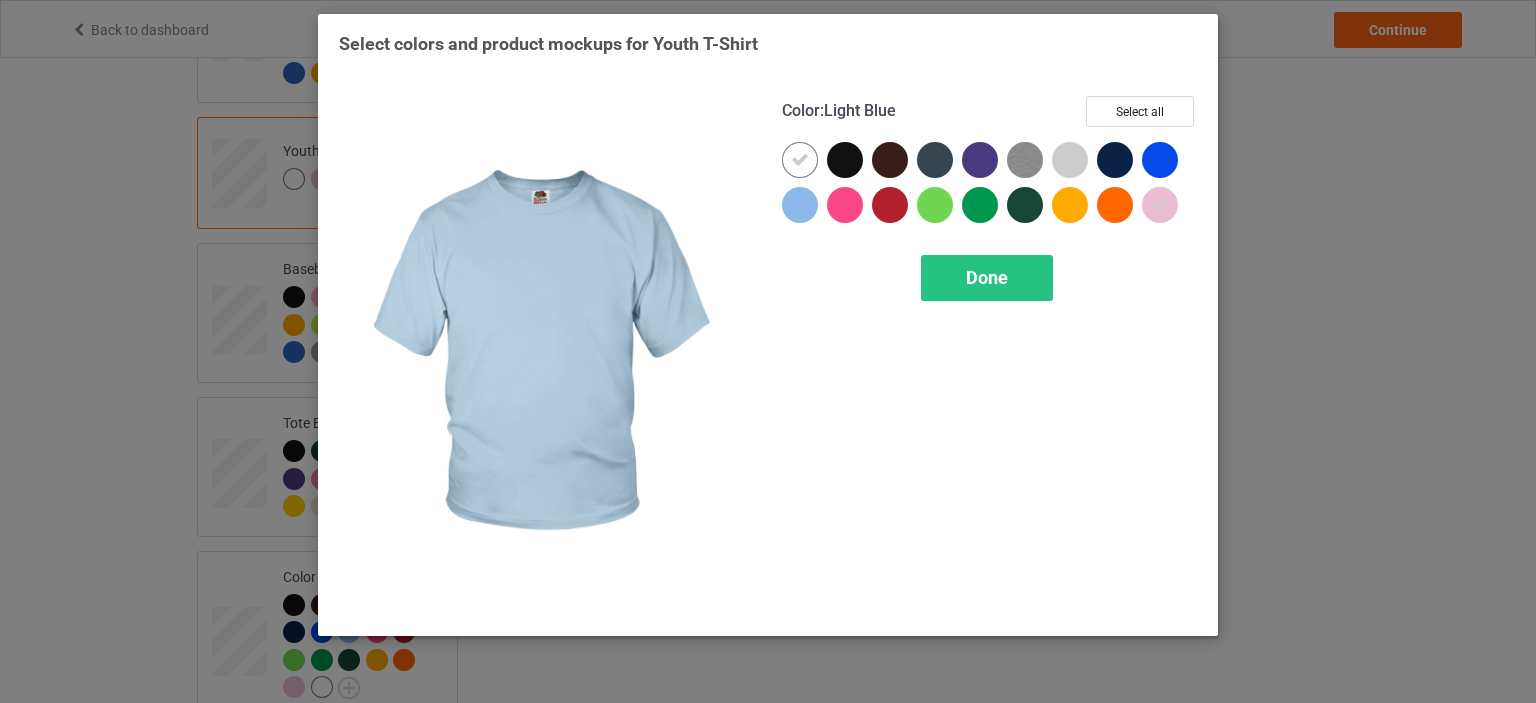 click at bounding box center (800, 205) 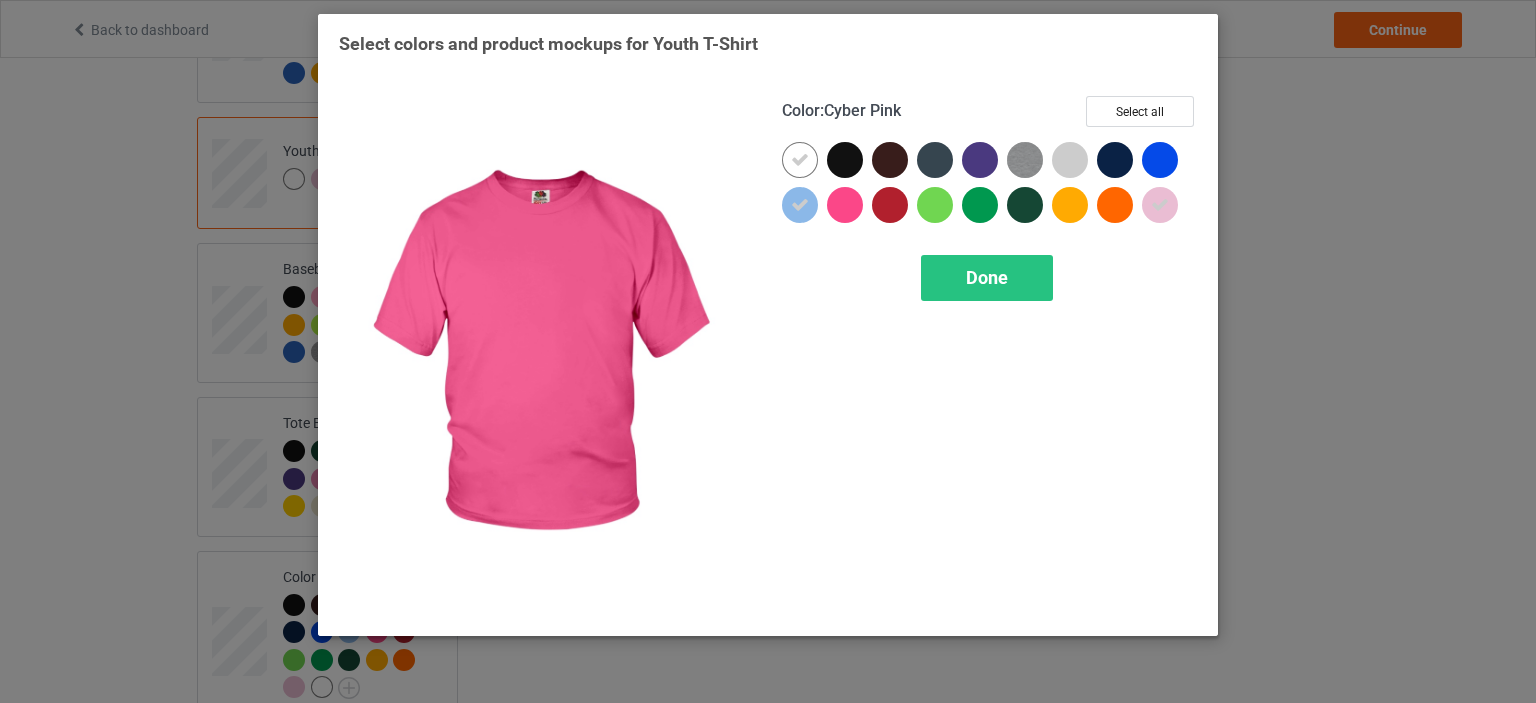 click at bounding box center (845, 205) 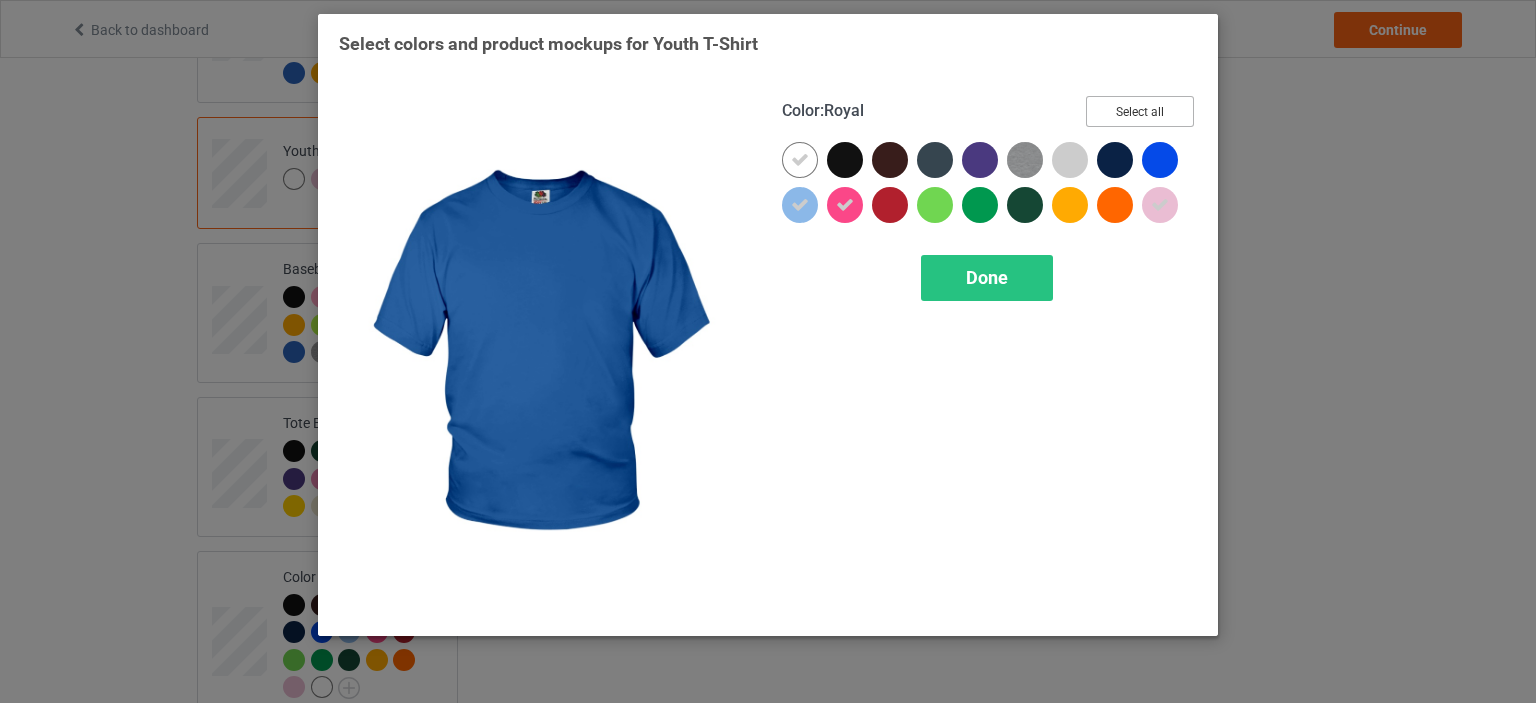 click on "Select all" at bounding box center (1140, 111) 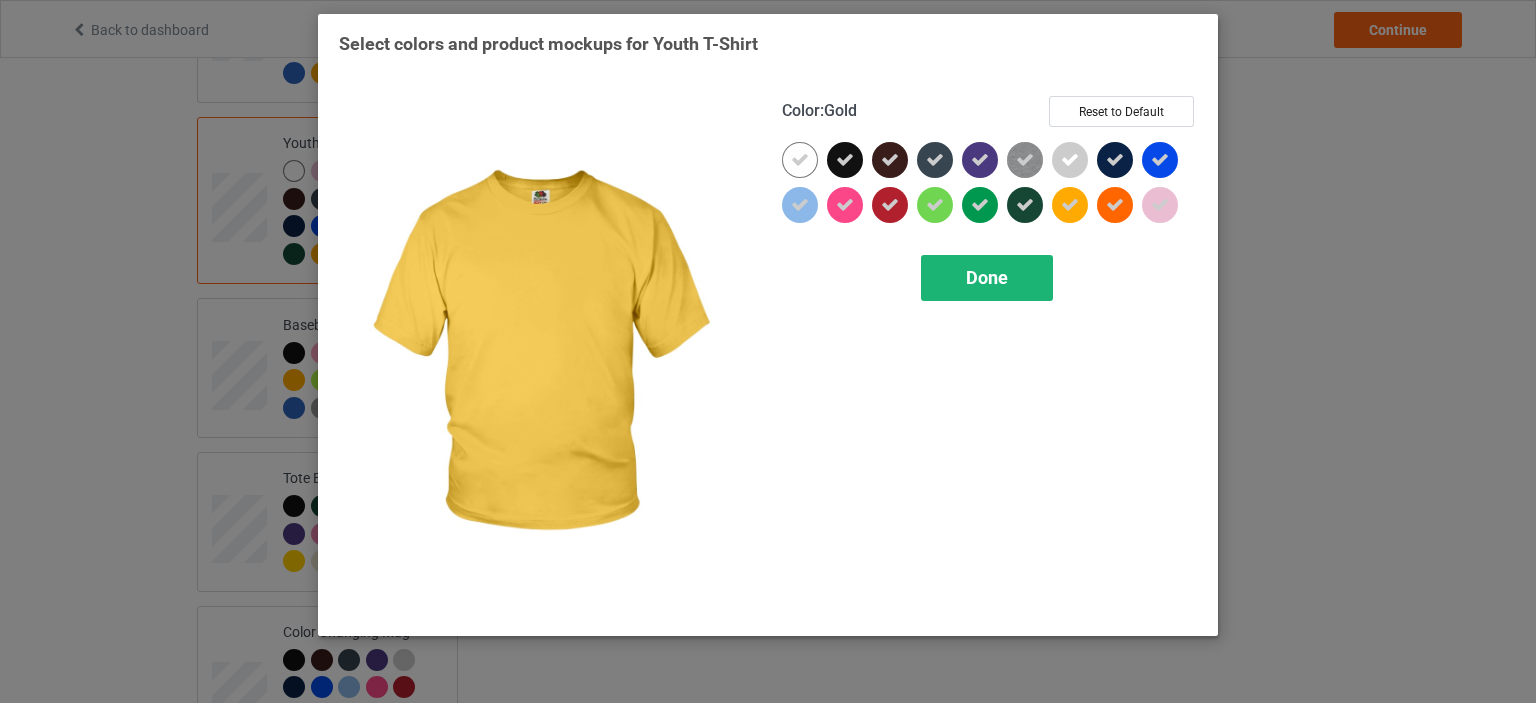 click on "Done" at bounding box center (987, 277) 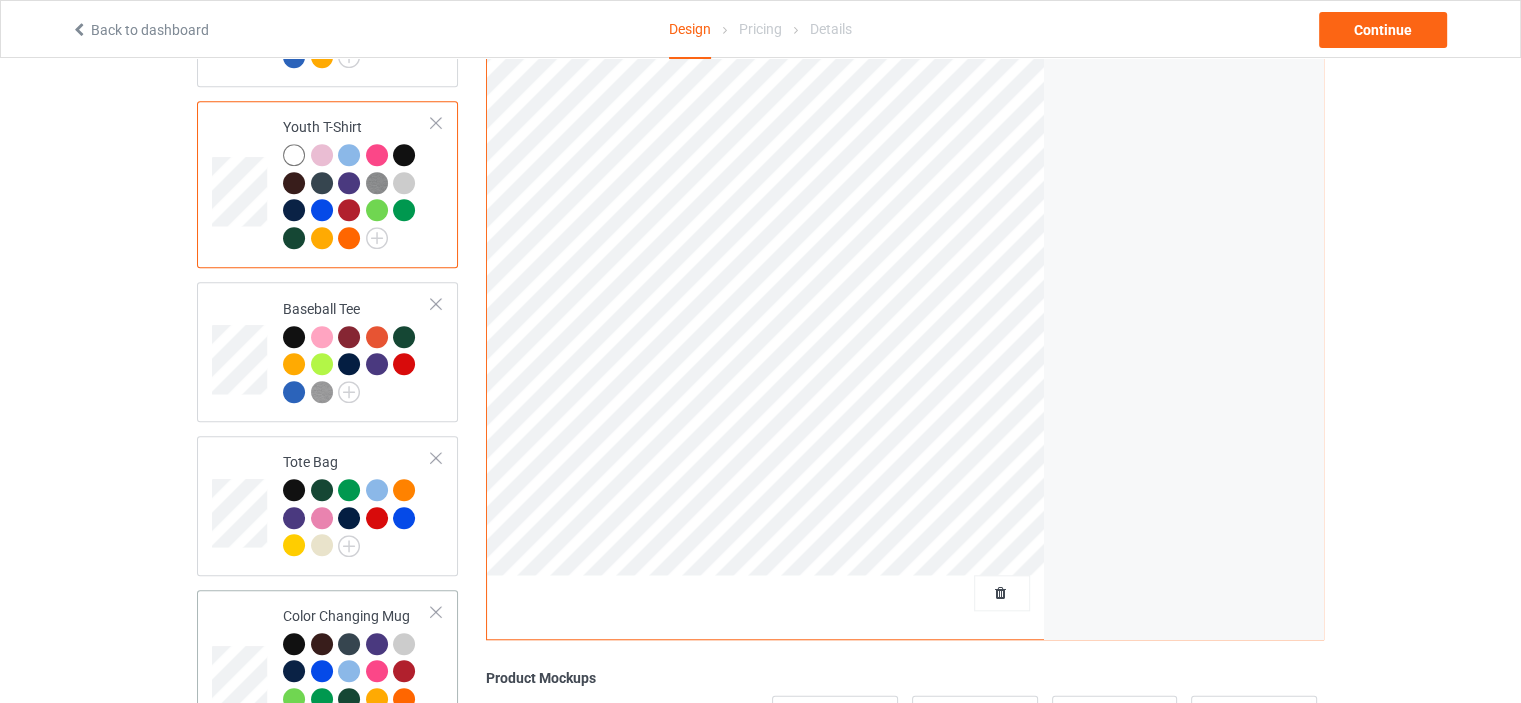 scroll, scrollTop: 1800, scrollLeft: 0, axis: vertical 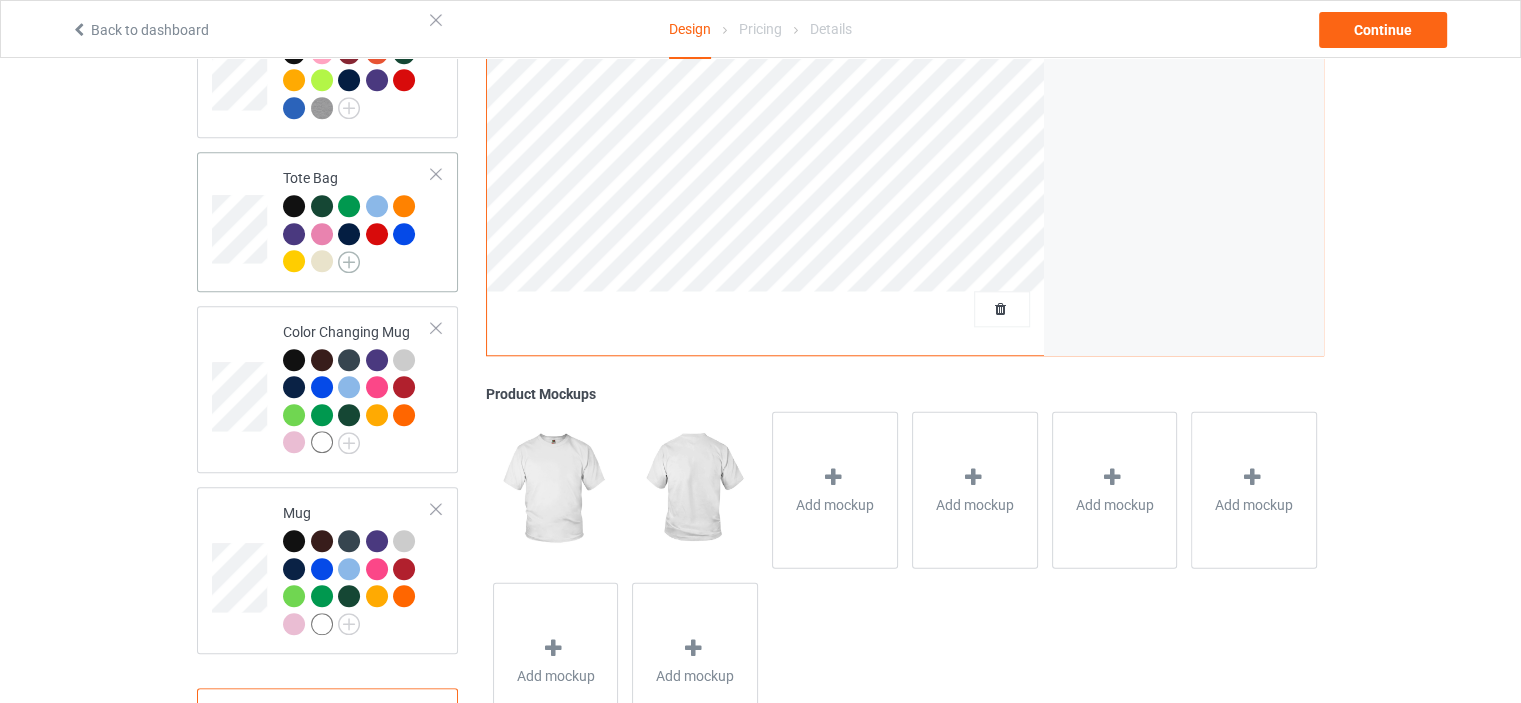 click at bounding box center [349, 262] 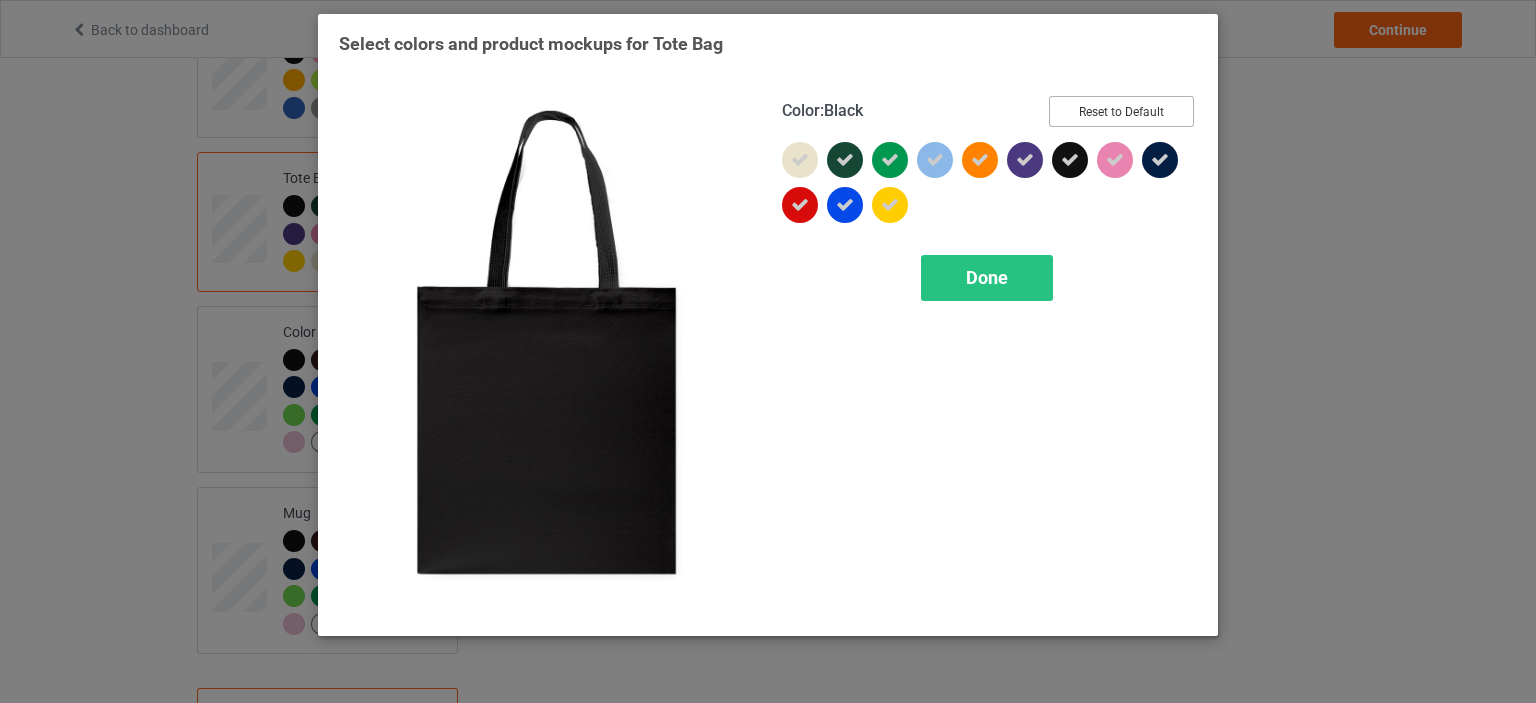 click on "Reset to Default" at bounding box center (1121, 111) 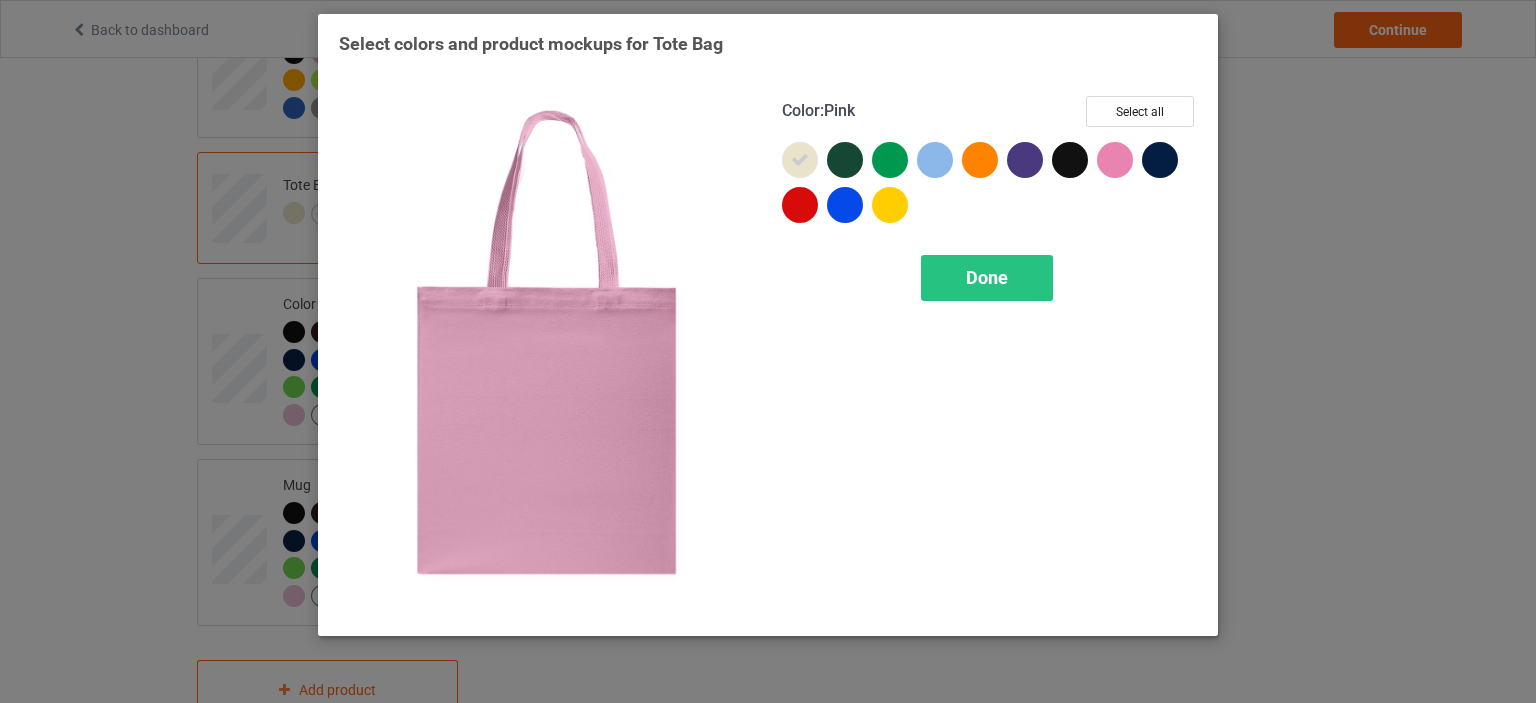 click at bounding box center [1115, 160] 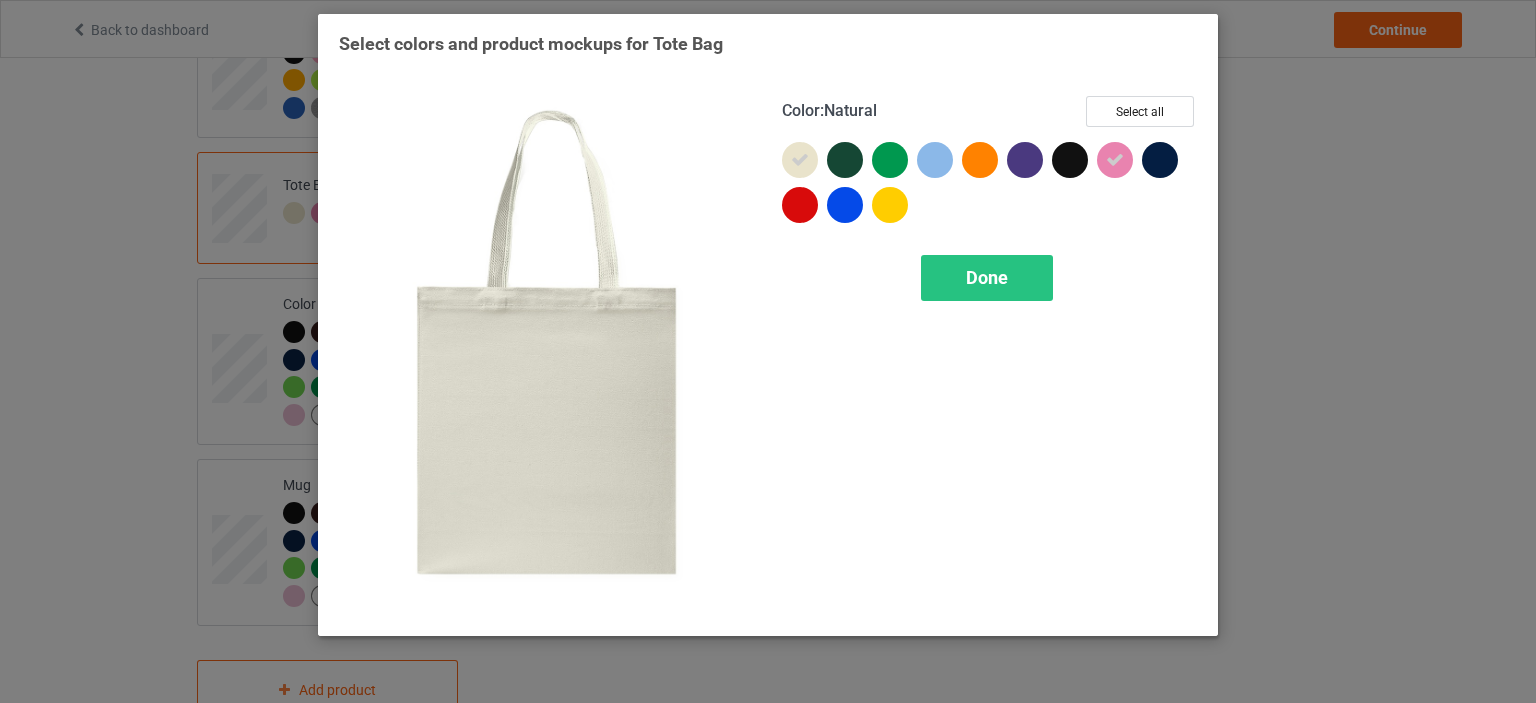click at bounding box center (800, 160) 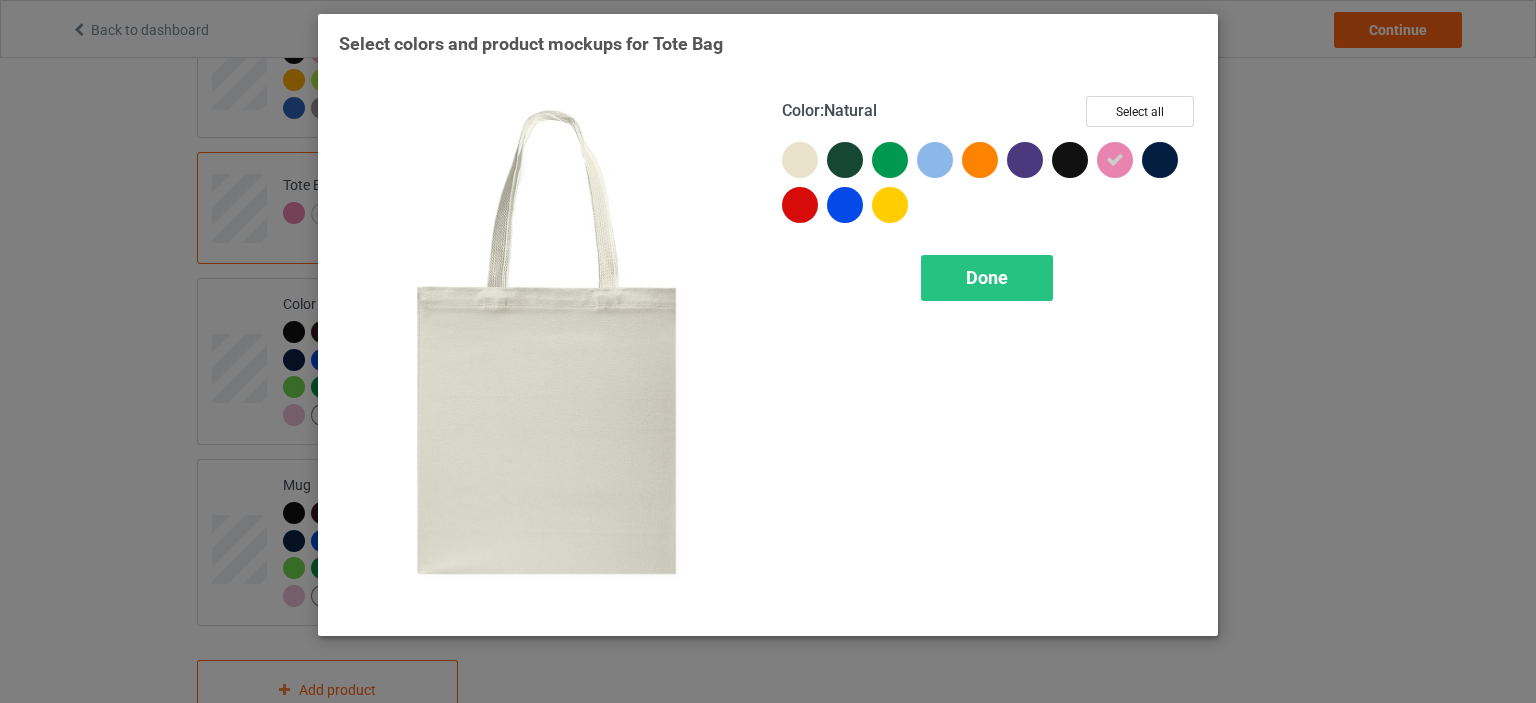 click at bounding box center (800, 160) 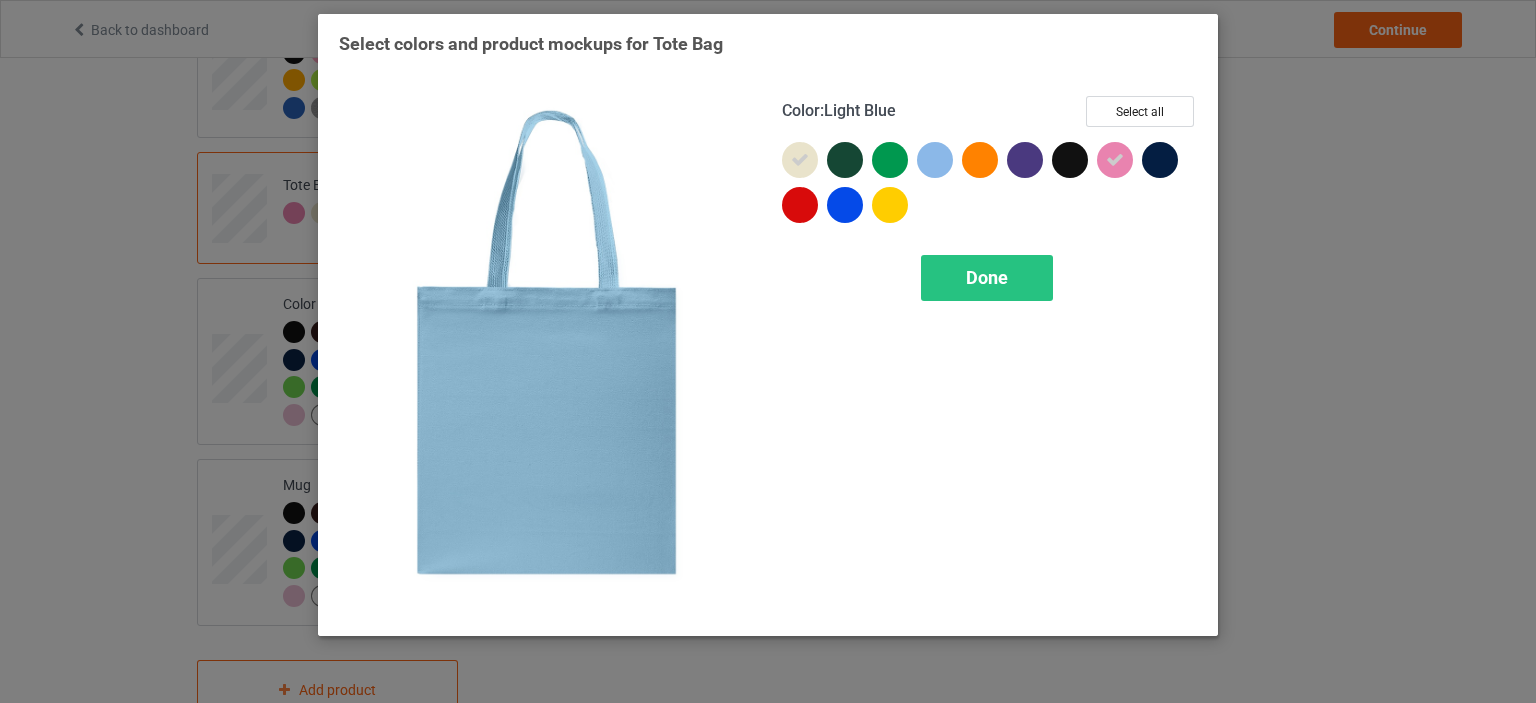 click at bounding box center (935, 160) 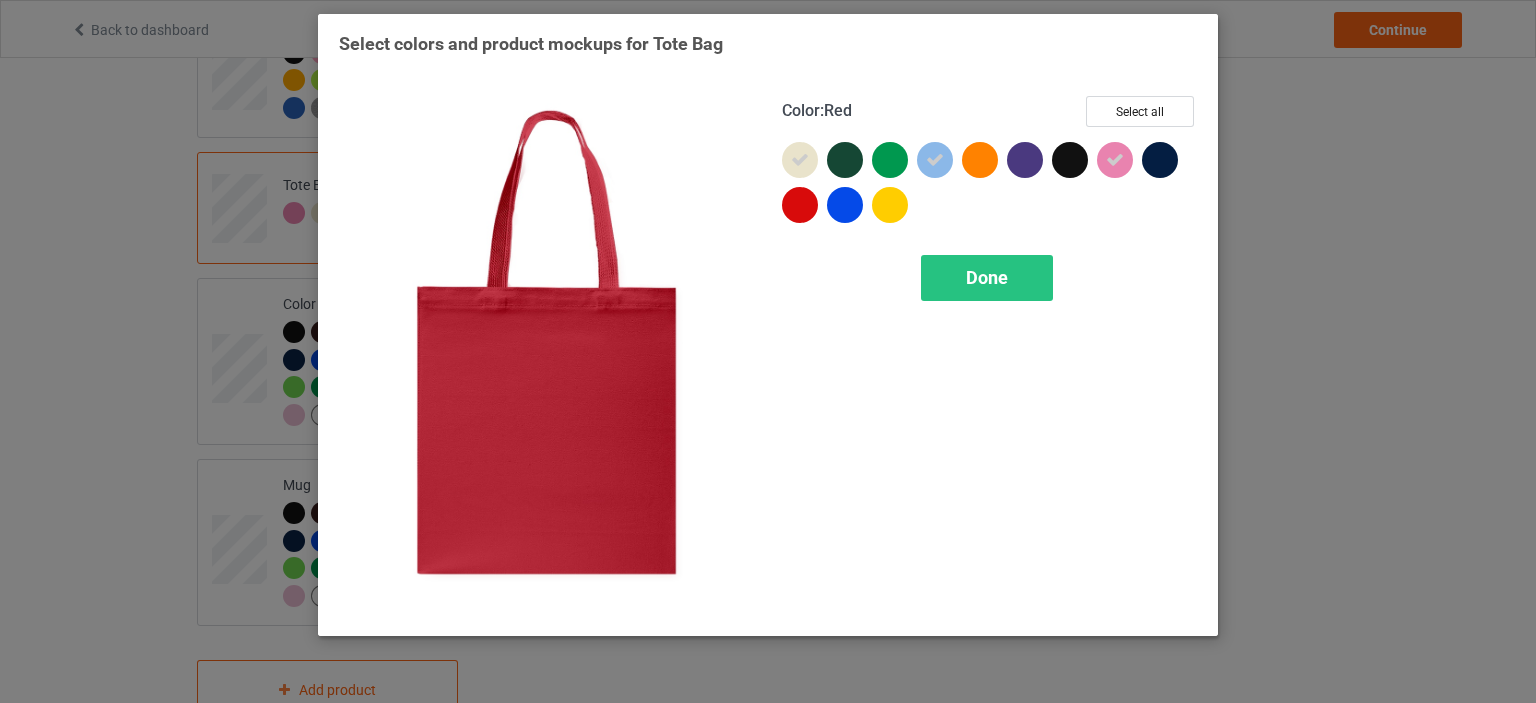 drag, startPoint x: 795, startPoint y: 208, endPoint x: 829, endPoint y: 171, distance: 50.24938 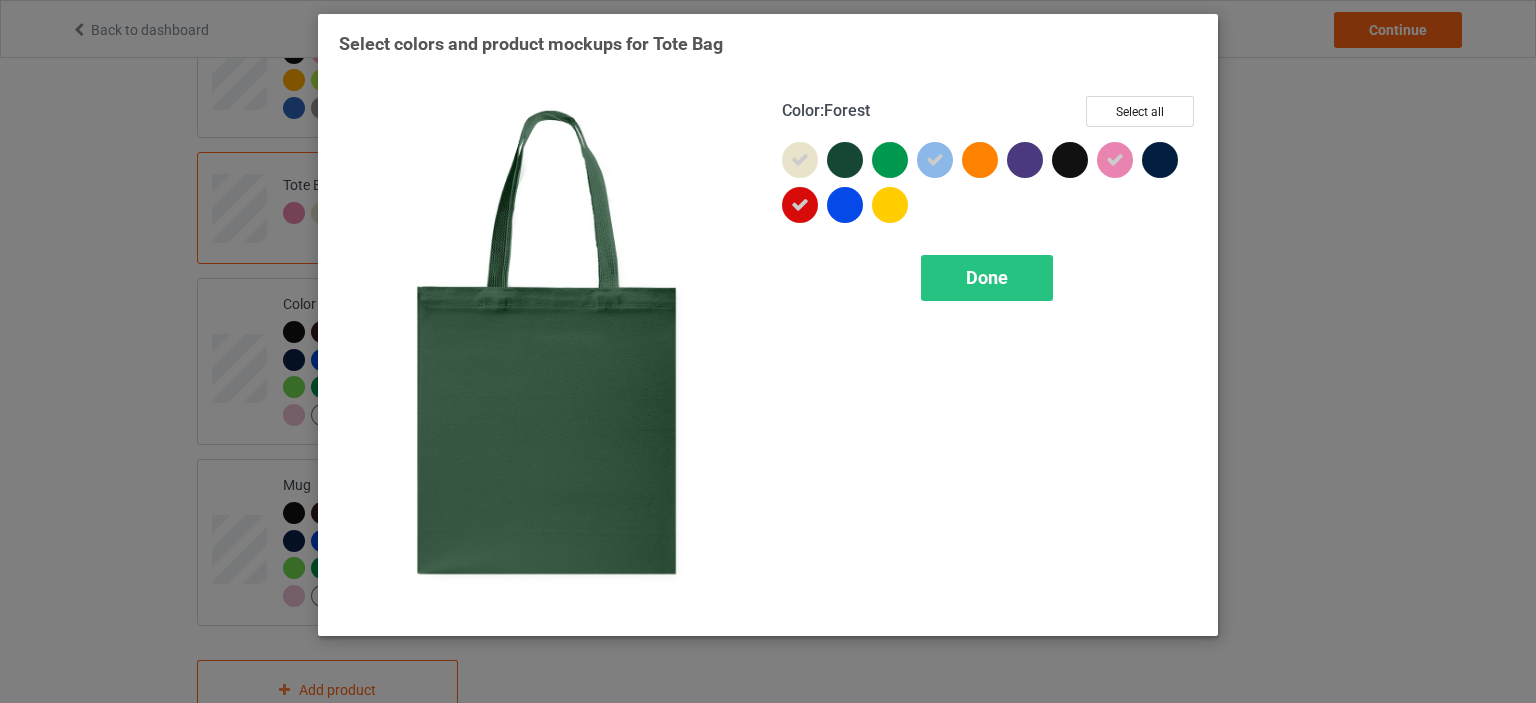click at bounding box center (845, 160) 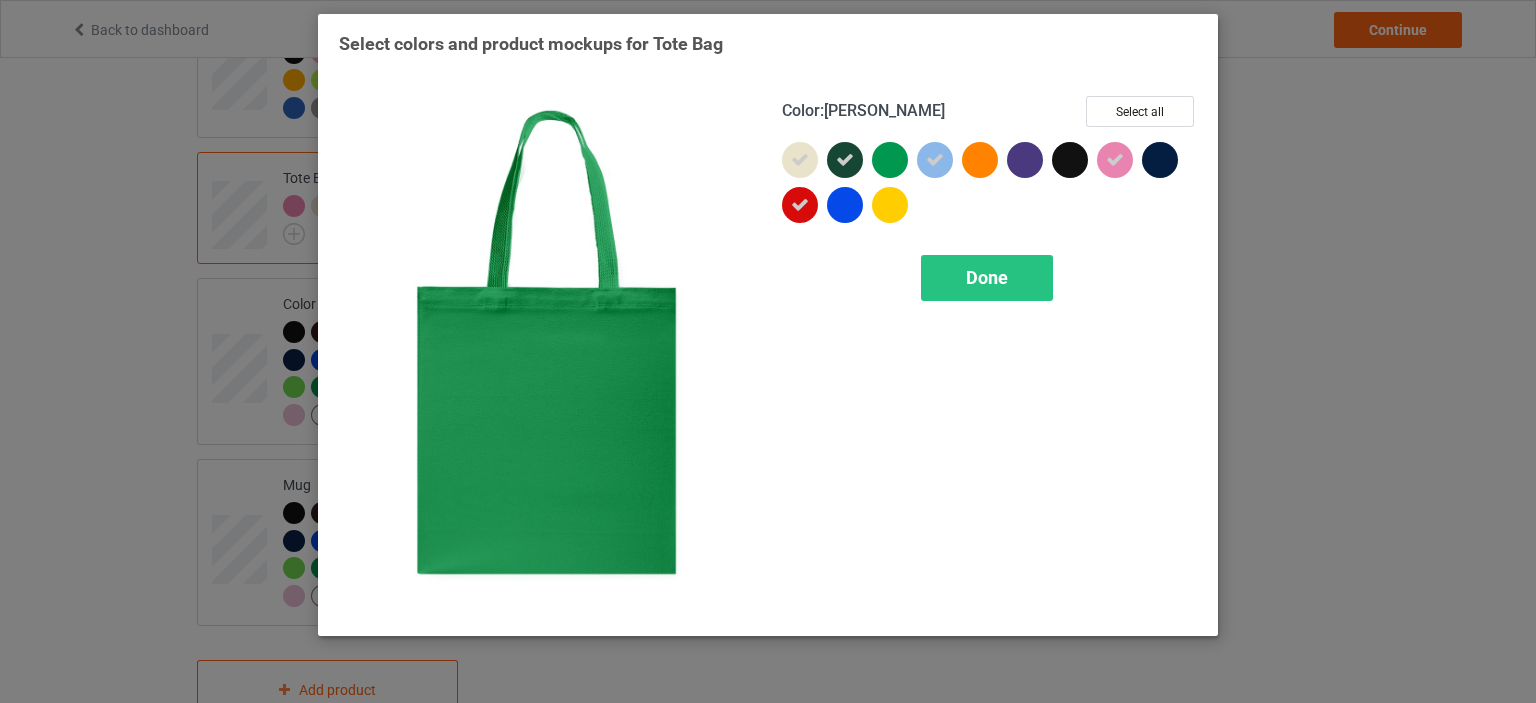 click at bounding box center (890, 160) 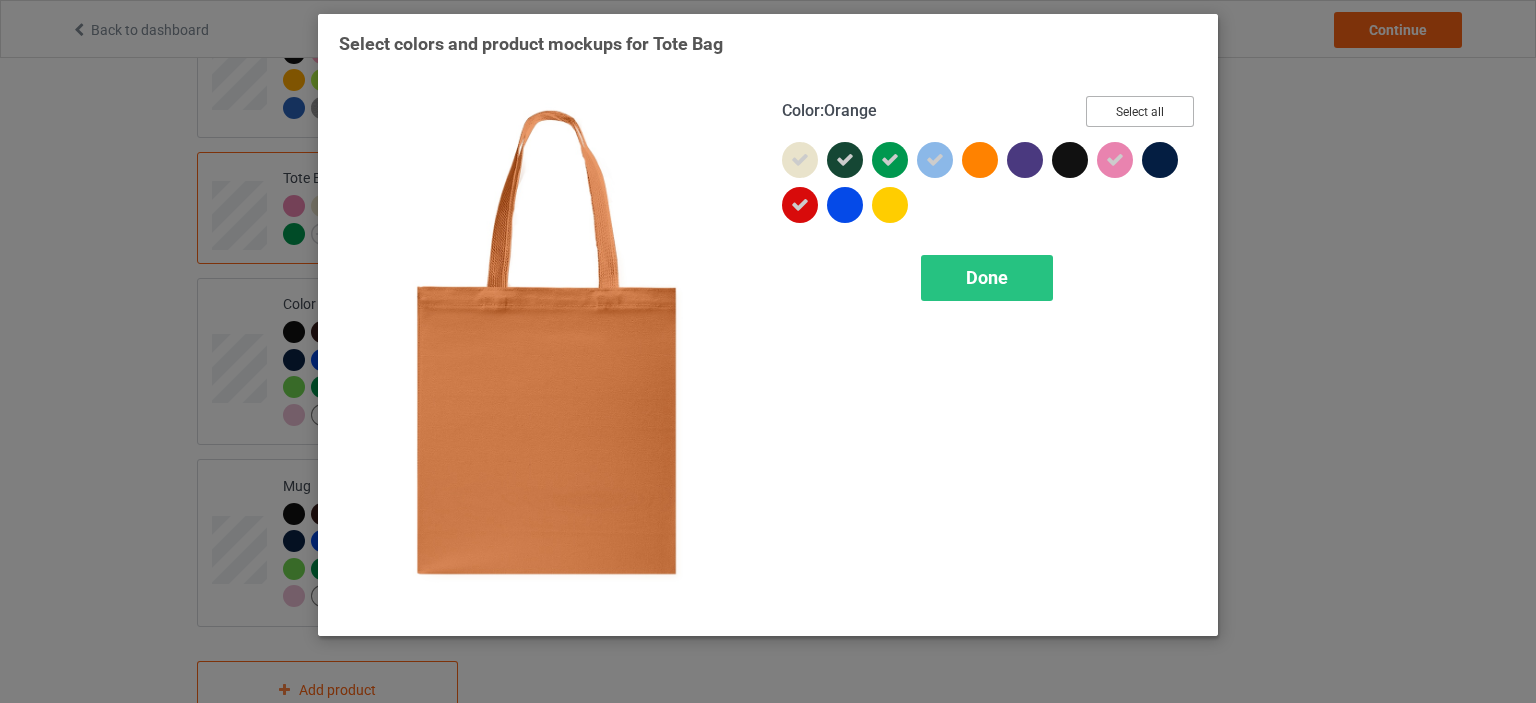 click on "Select all" at bounding box center (1140, 111) 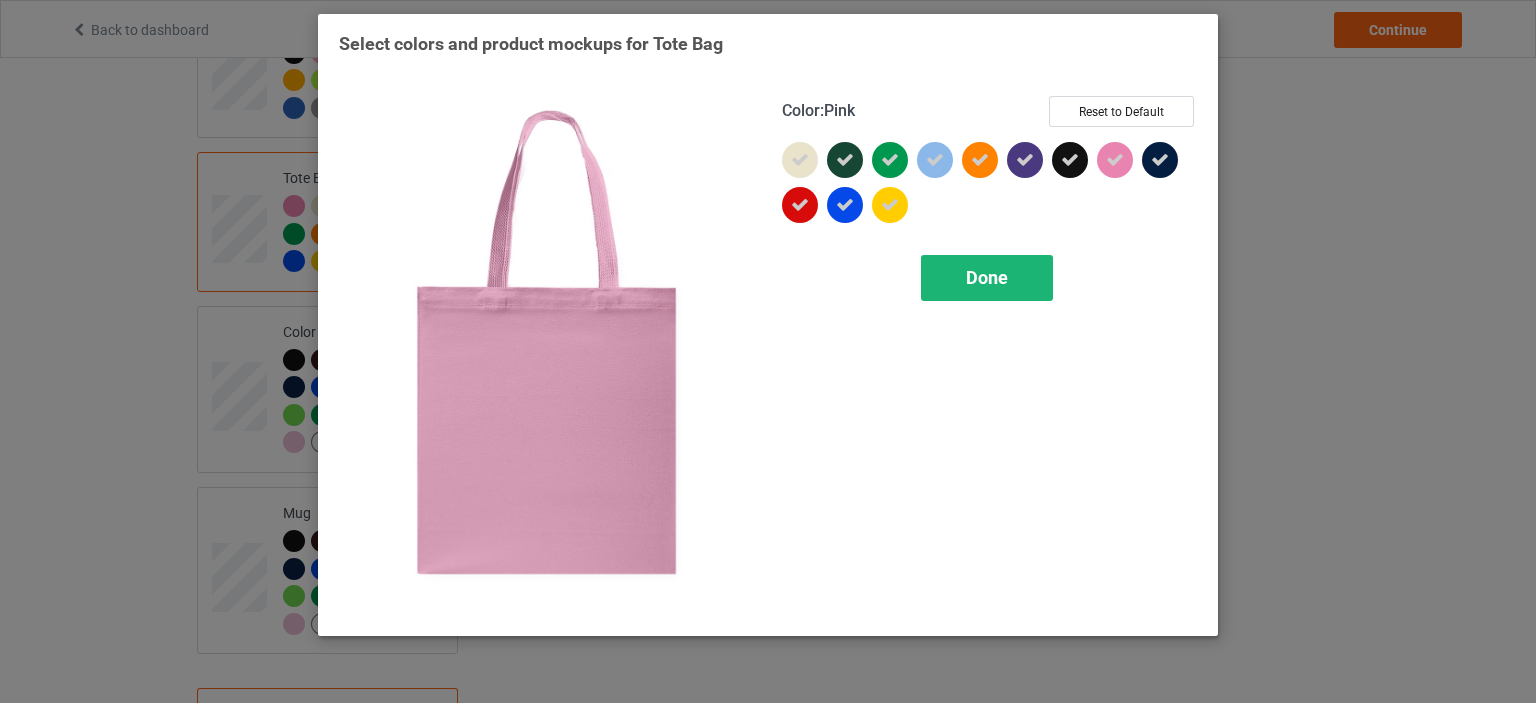 click on "Done" at bounding box center [987, 278] 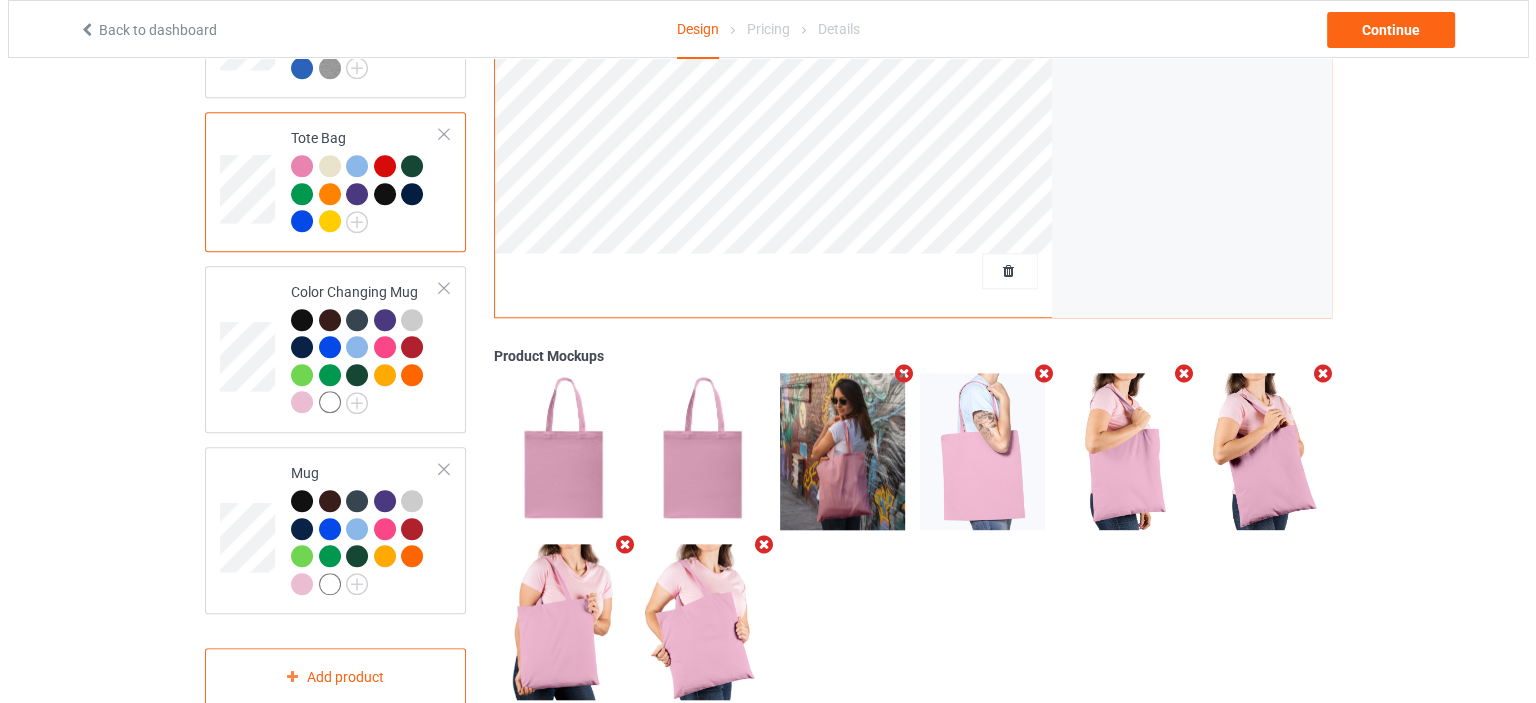 scroll, scrollTop: 1858, scrollLeft: 0, axis: vertical 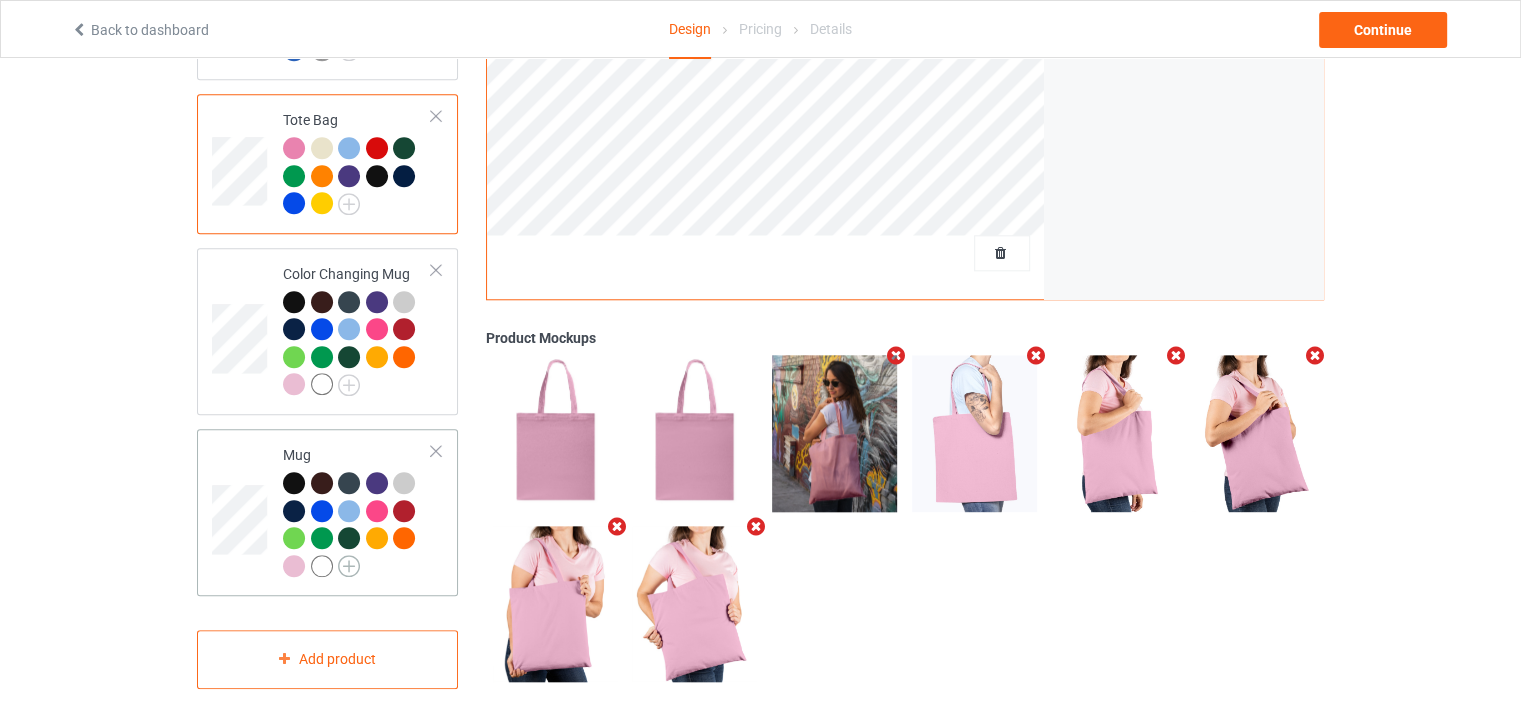 click at bounding box center [349, 566] 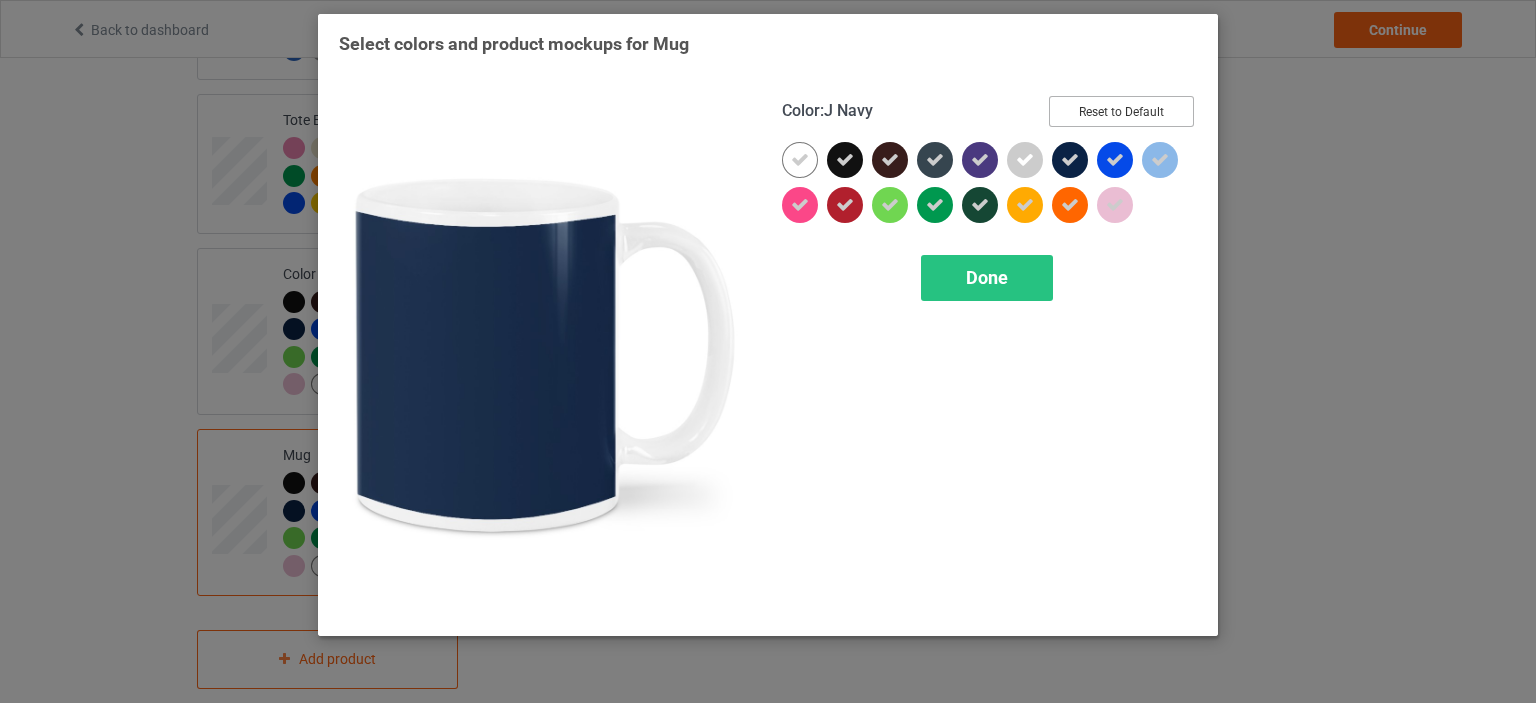 click on "Reset to Default" at bounding box center [1121, 111] 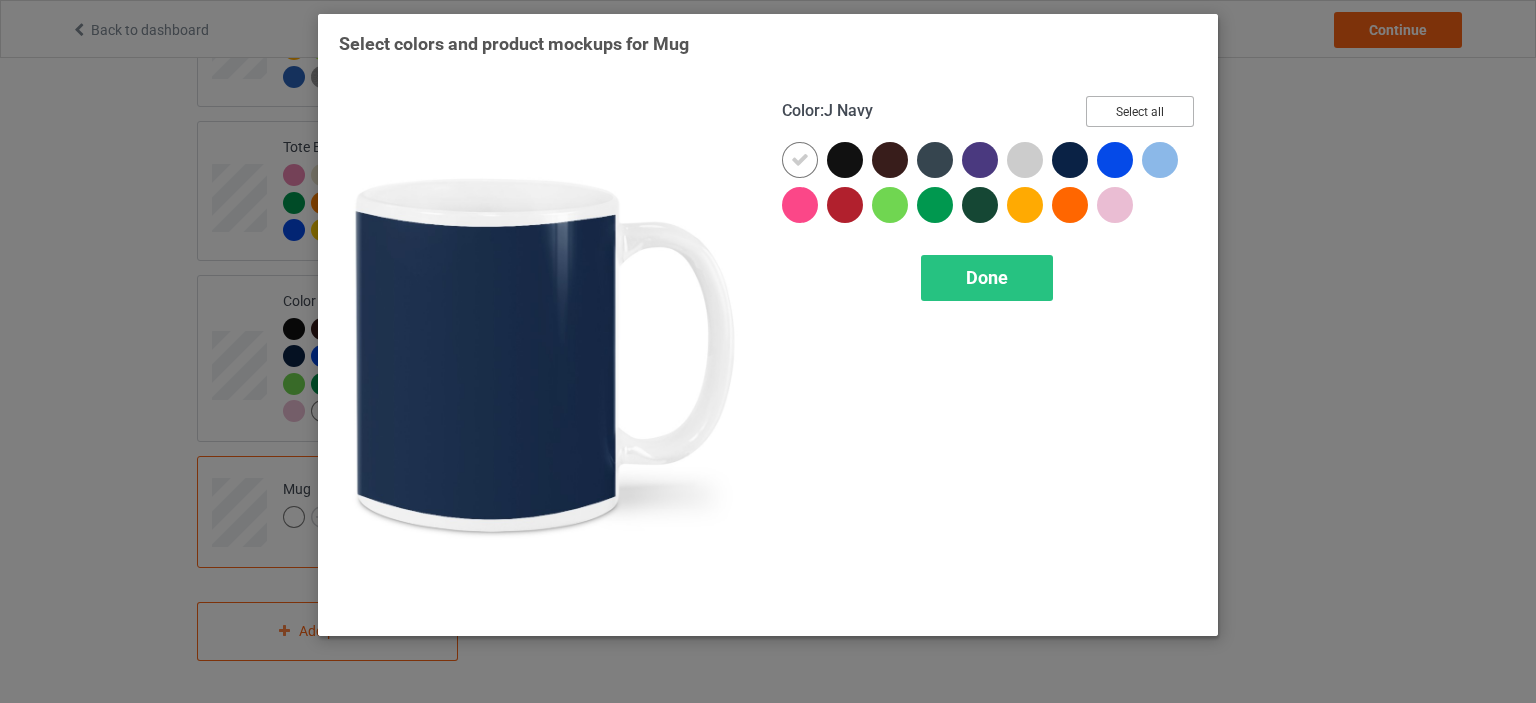 scroll, scrollTop: 1804, scrollLeft: 0, axis: vertical 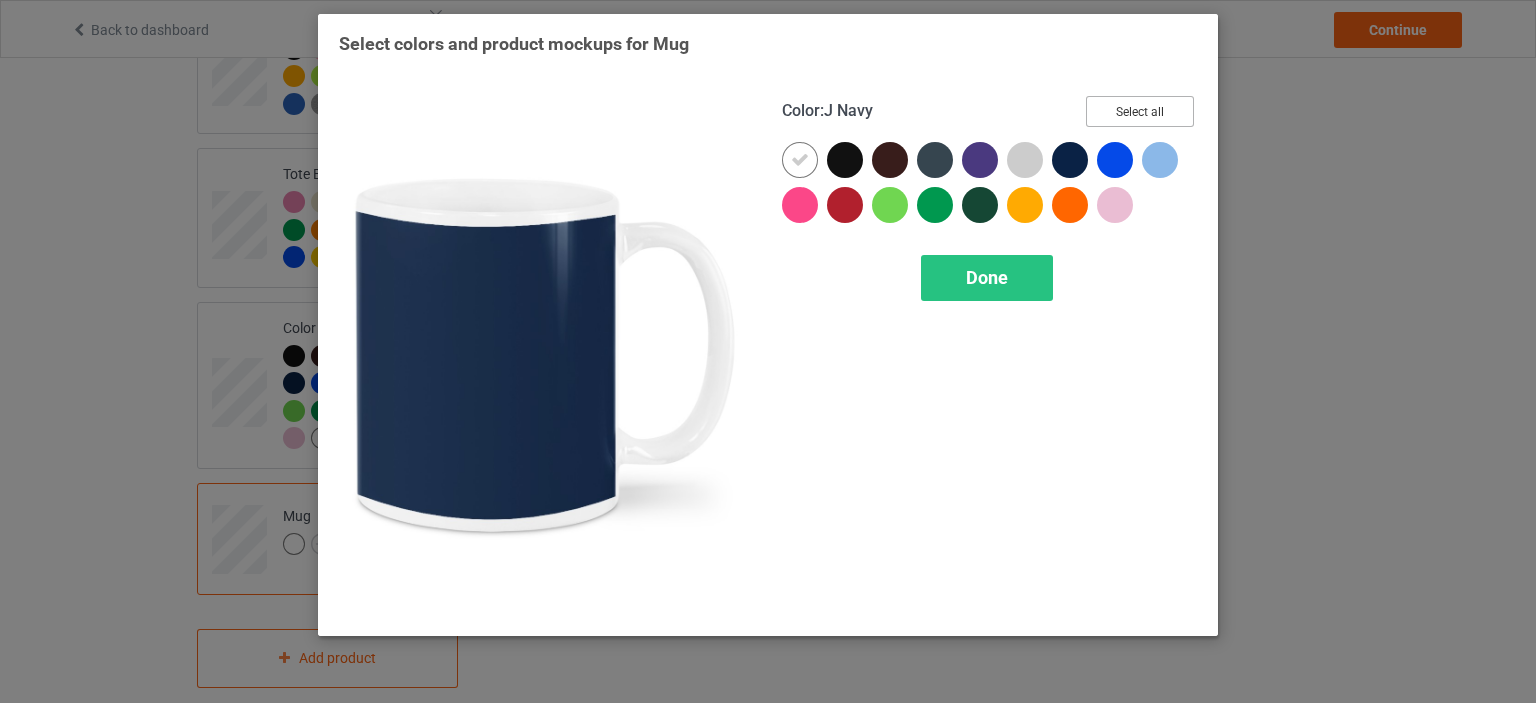 click on "Select all" at bounding box center (1140, 111) 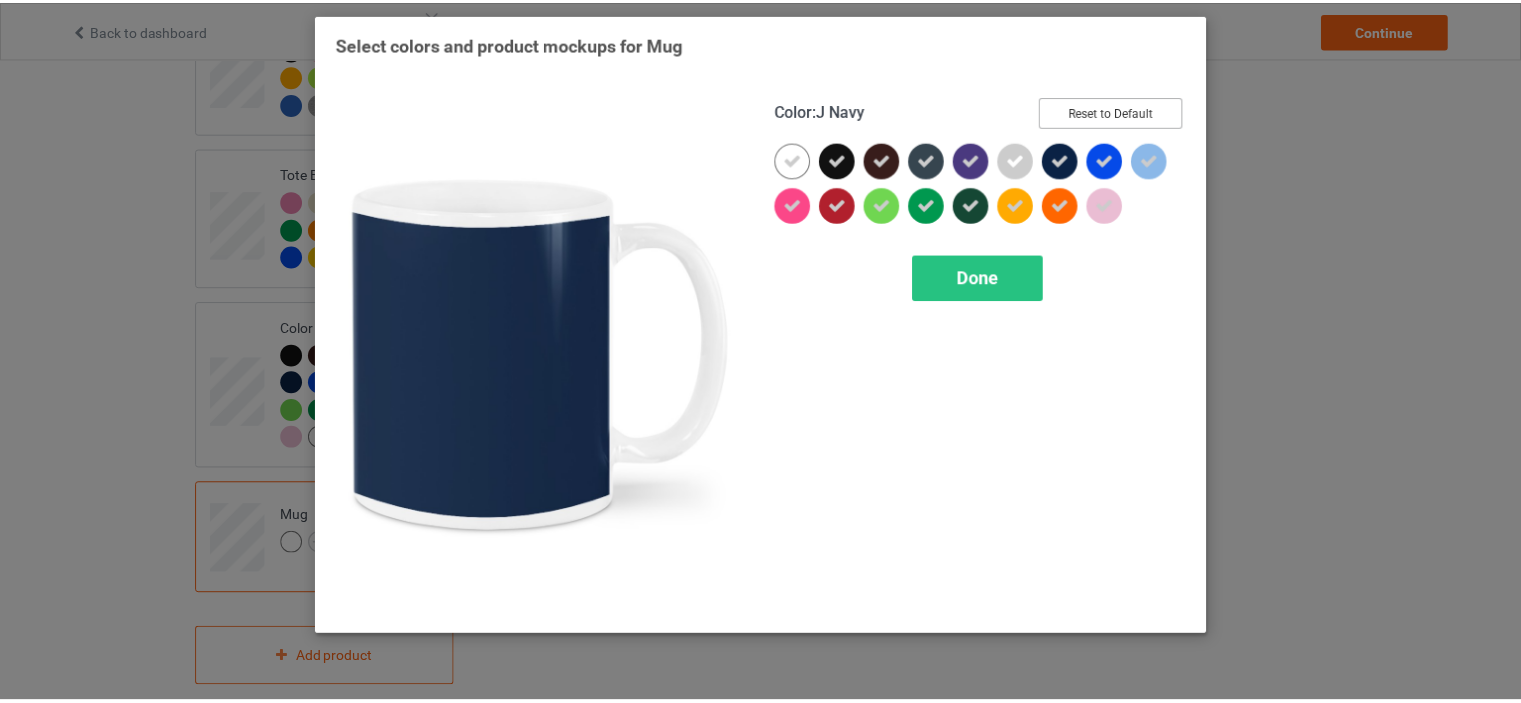 scroll, scrollTop: 1858, scrollLeft: 0, axis: vertical 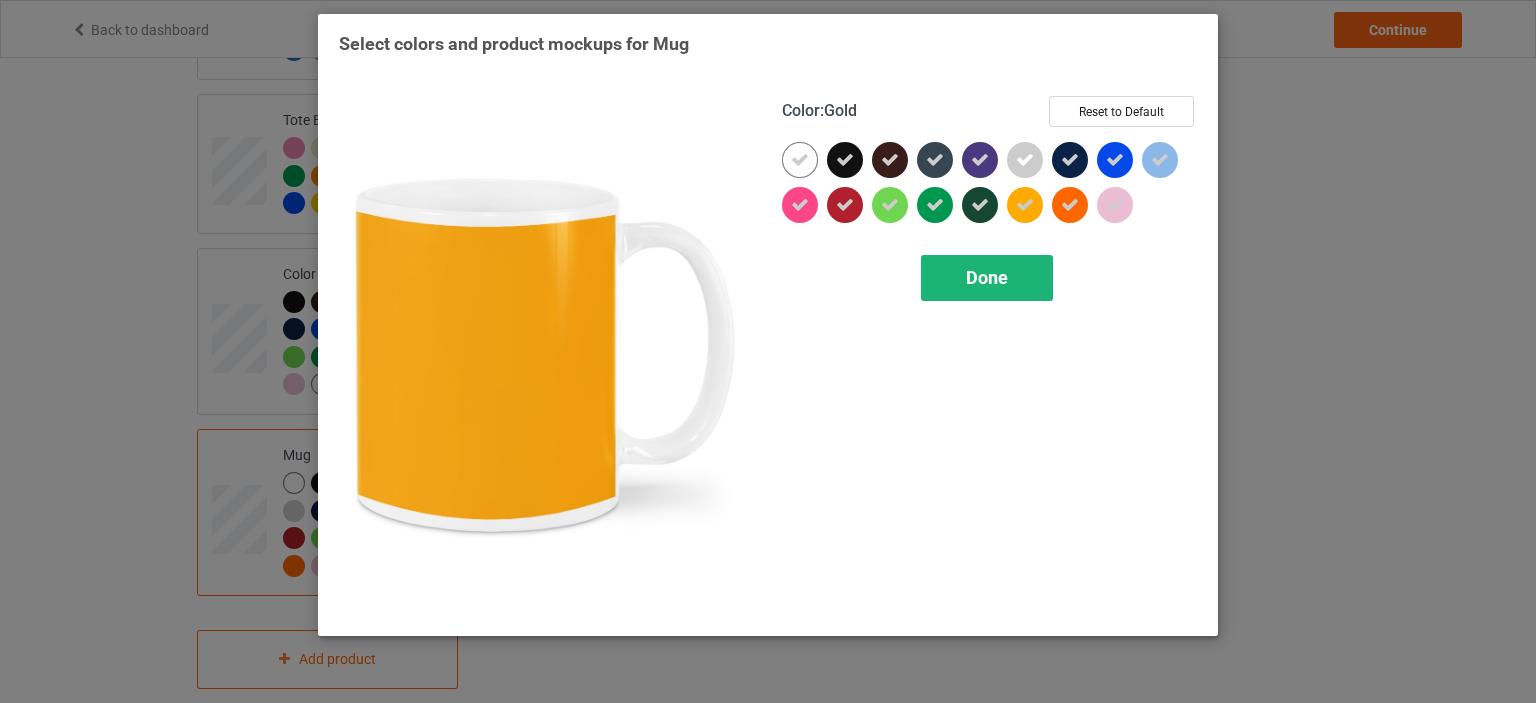 click on "Done" at bounding box center [987, 277] 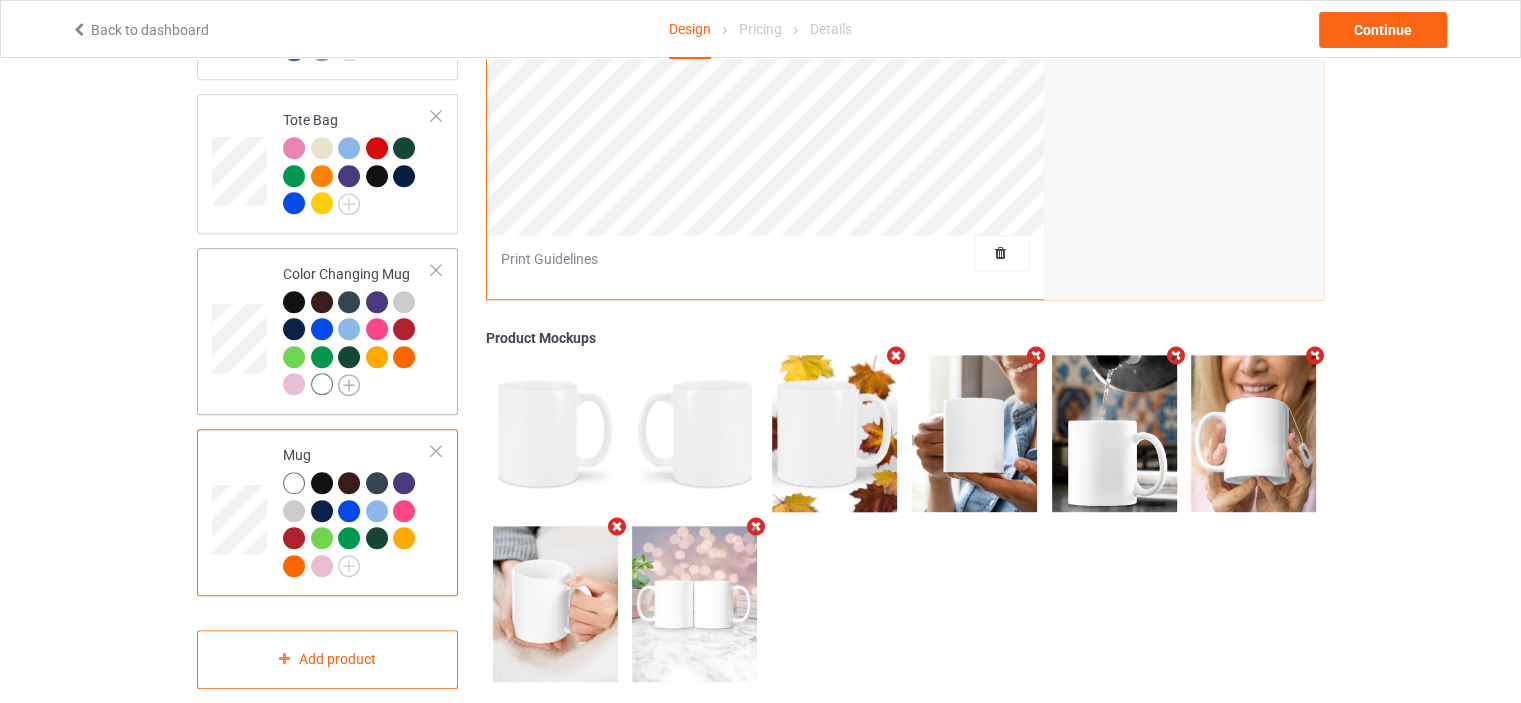 click at bounding box center [349, 385] 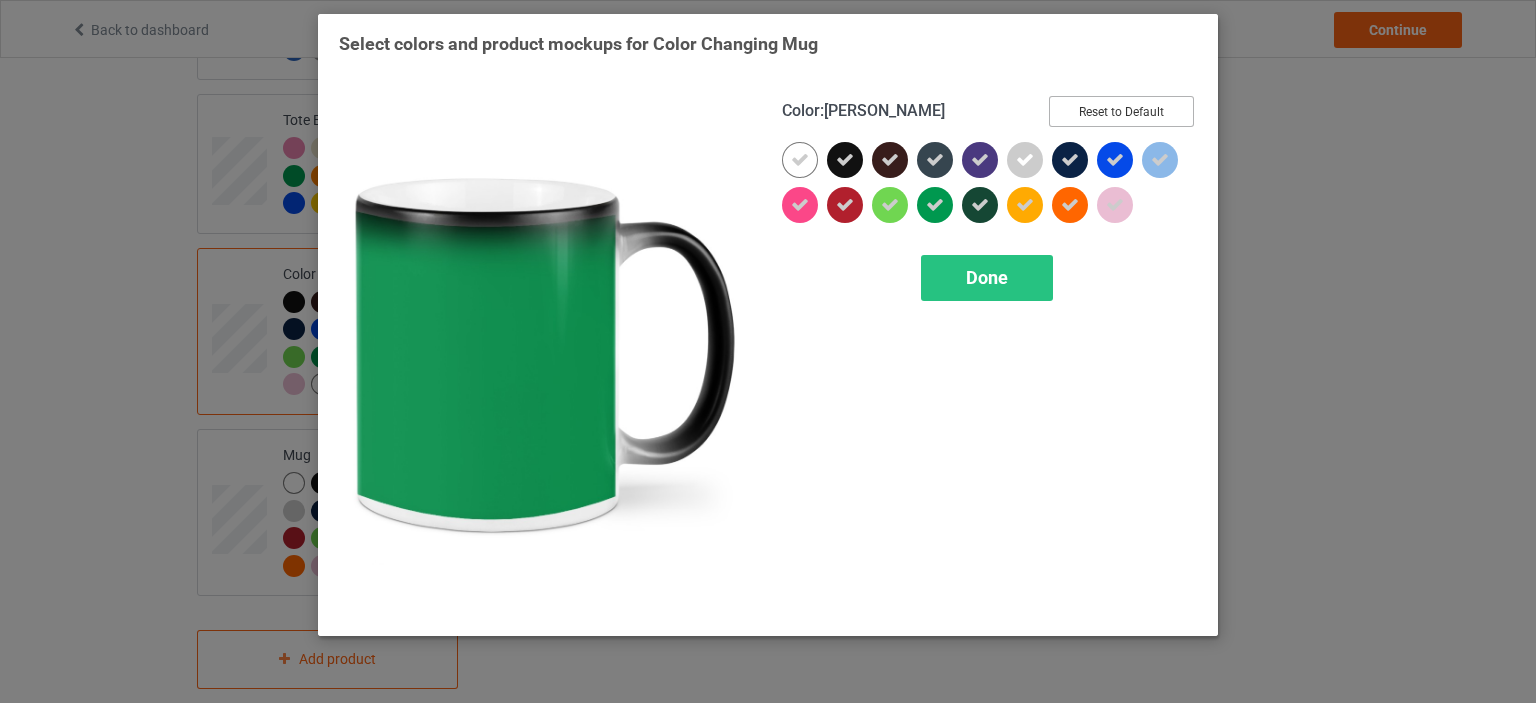 click on "Reset to Default" at bounding box center [1121, 111] 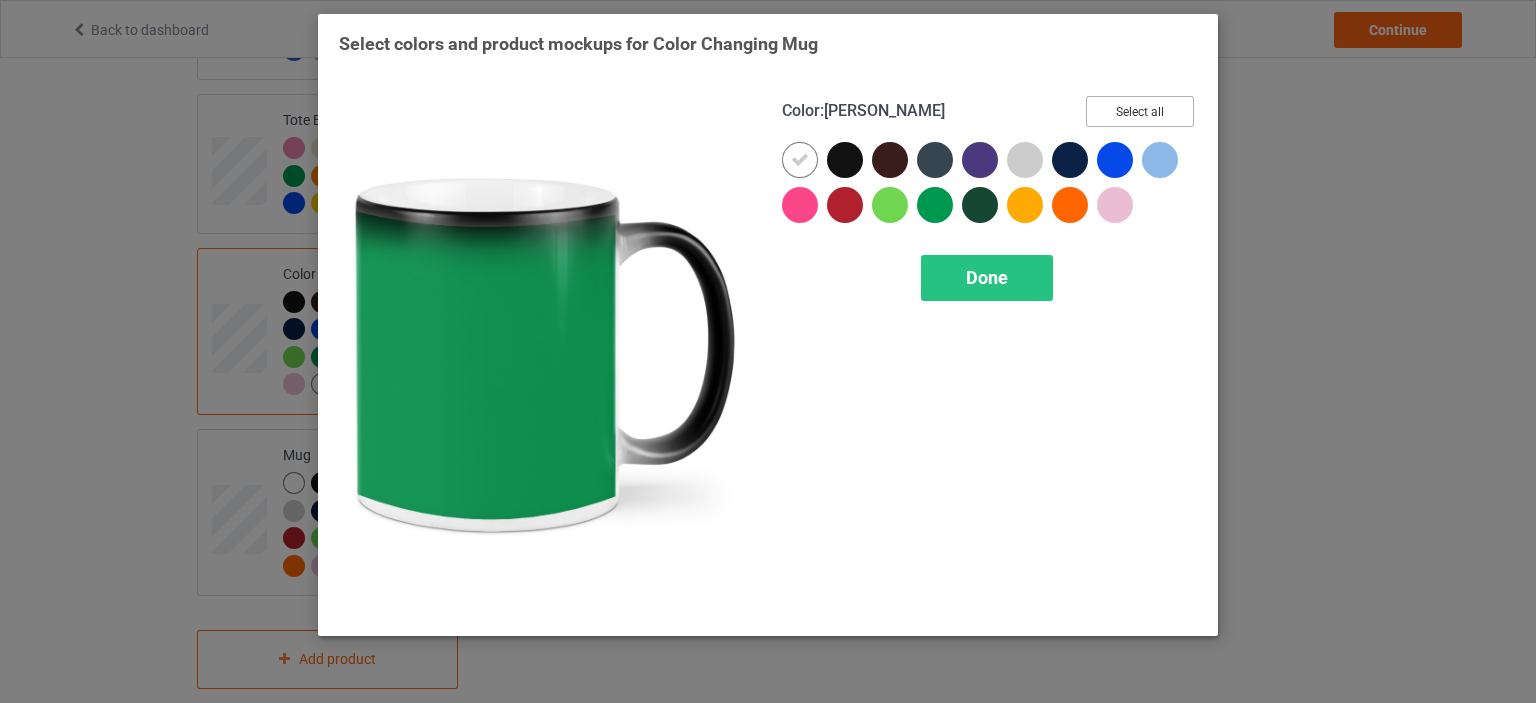 click on "Select all" at bounding box center [1140, 111] 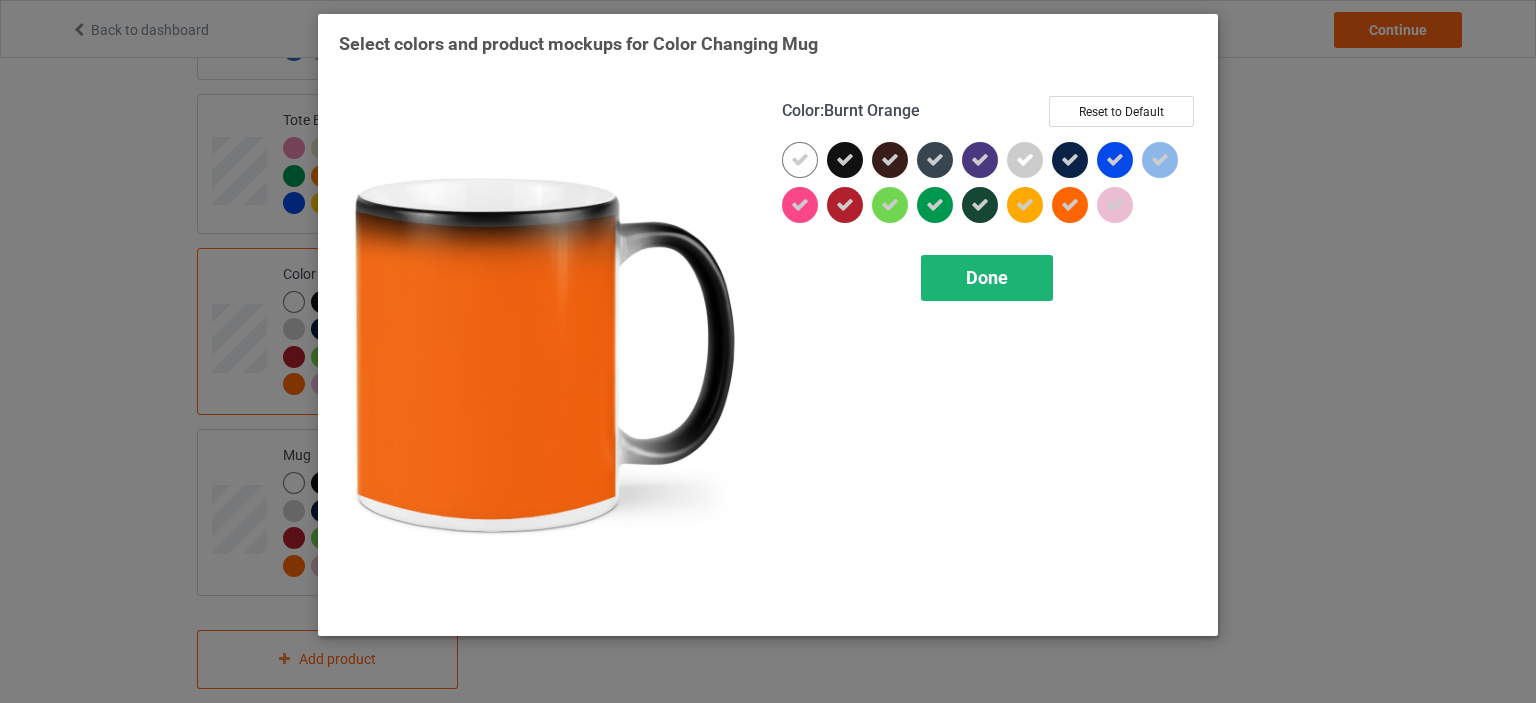 click on "Done" at bounding box center [987, 278] 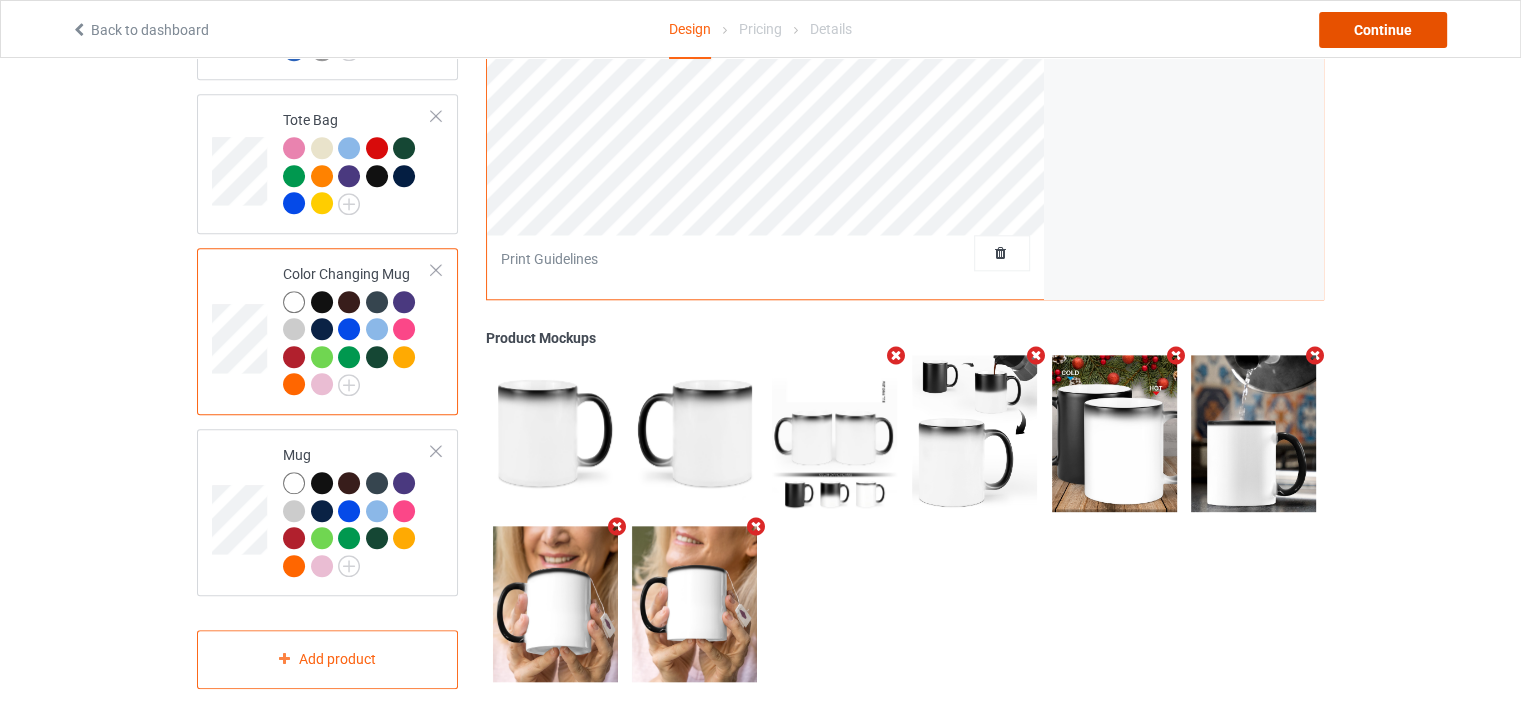 click on "Continue" at bounding box center (1383, 30) 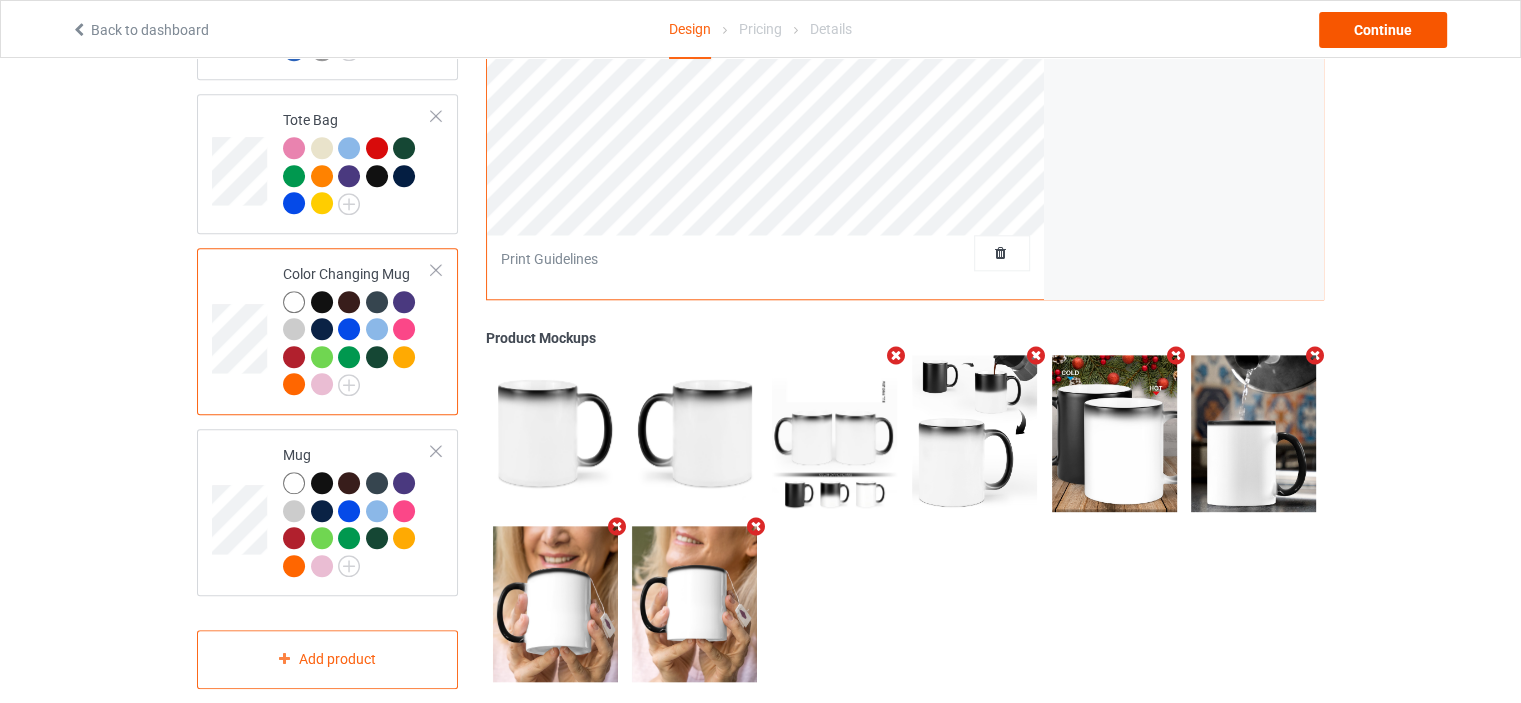 scroll, scrollTop: 0, scrollLeft: 0, axis: both 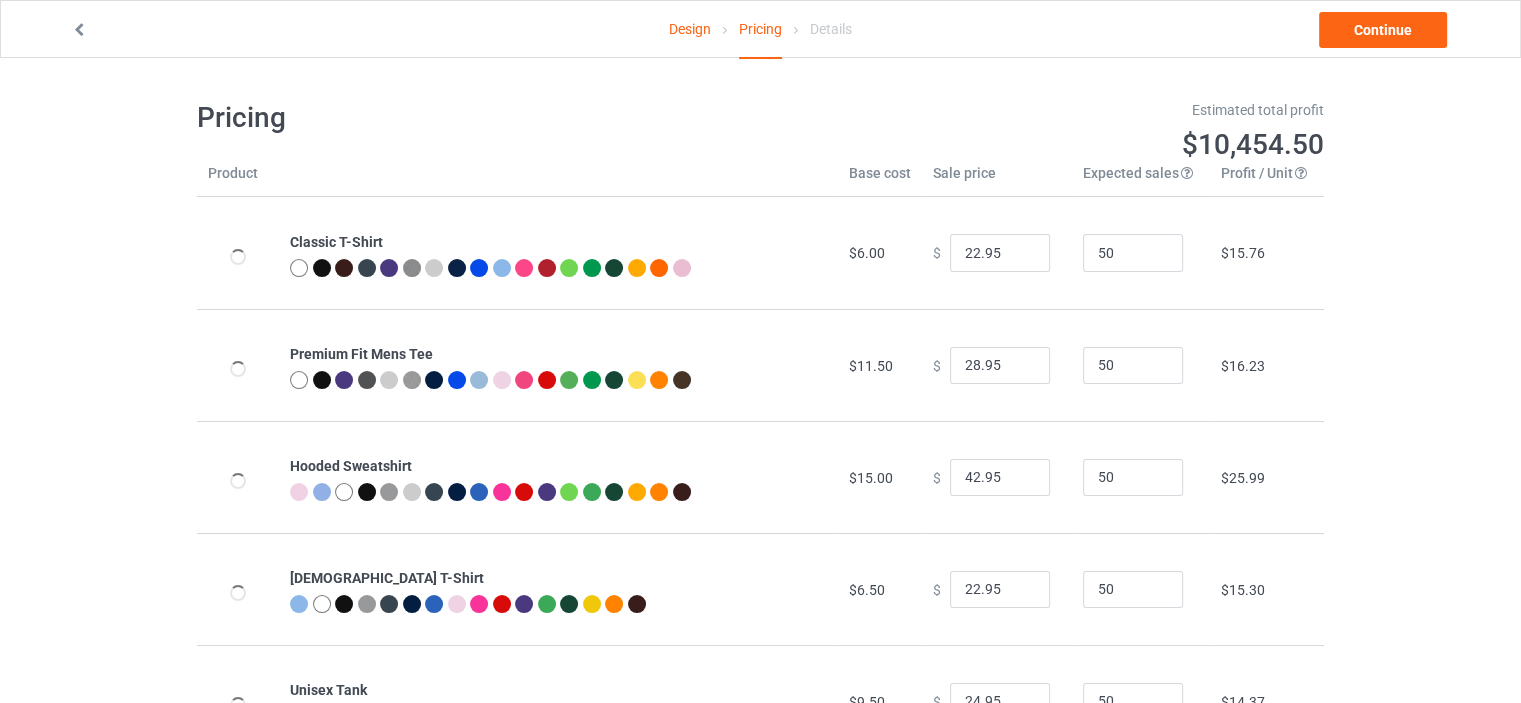 click on "Design" at bounding box center (690, 29) 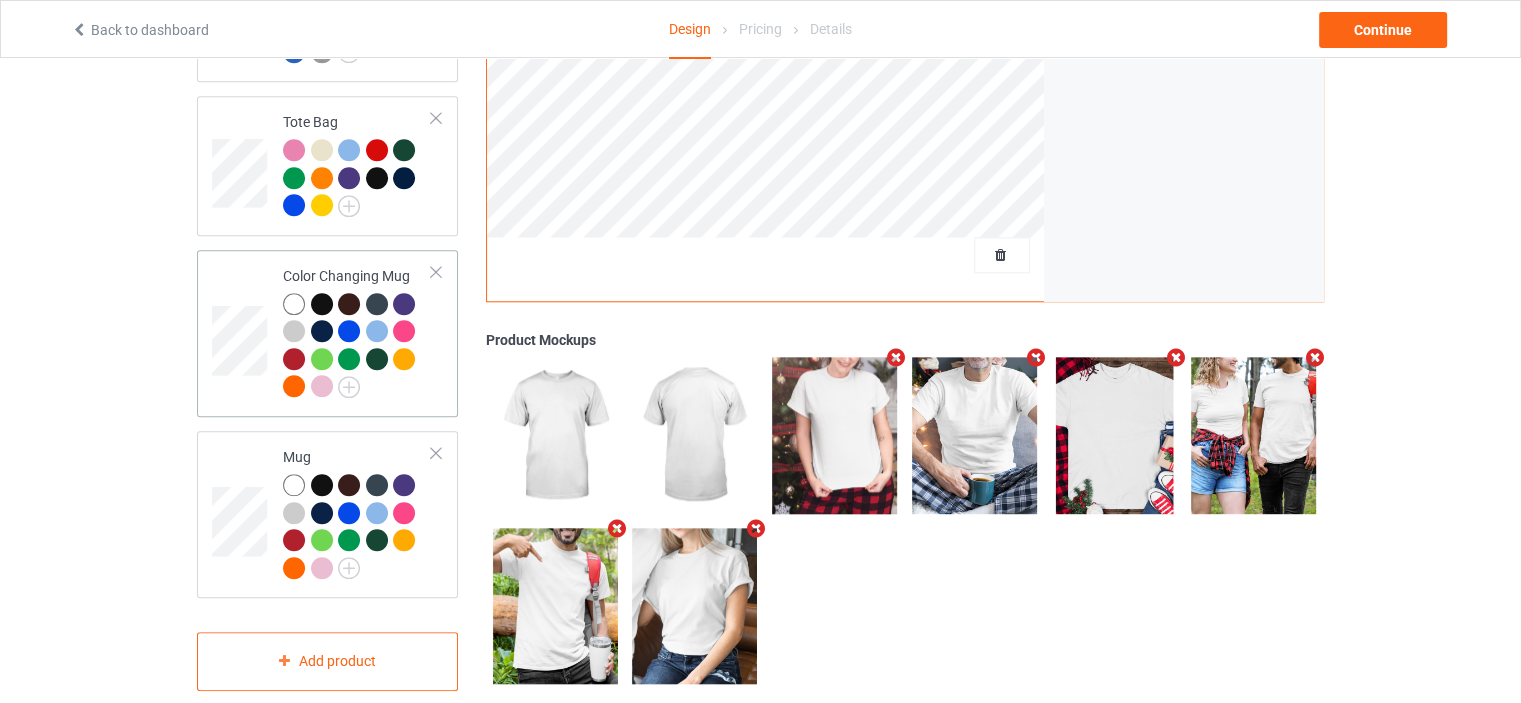 scroll, scrollTop: 1858, scrollLeft: 0, axis: vertical 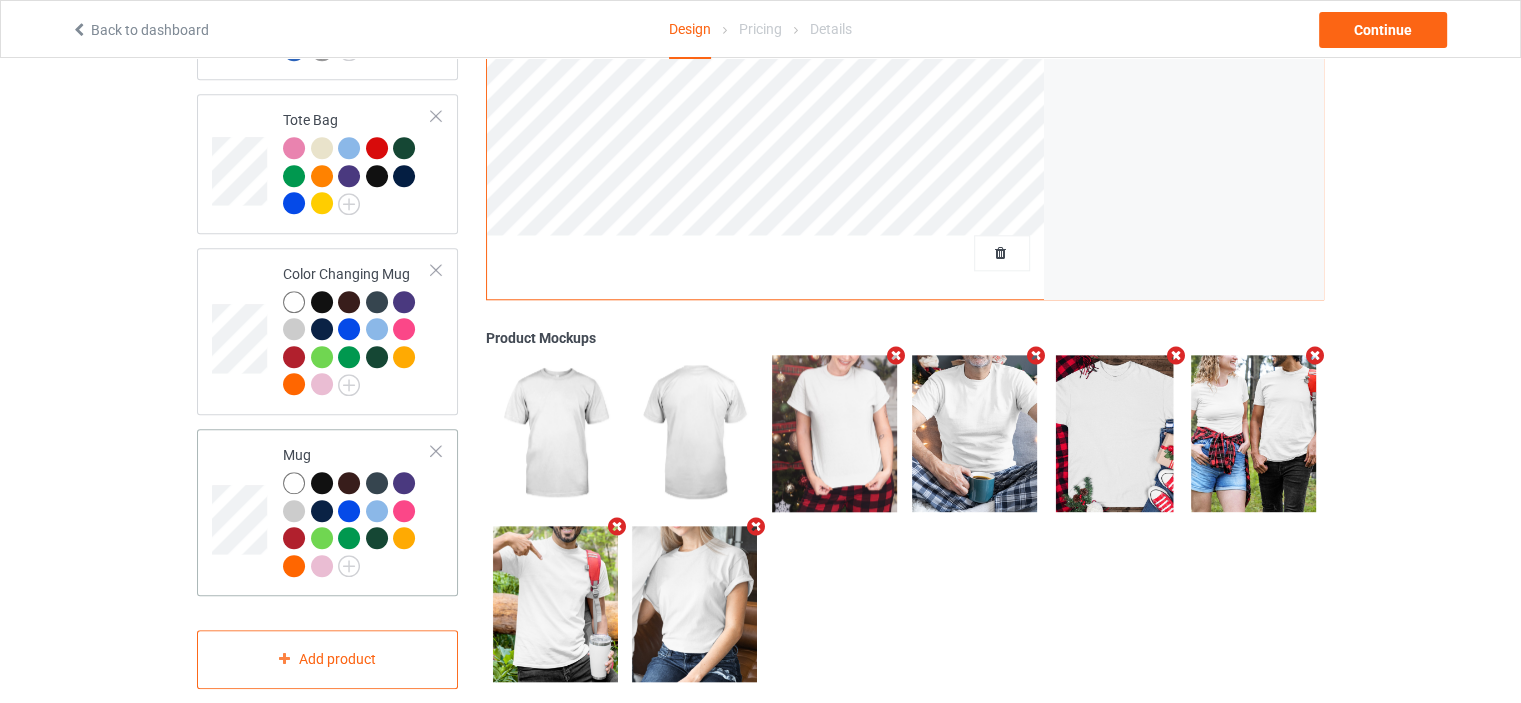 drag, startPoint x: 295, startPoint y: 448, endPoint x: 324, endPoint y: 434, distance: 32.202484 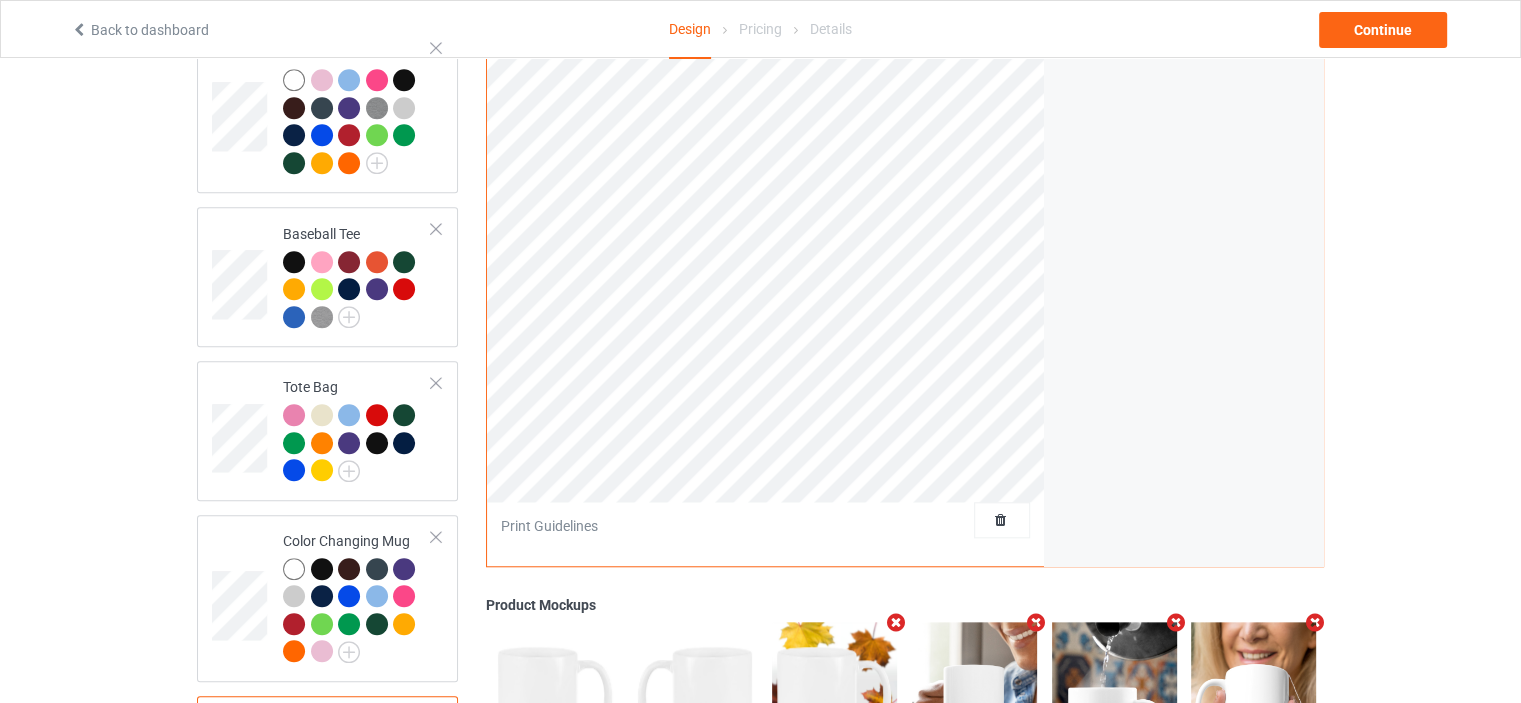 scroll, scrollTop: 1458, scrollLeft: 0, axis: vertical 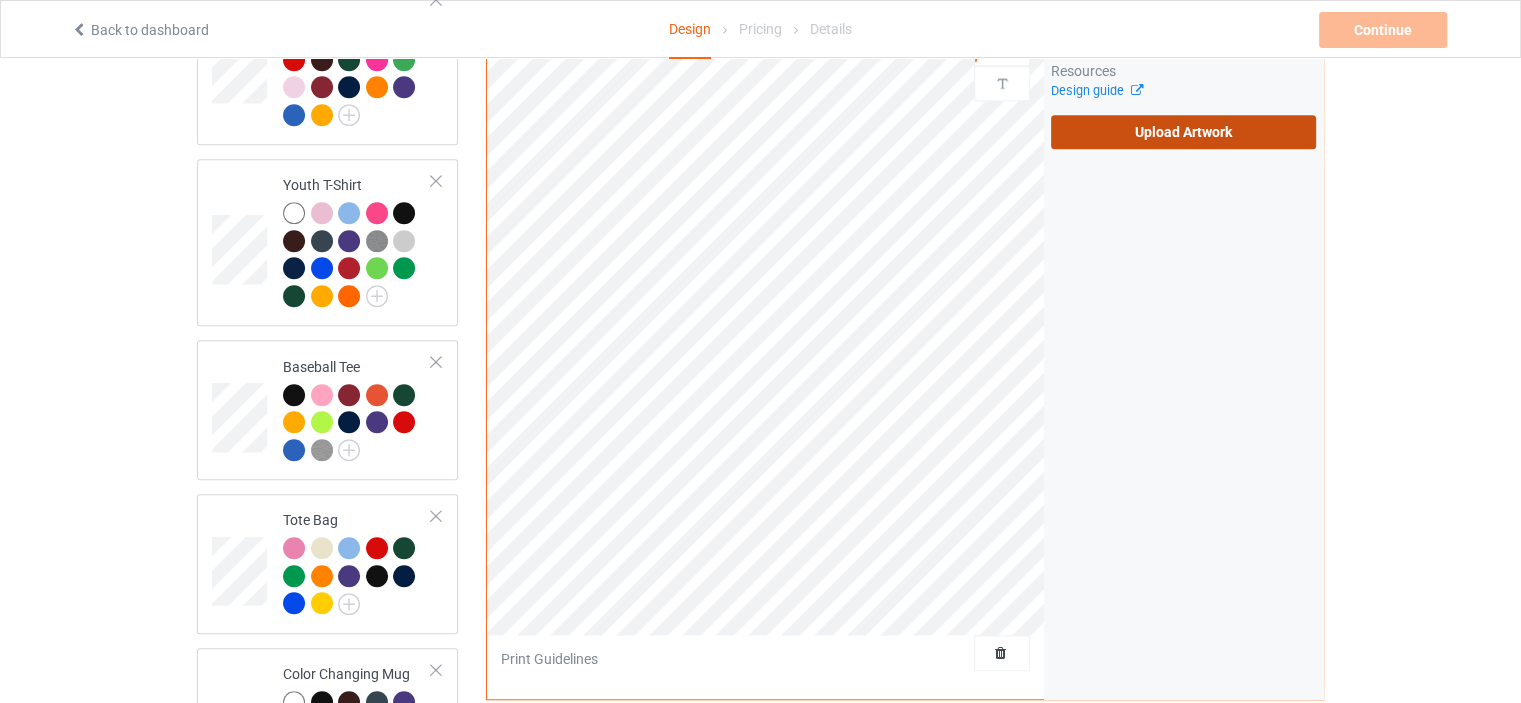 click on "Upload Artwork" at bounding box center [1183, 132] 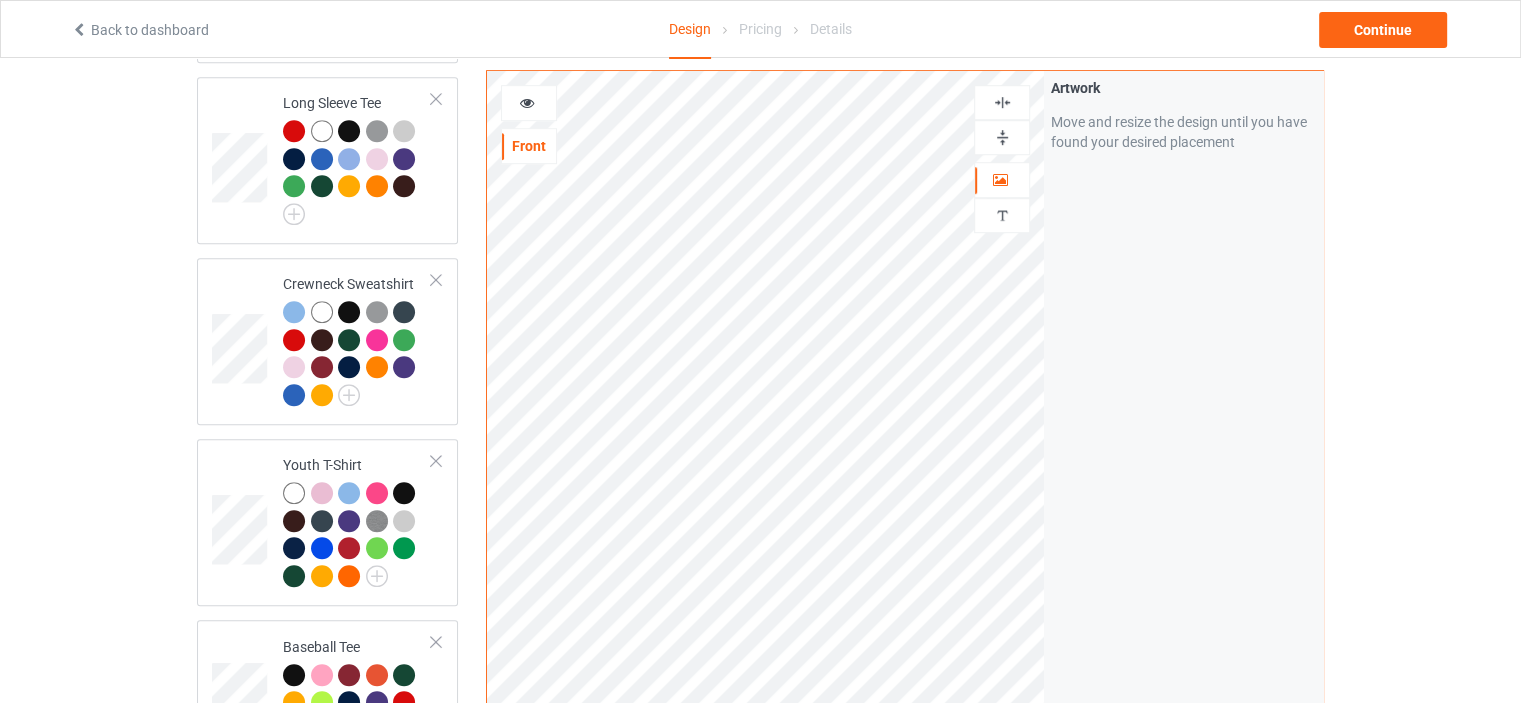 scroll, scrollTop: 1058, scrollLeft: 0, axis: vertical 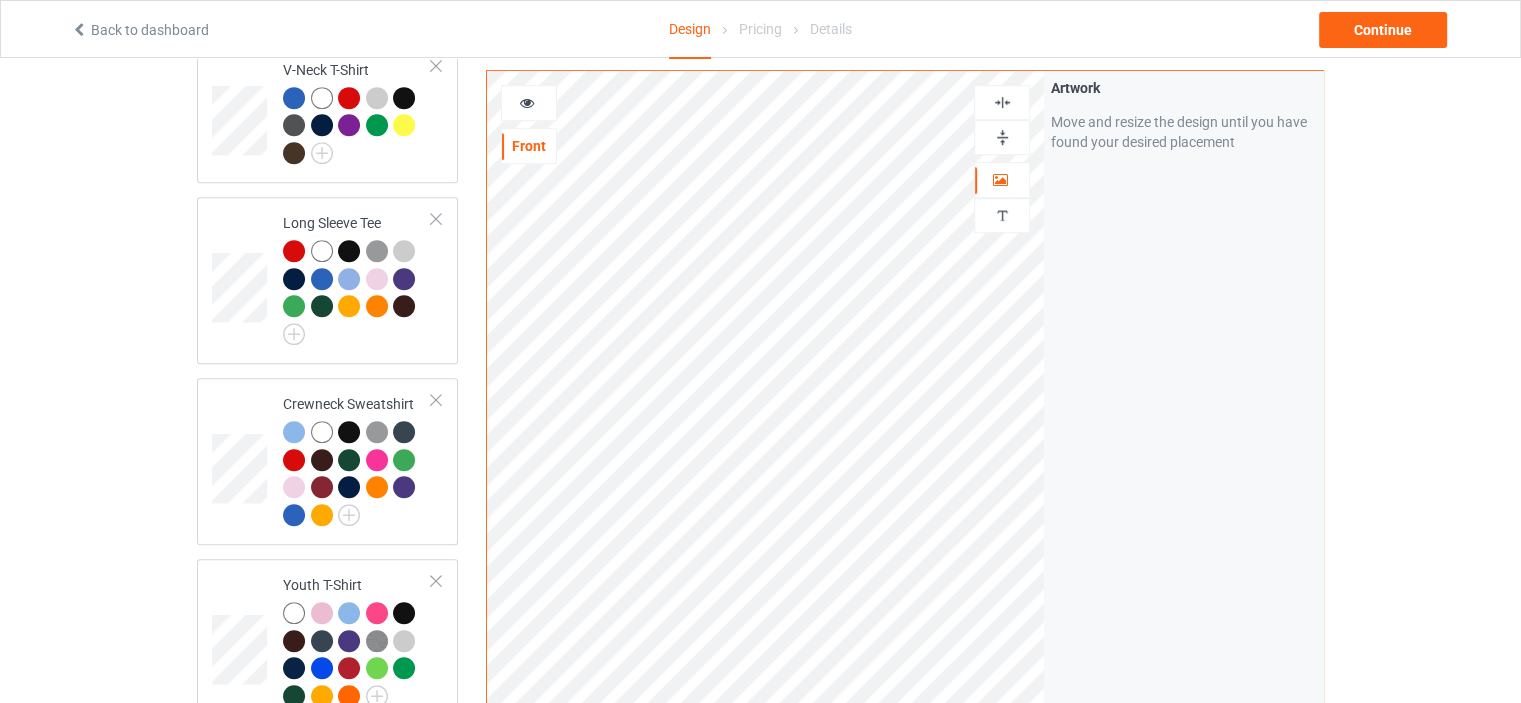 click at bounding box center [1002, 102] 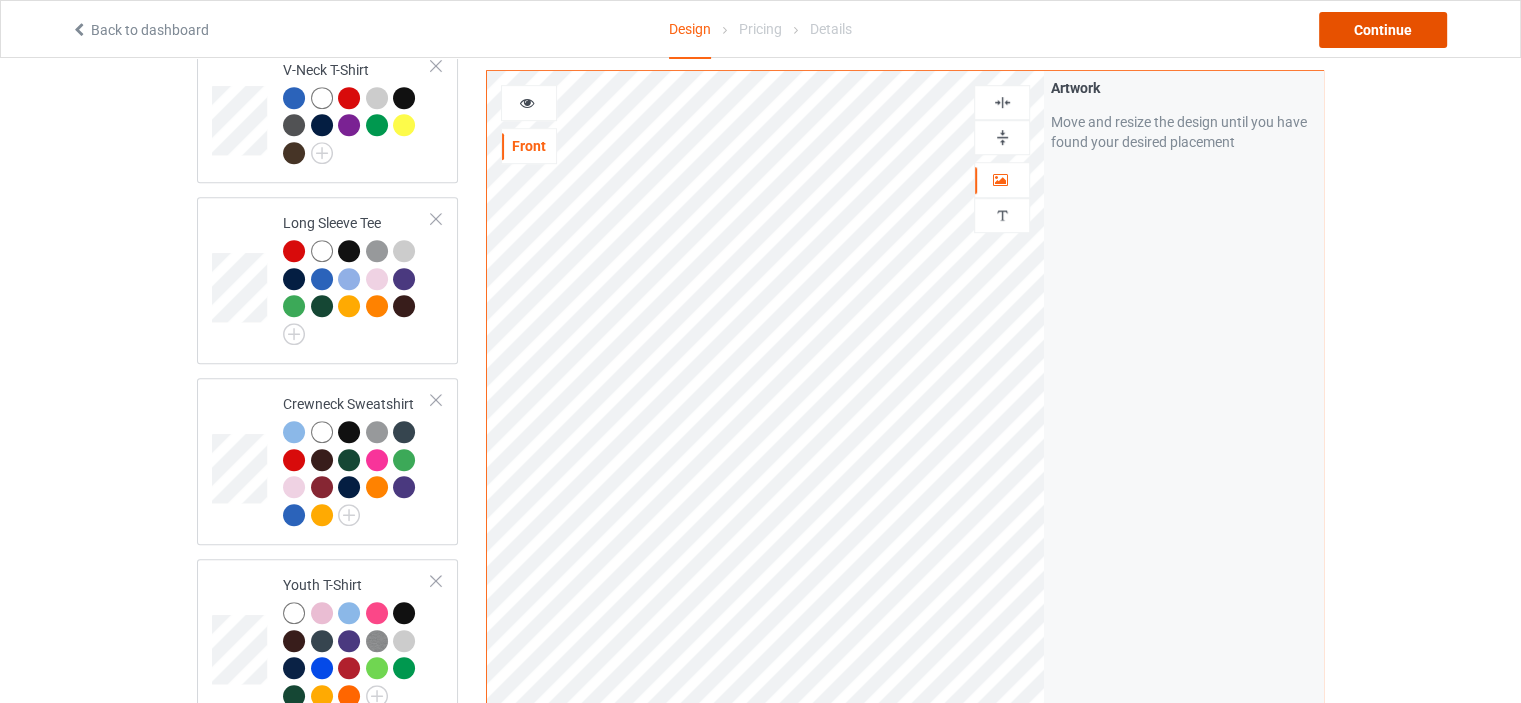 click on "Continue" at bounding box center (1383, 30) 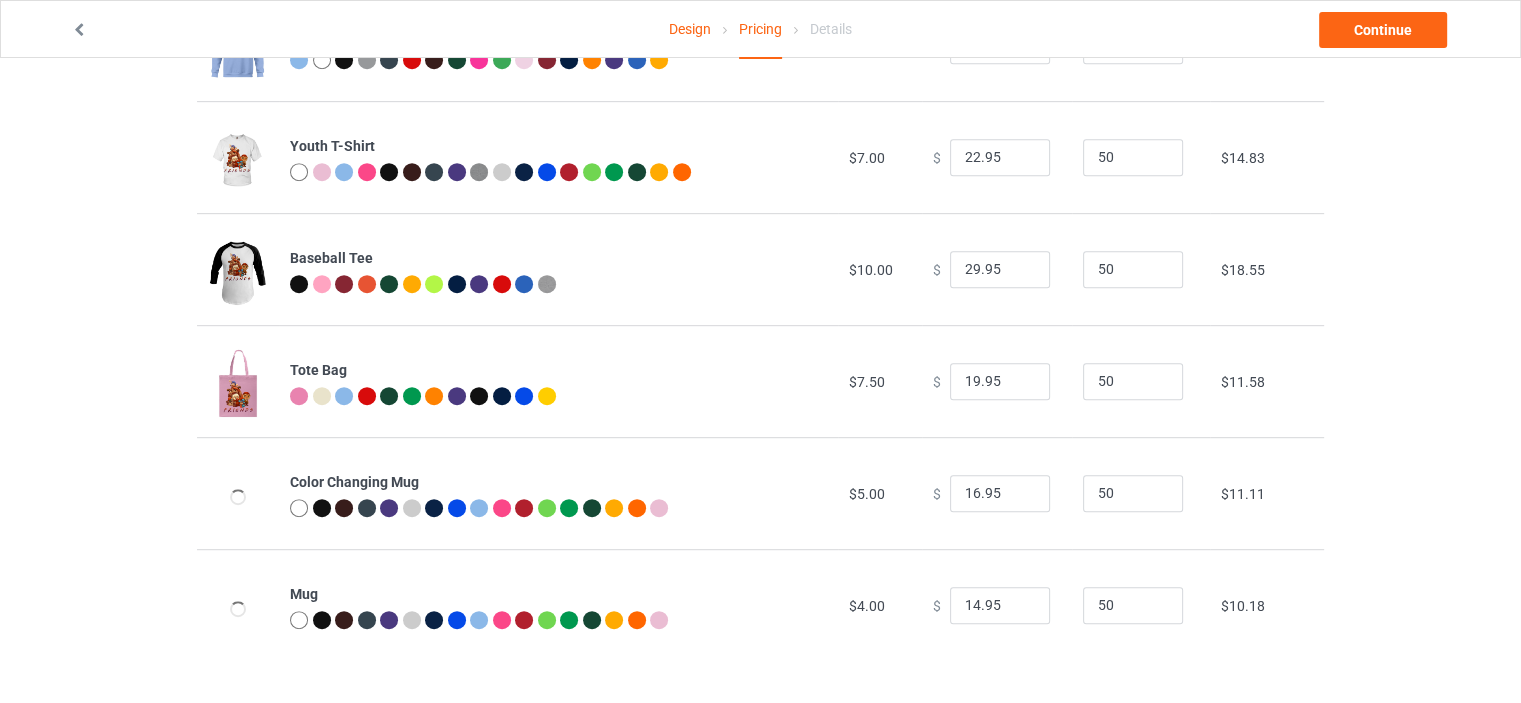 scroll, scrollTop: 0, scrollLeft: 0, axis: both 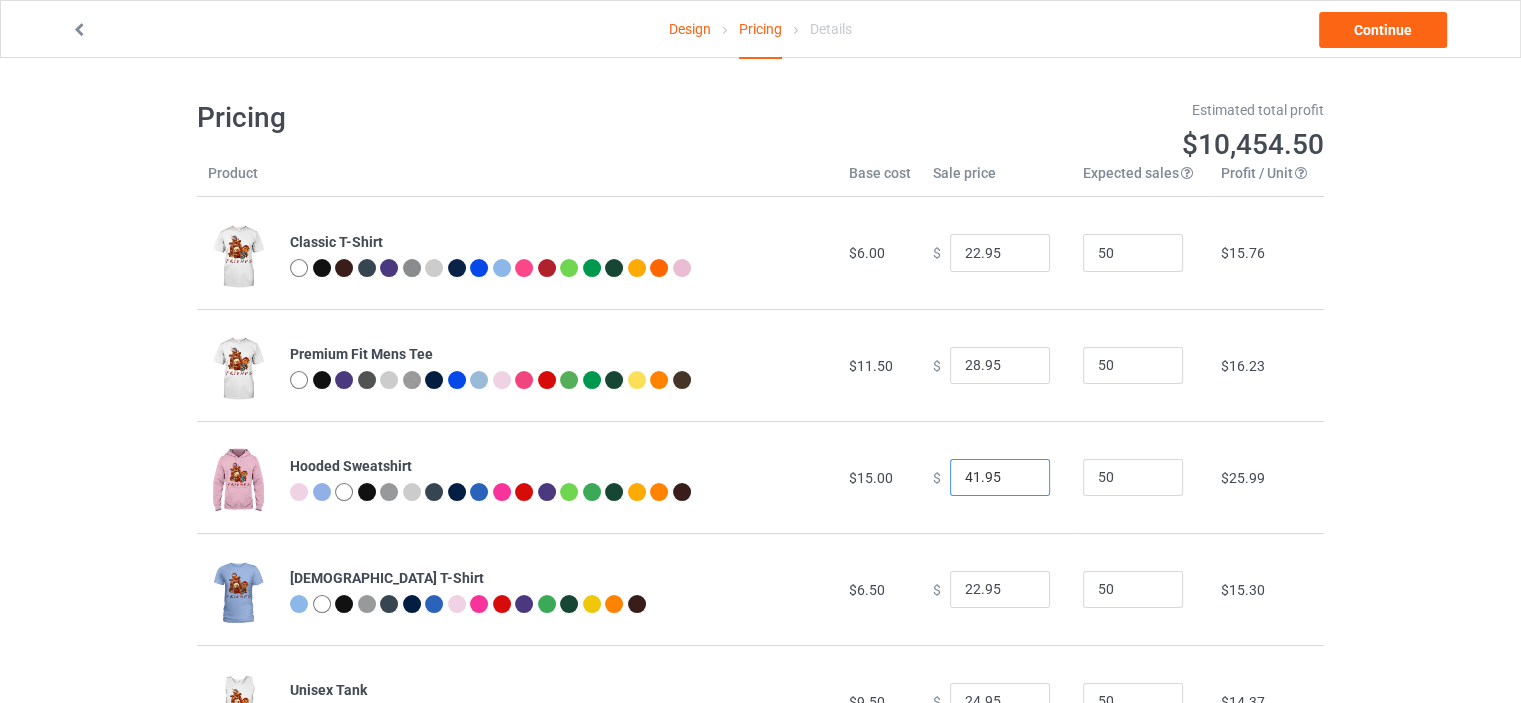 click on "41.95" at bounding box center [1000, 478] 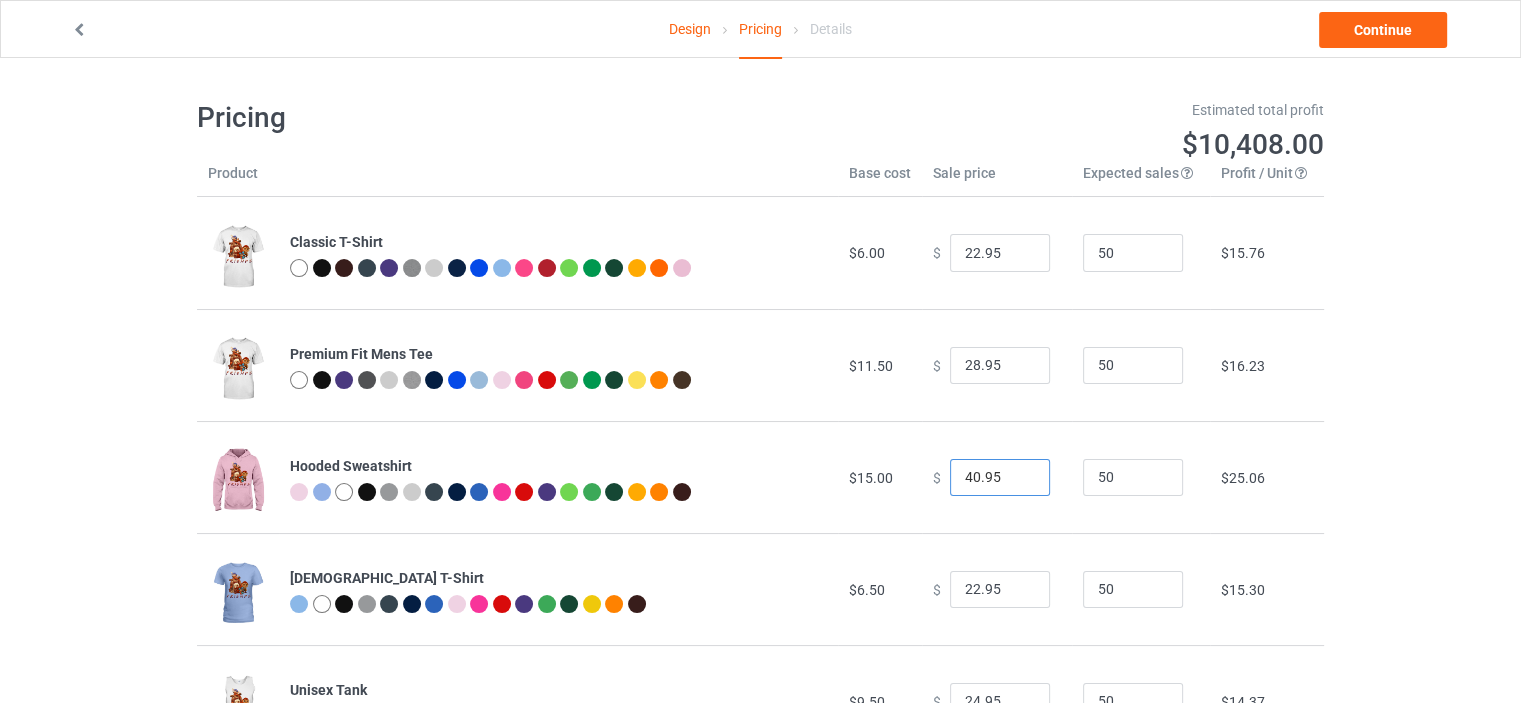 click on "40.95" at bounding box center (1000, 478) 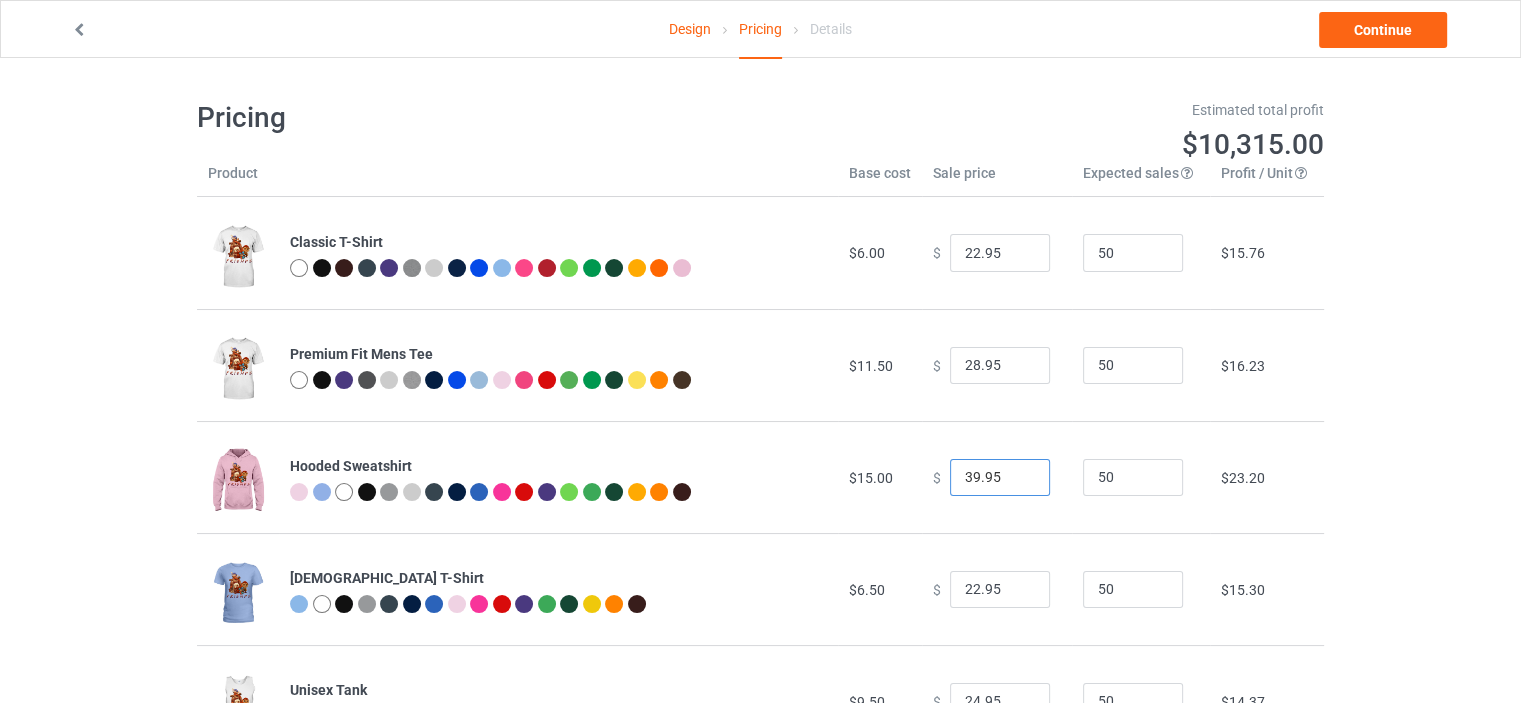 type on "39.95" 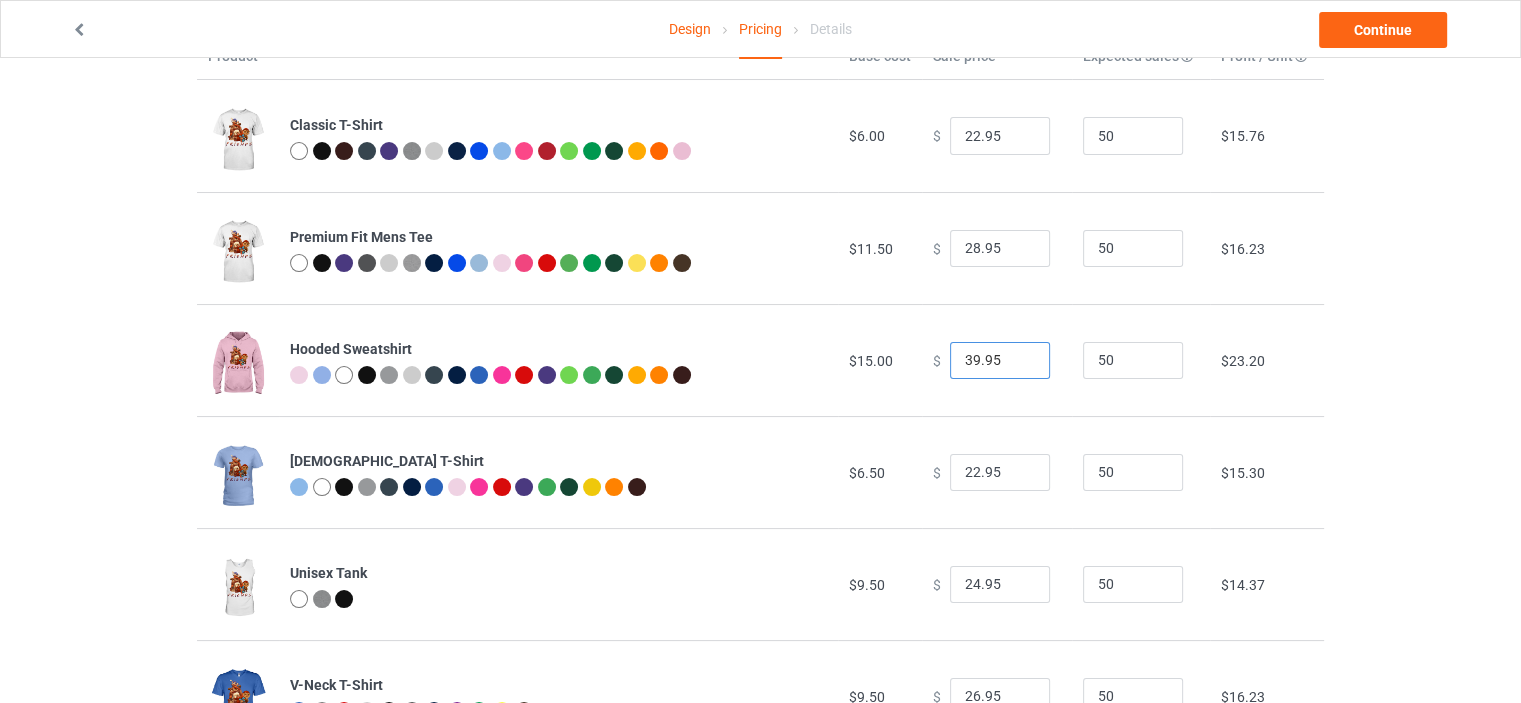 scroll, scrollTop: 300, scrollLeft: 0, axis: vertical 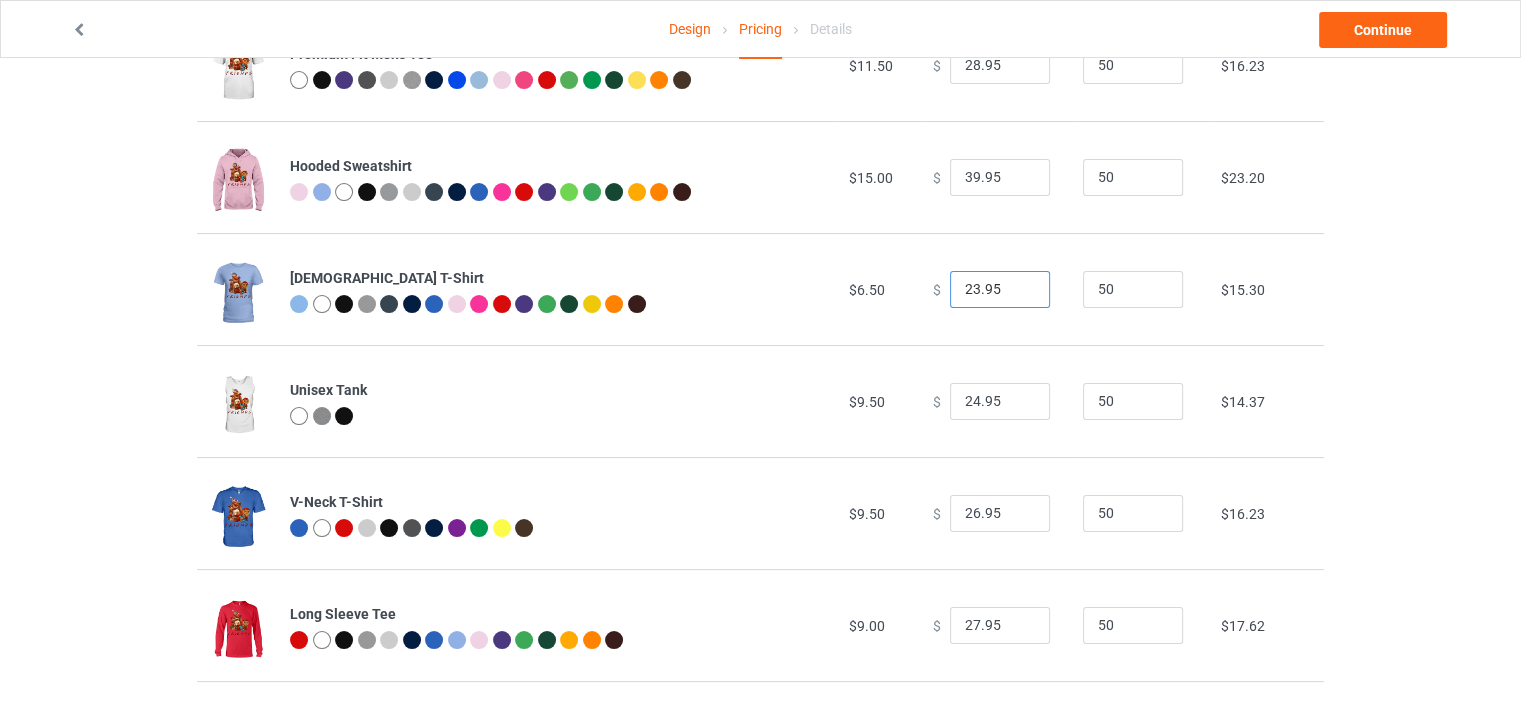 type on "23.95" 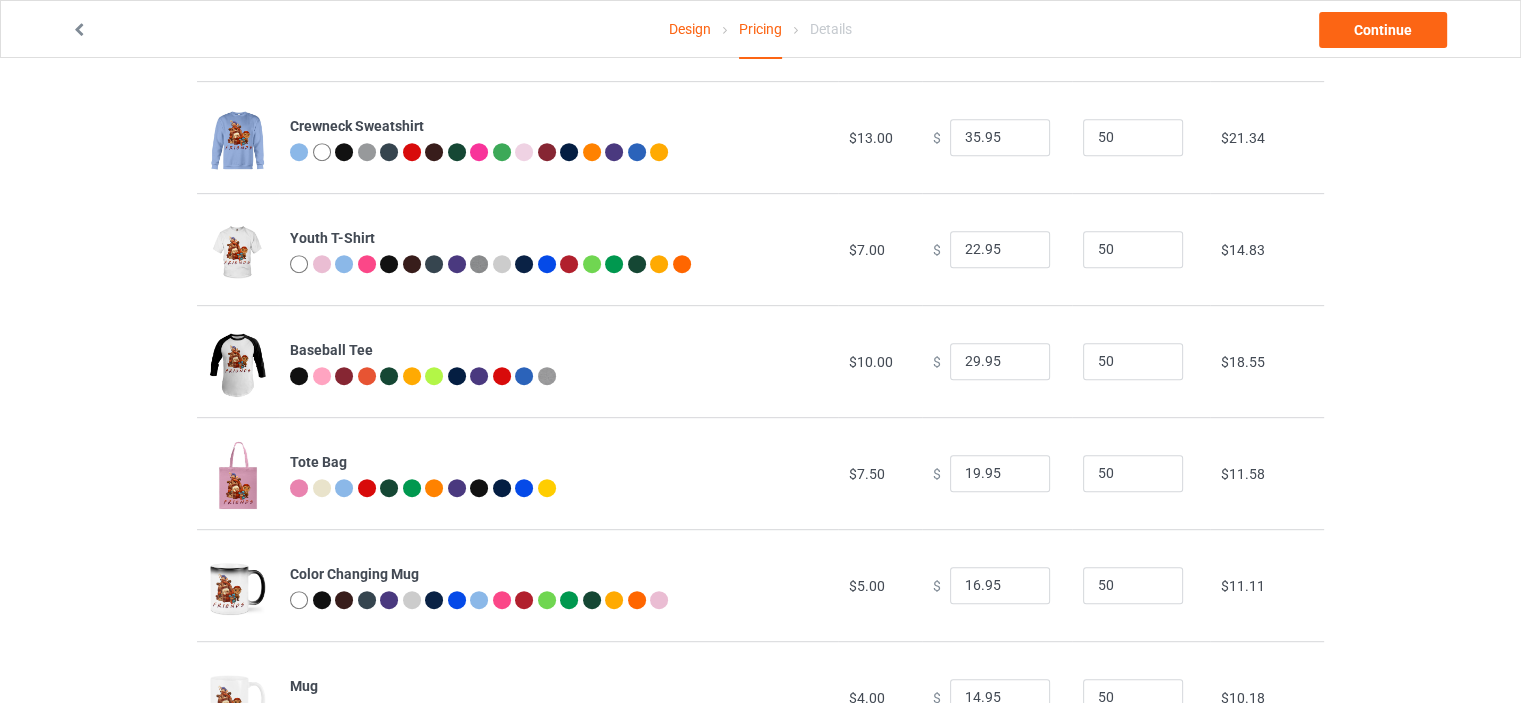 scroll, scrollTop: 800, scrollLeft: 0, axis: vertical 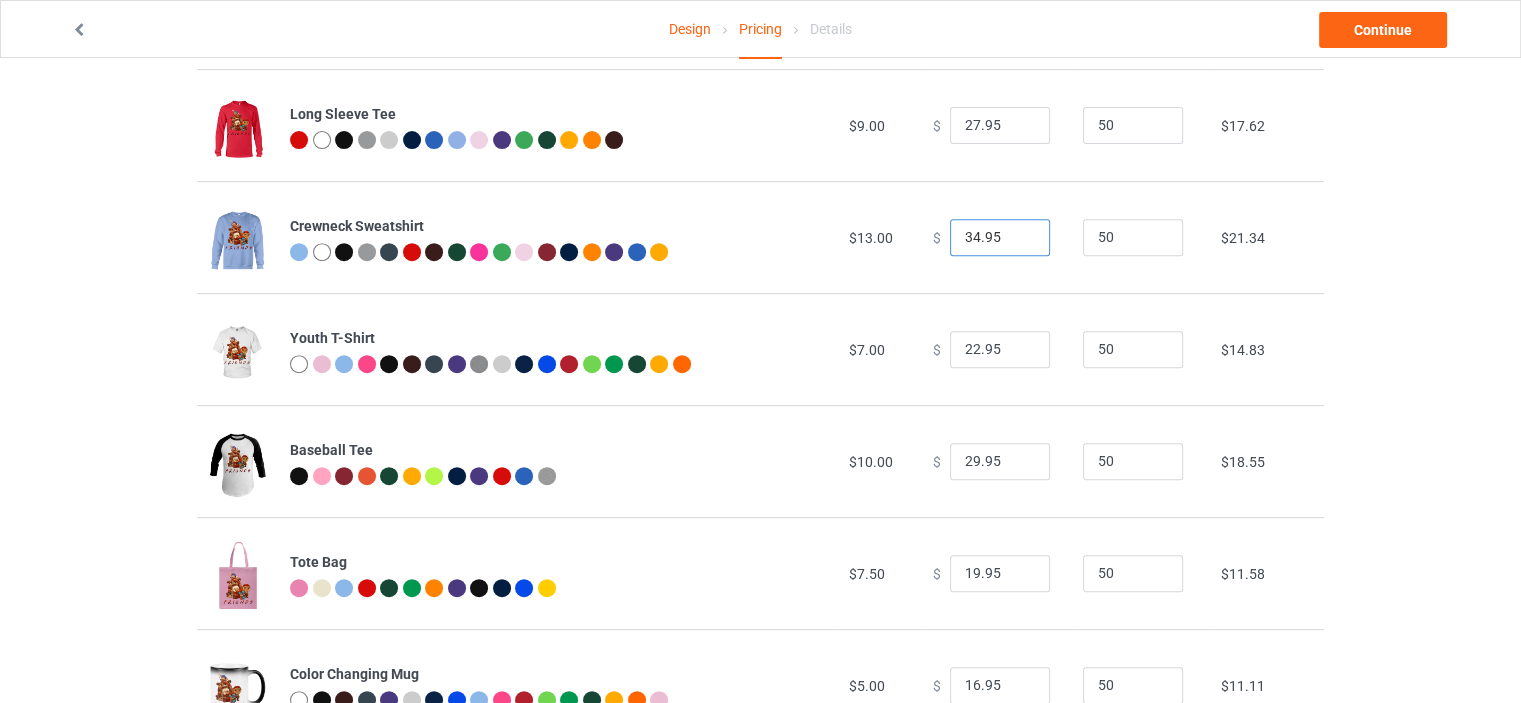 click on "34.95" at bounding box center (1000, 238) 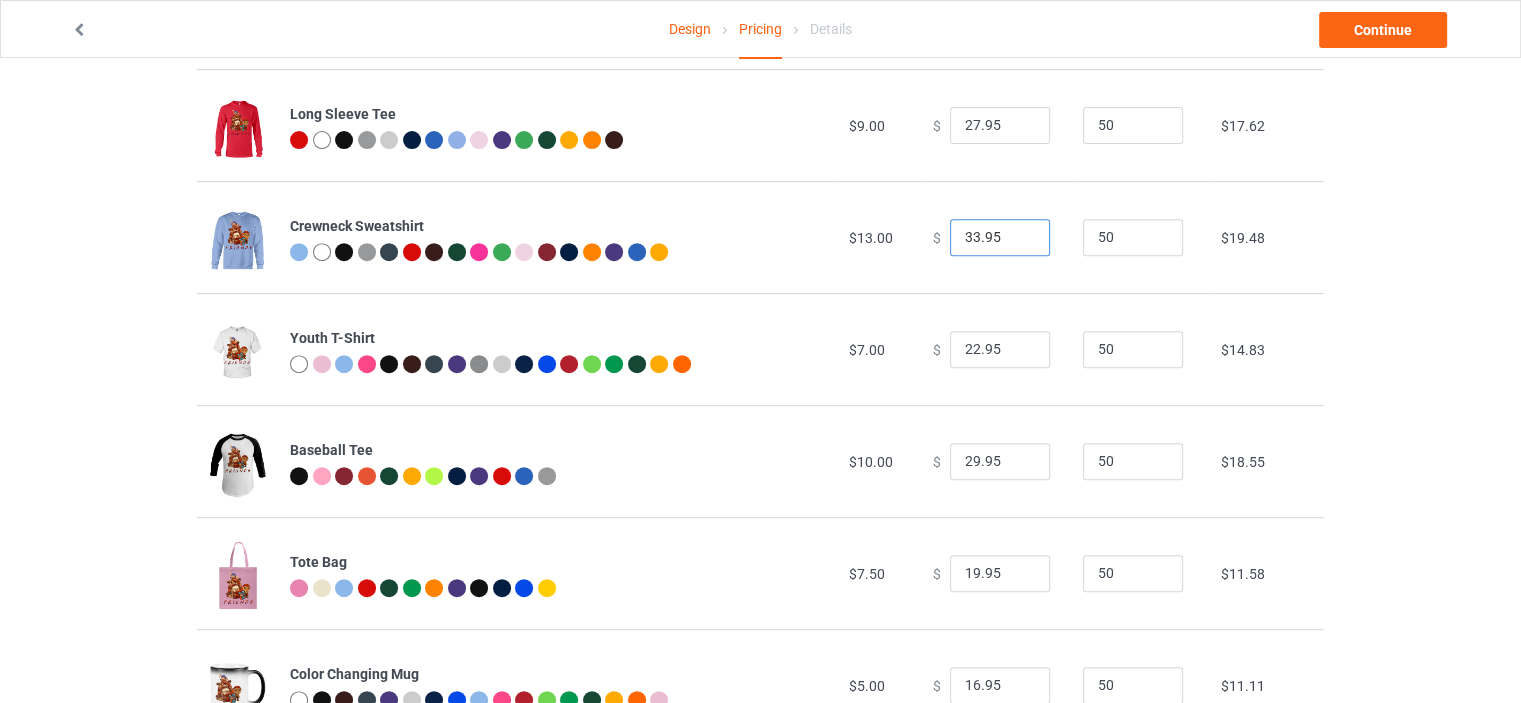 click on "33.95" at bounding box center [1000, 238] 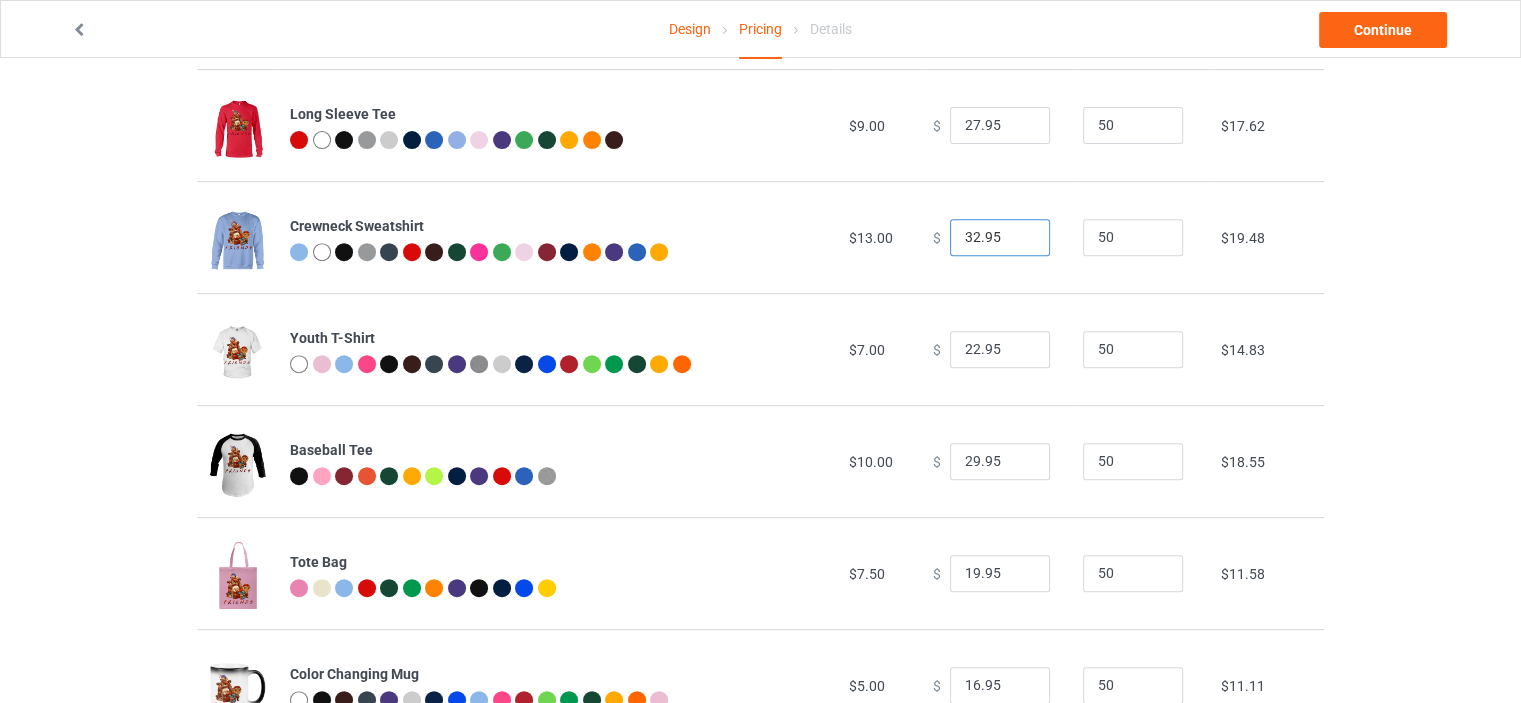 click on "32.95" at bounding box center [1000, 238] 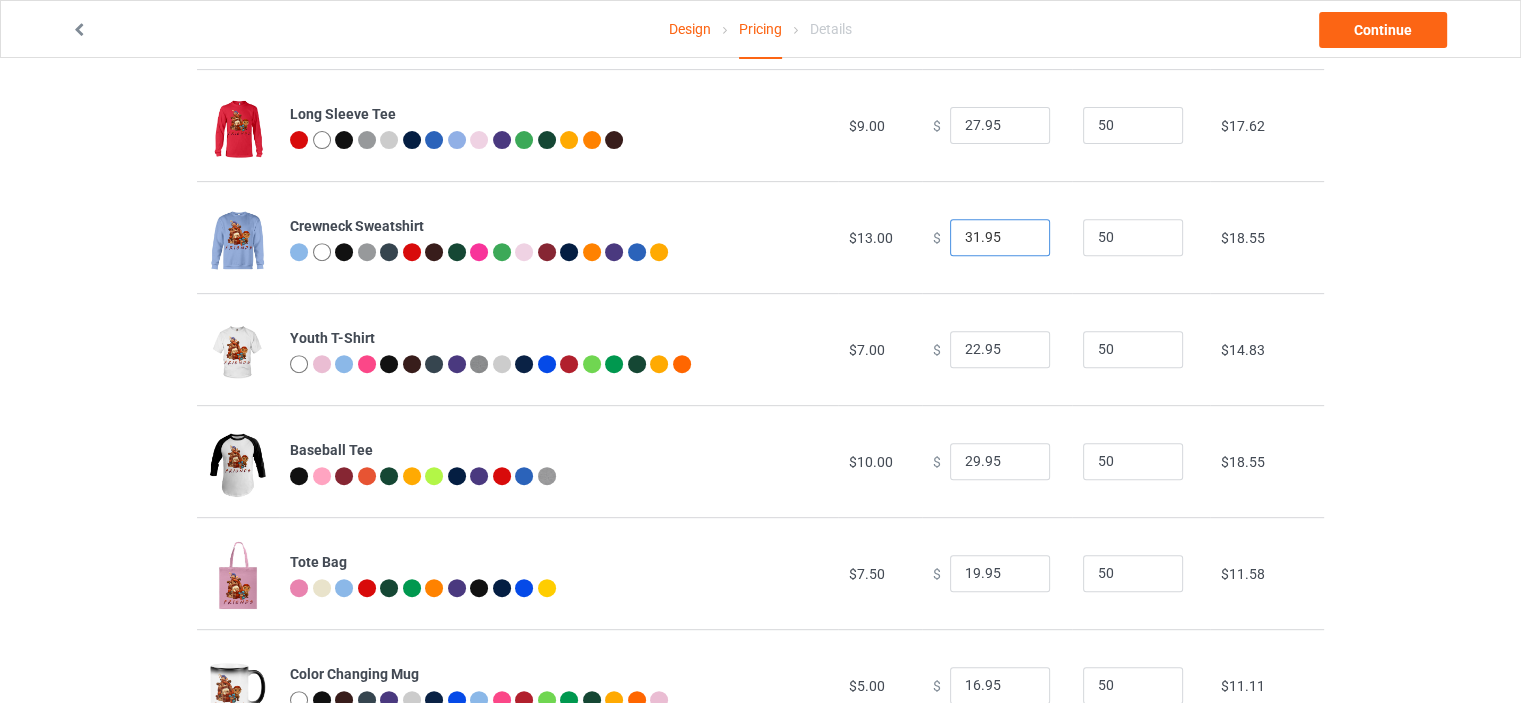 type on "31.95" 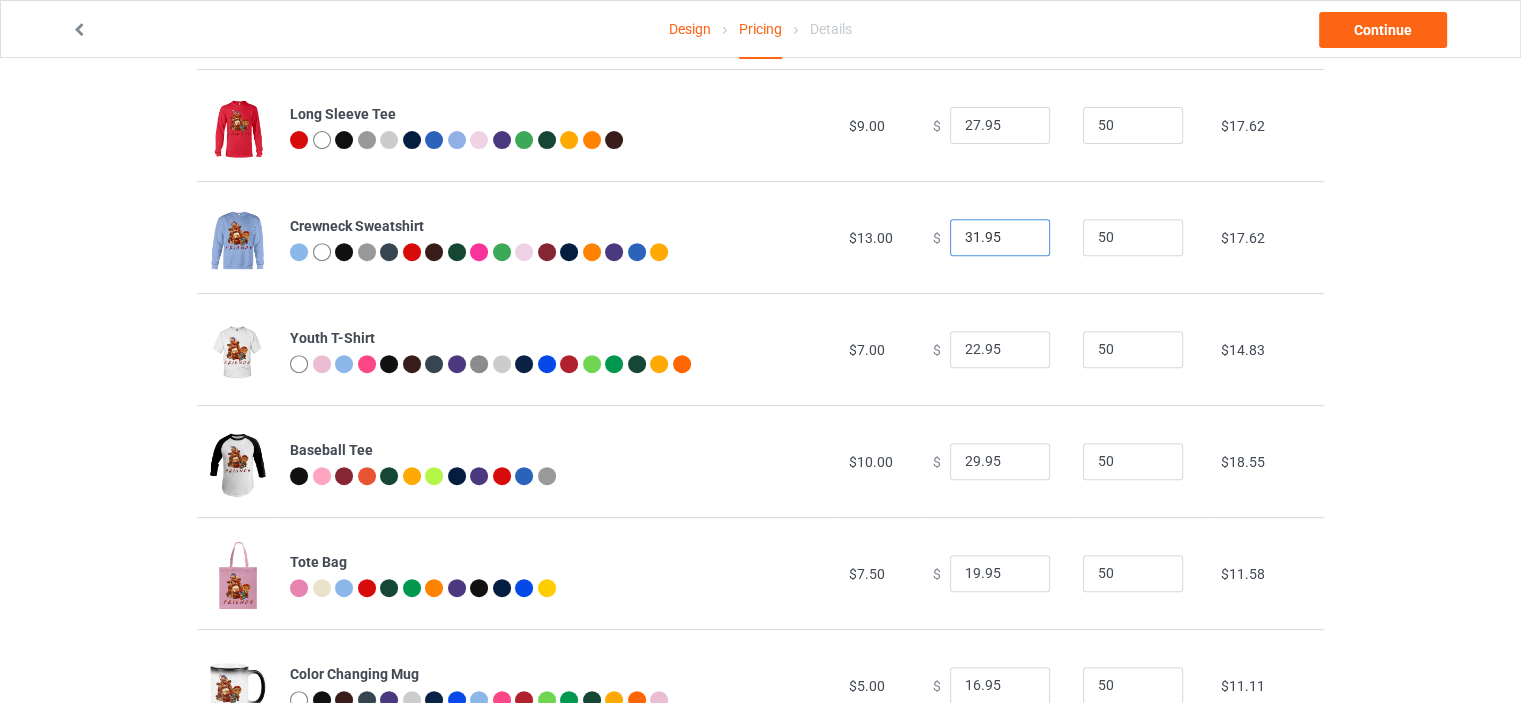 scroll, scrollTop: 992, scrollLeft: 0, axis: vertical 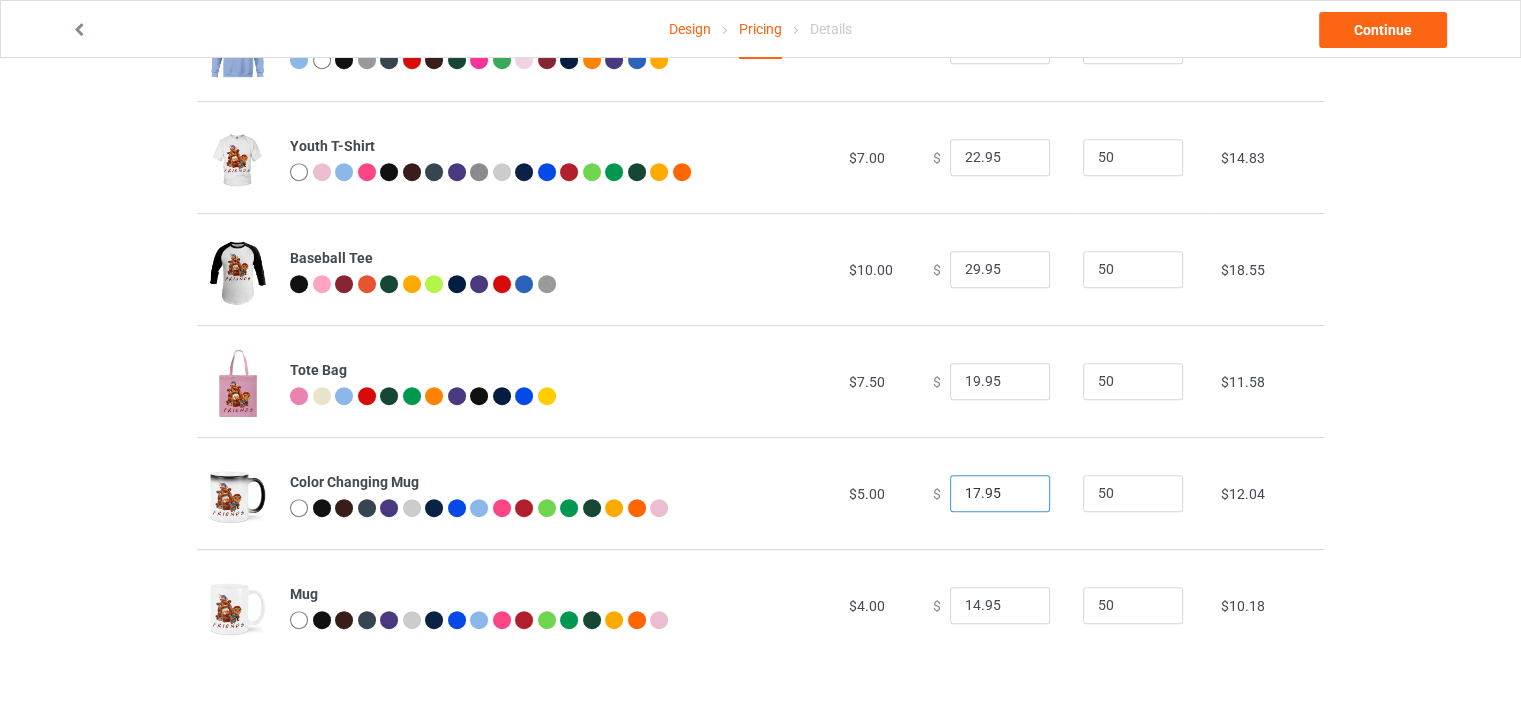 click on "17.95" at bounding box center [1000, 494] 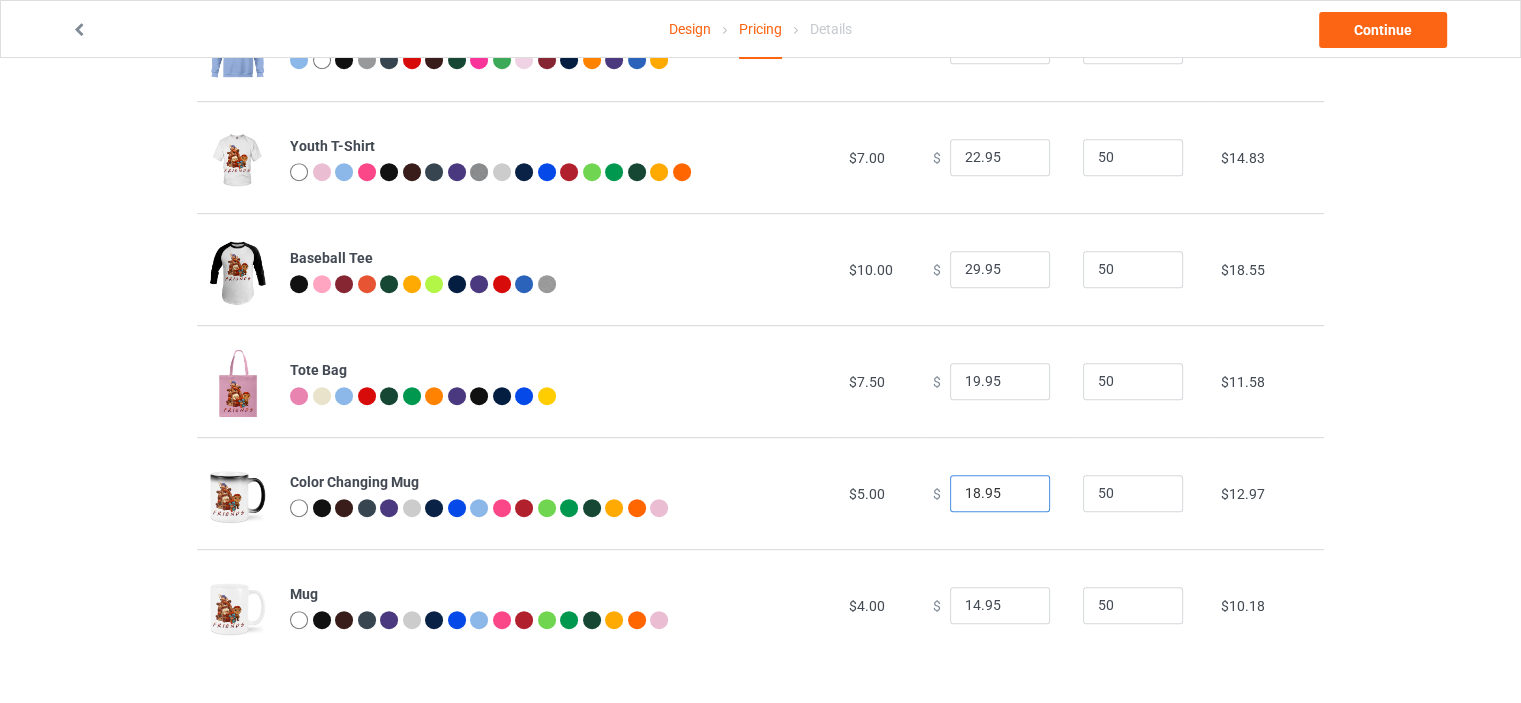 type on "18.95" 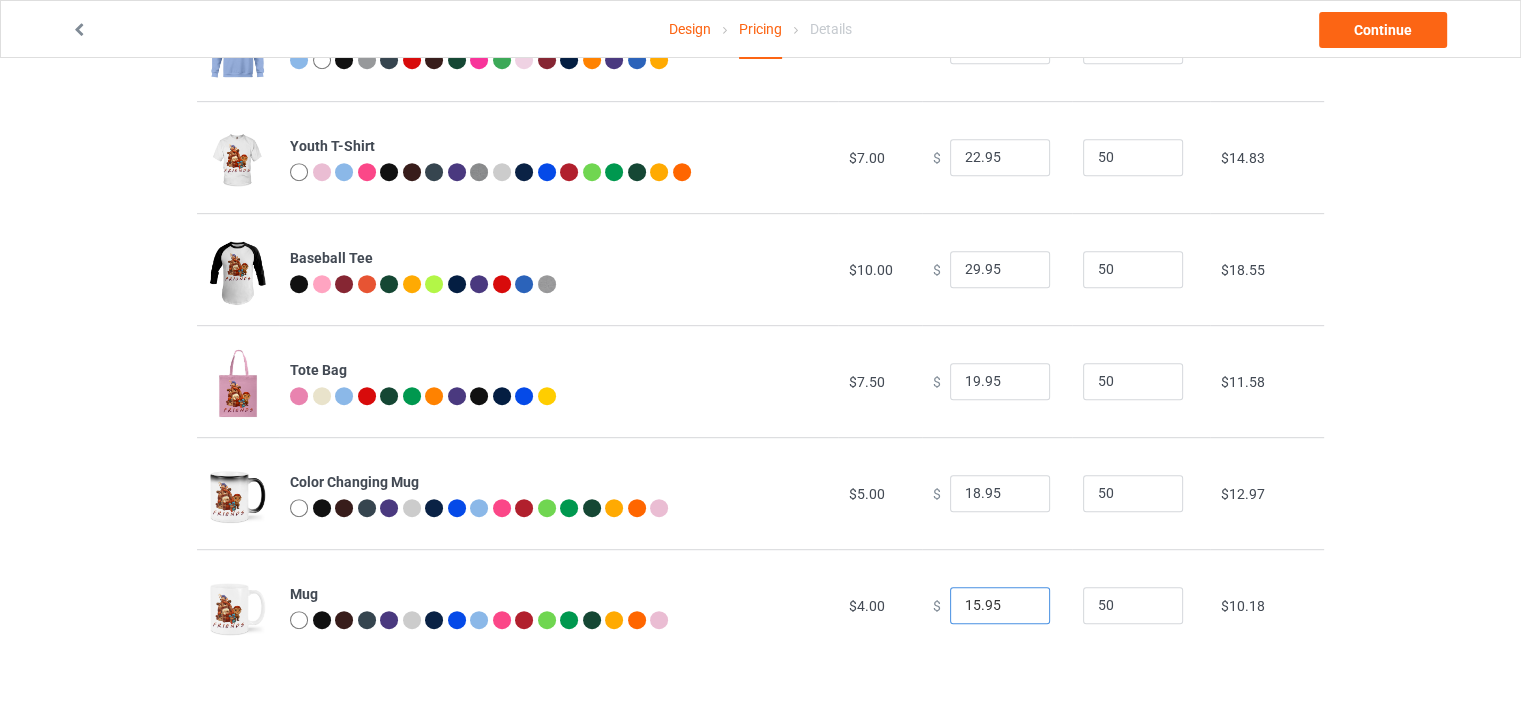 click on "15.95" at bounding box center [1000, 606] 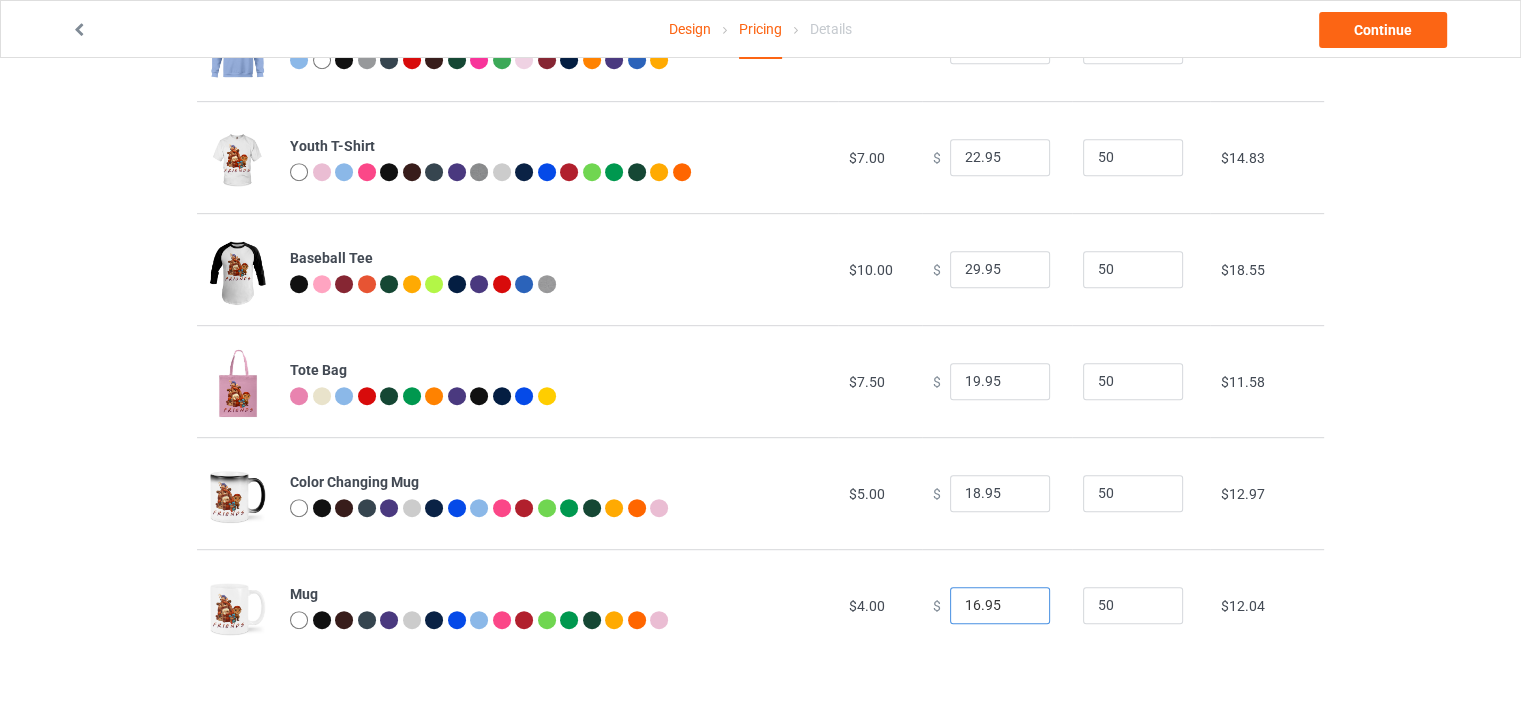 type on "16.95" 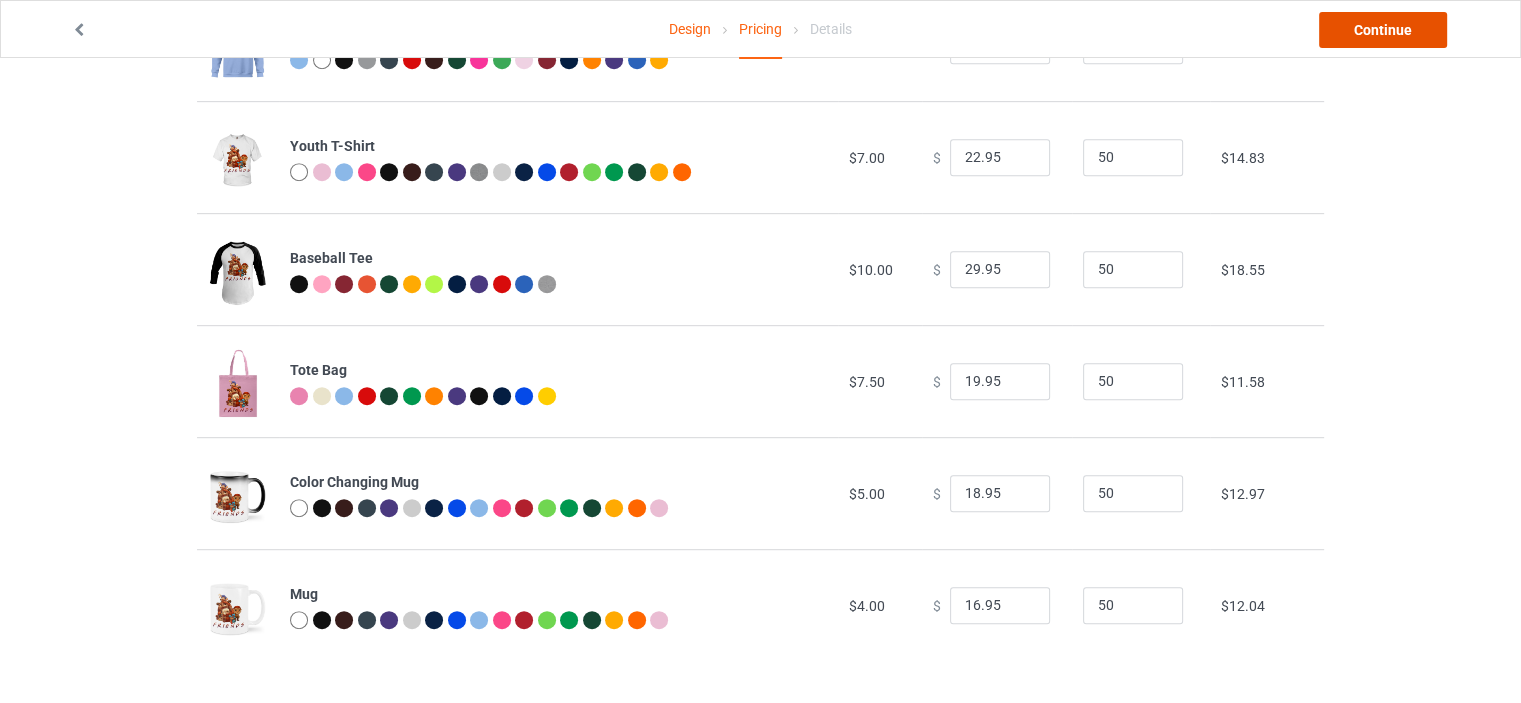 click on "Continue" at bounding box center [1383, 30] 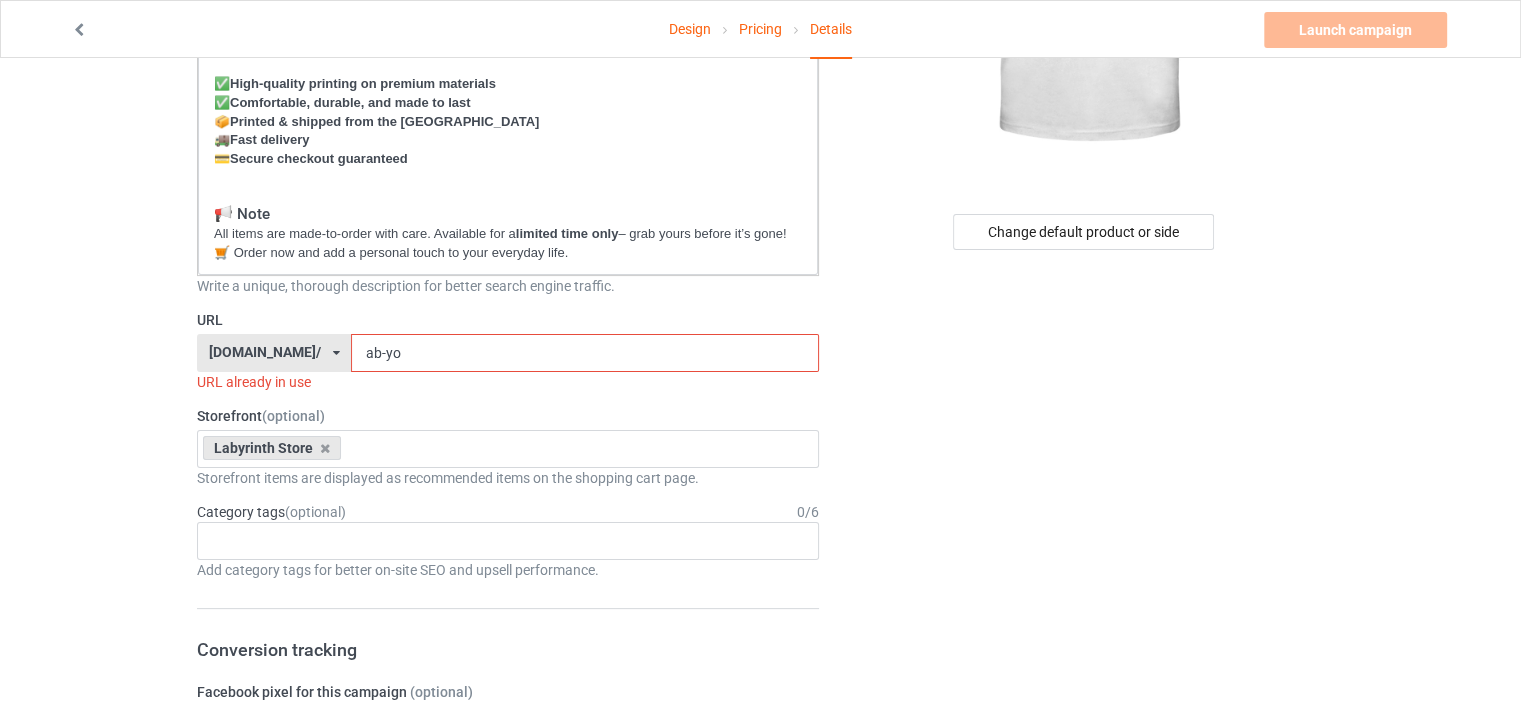 scroll, scrollTop: 500, scrollLeft: 0, axis: vertical 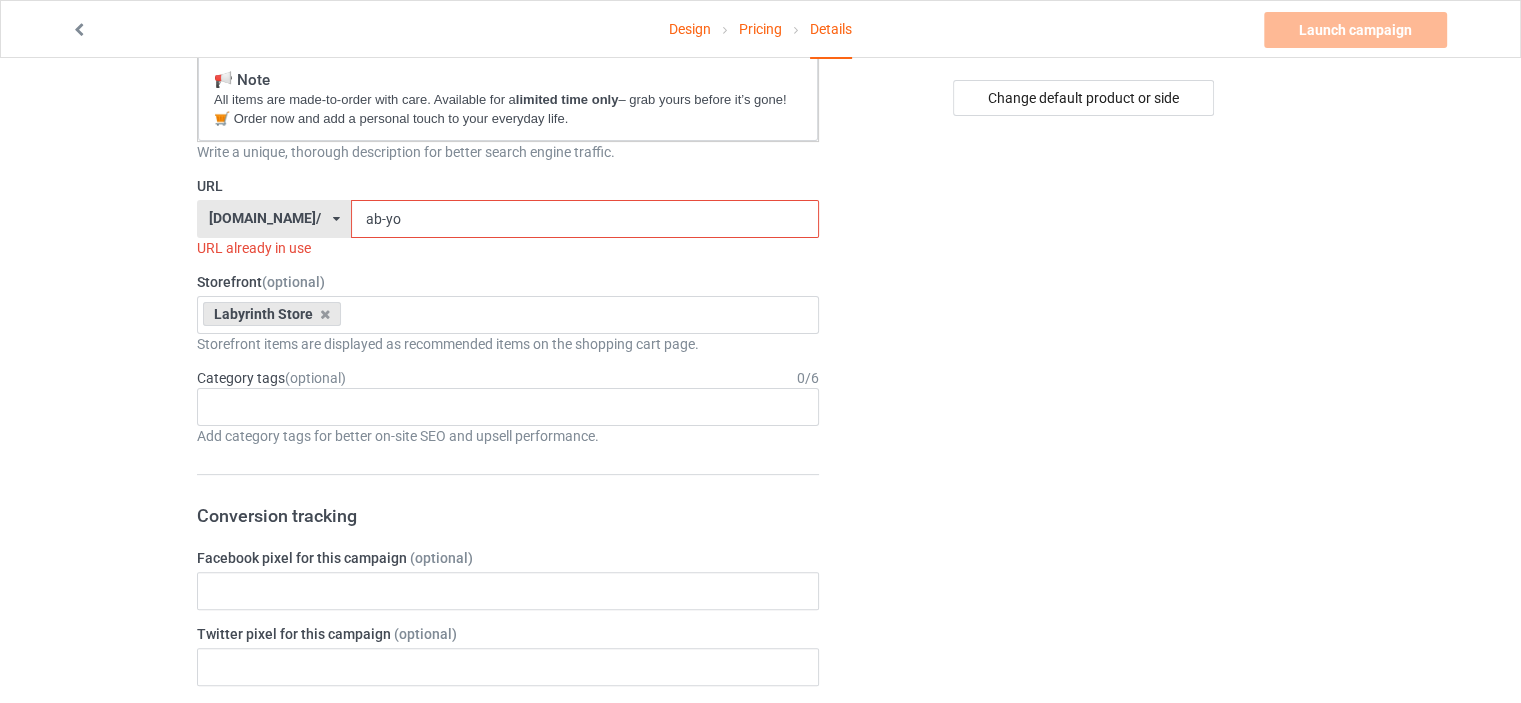 click on "ab-yo" at bounding box center (584, 219) 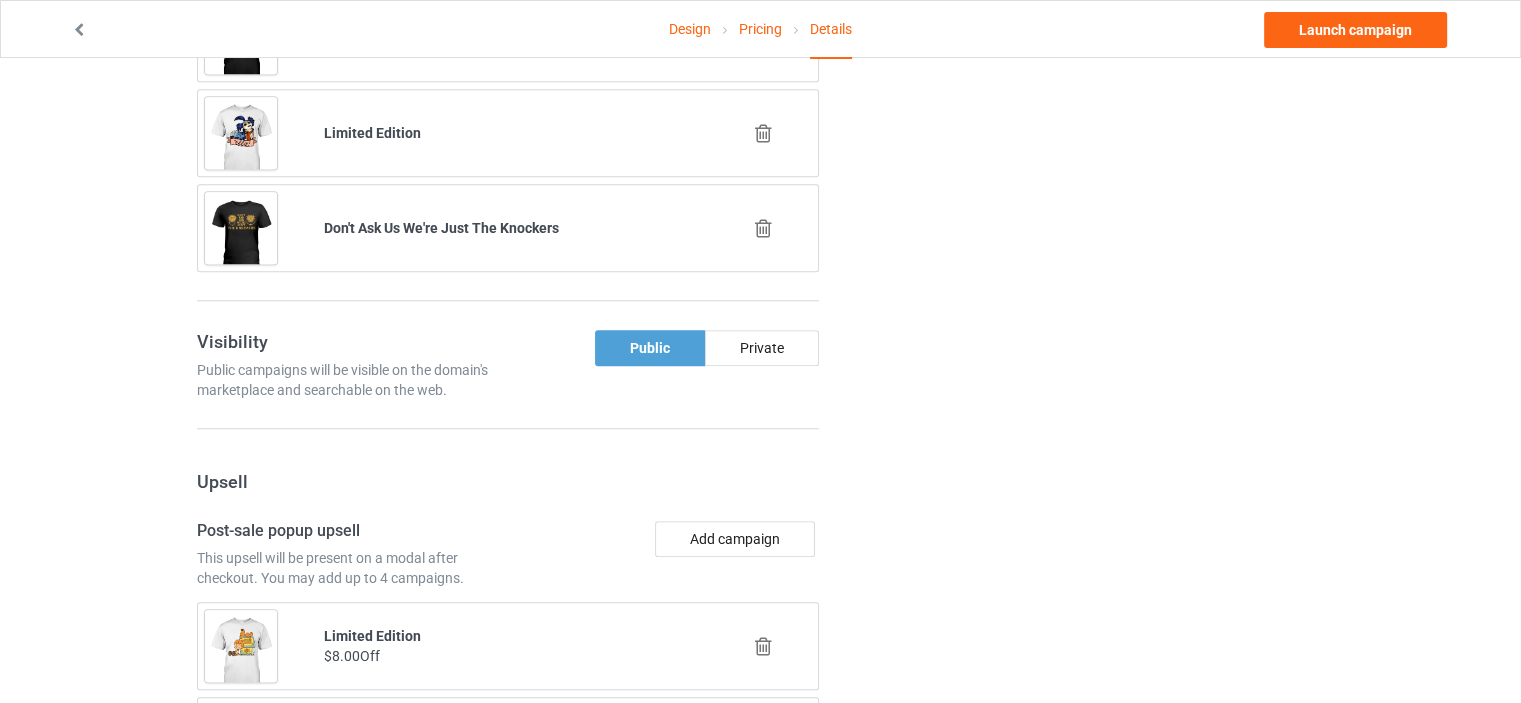 scroll, scrollTop: 1400, scrollLeft: 0, axis: vertical 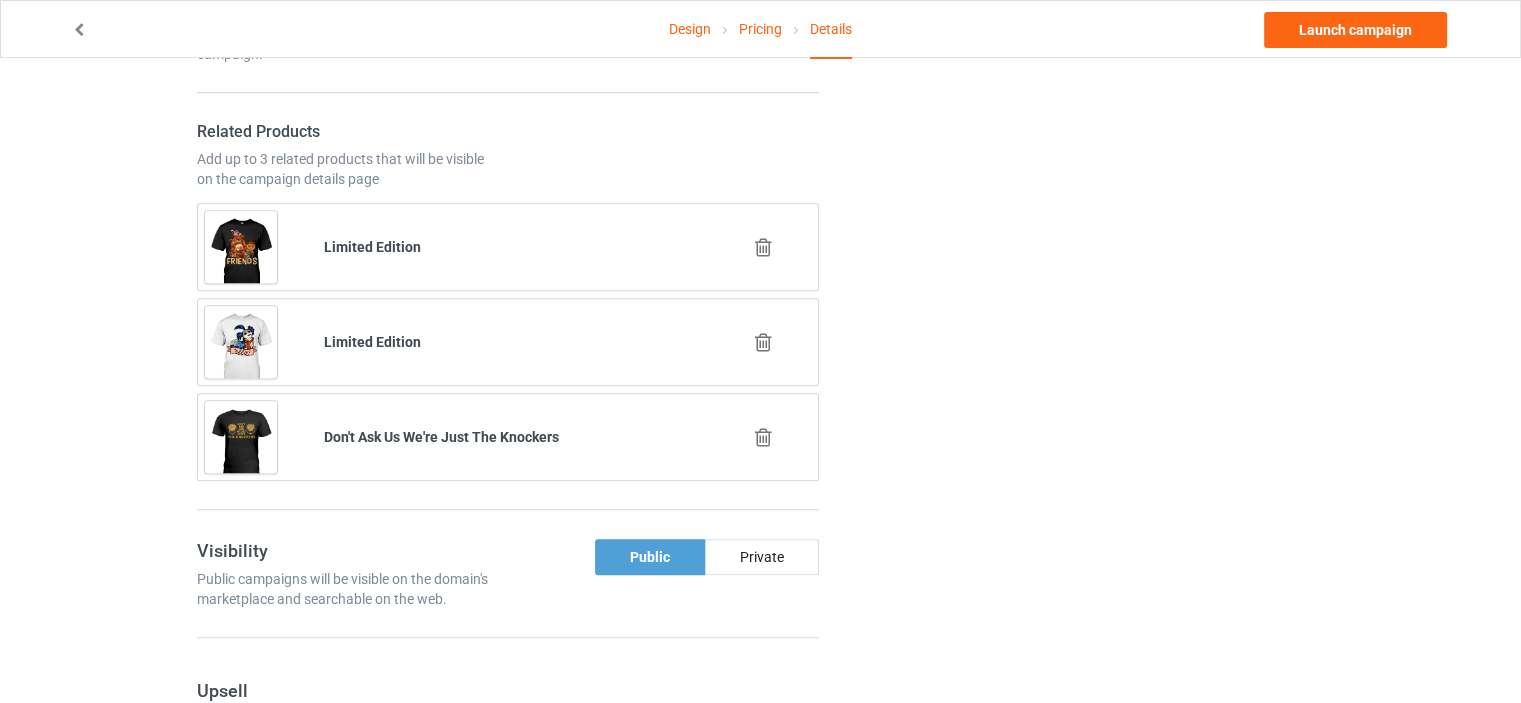 type on "lb-be" 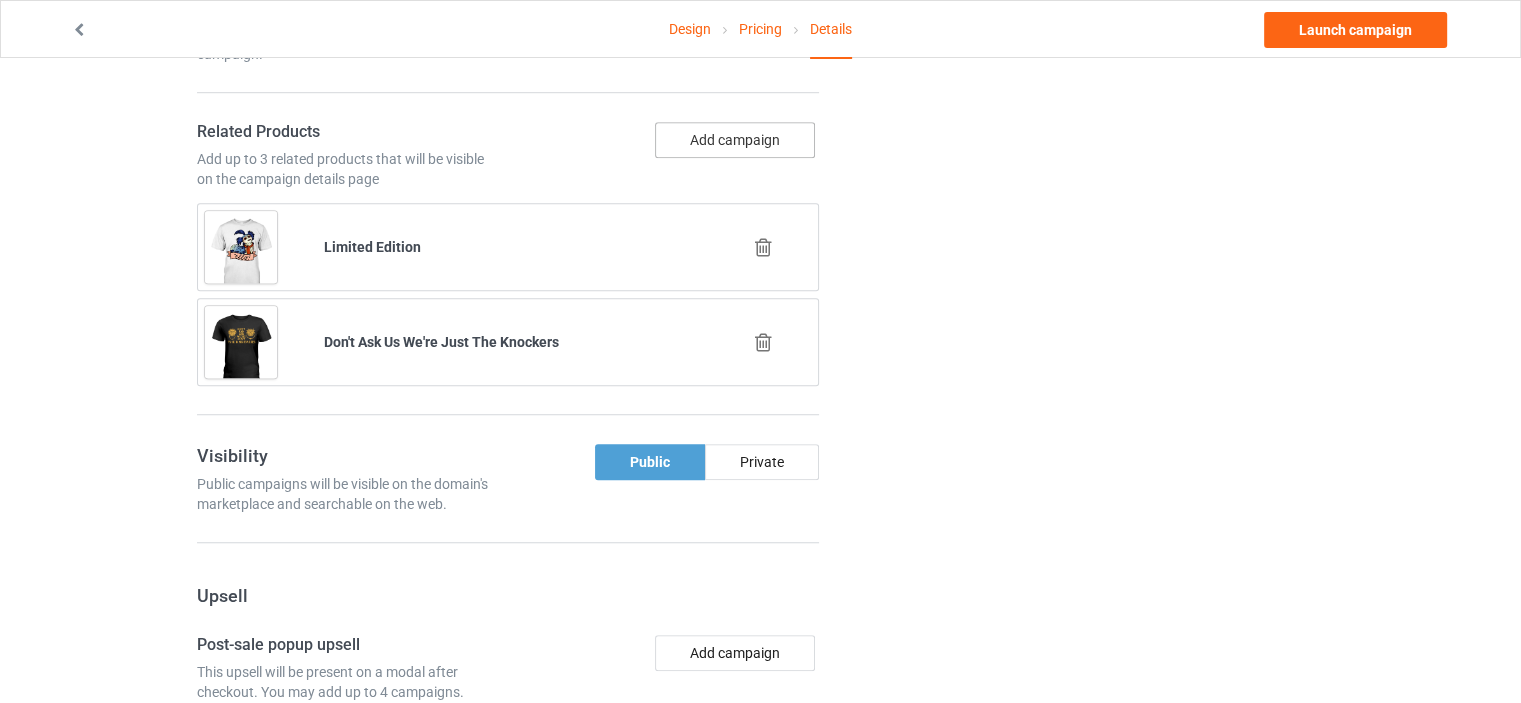 click on "Add campaign" at bounding box center [735, 140] 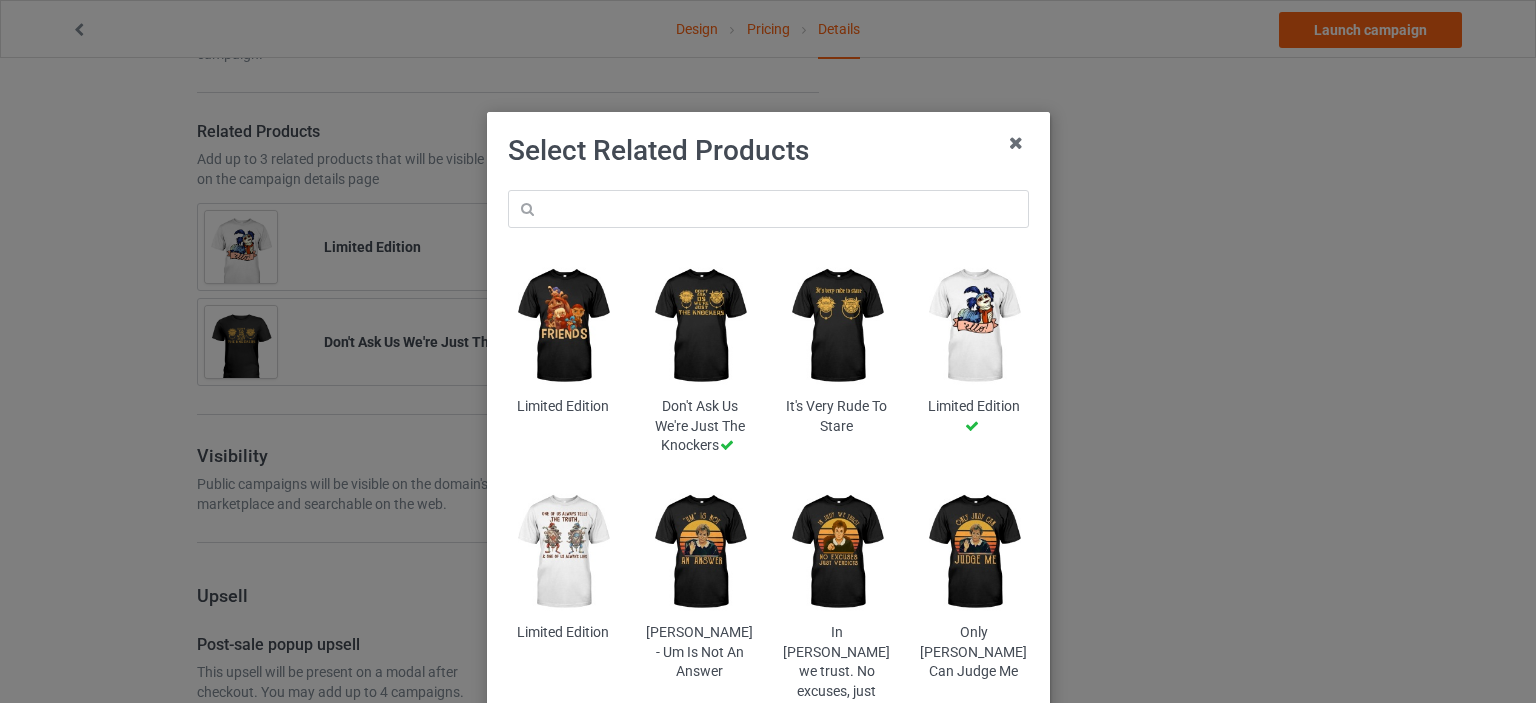 click at bounding box center (836, 326) 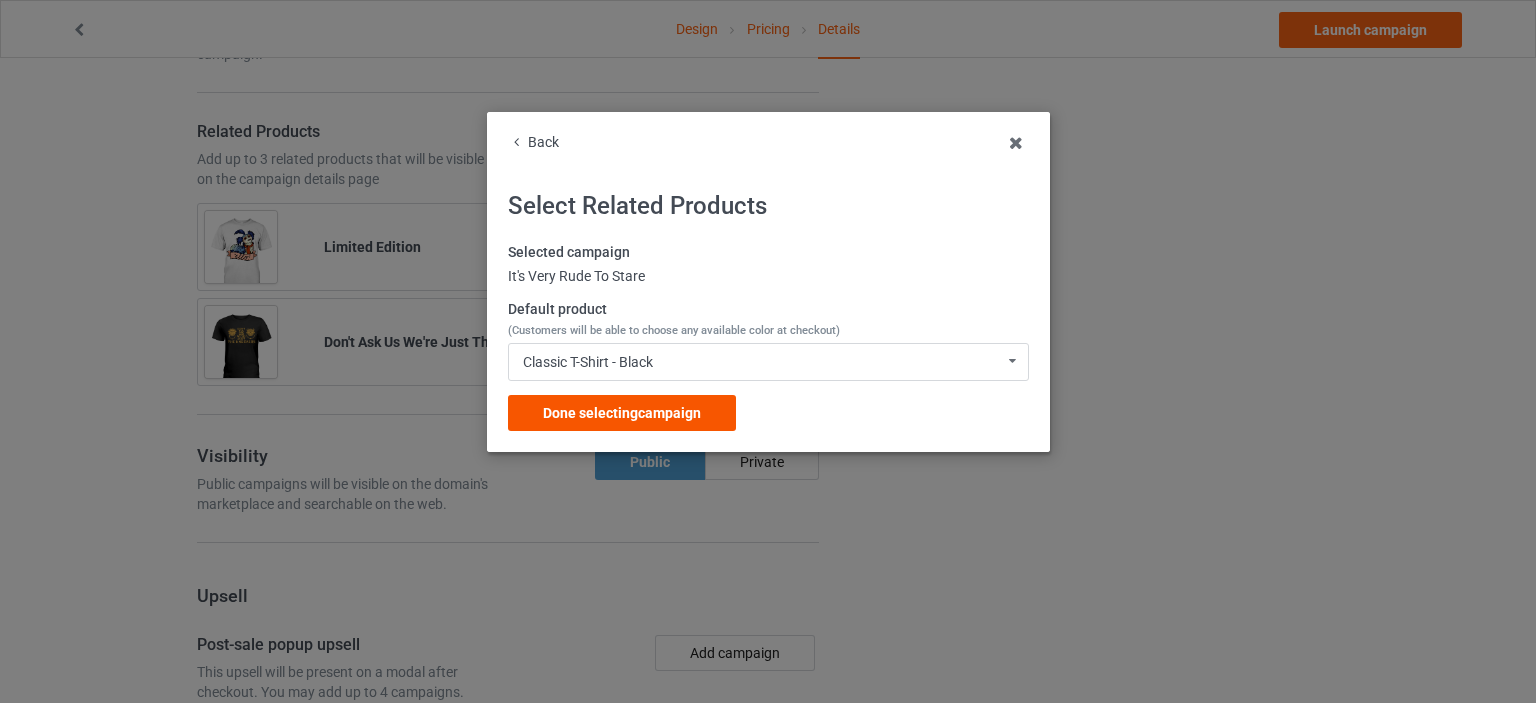 click on "Done selecting  campaign" at bounding box center [622, 413] 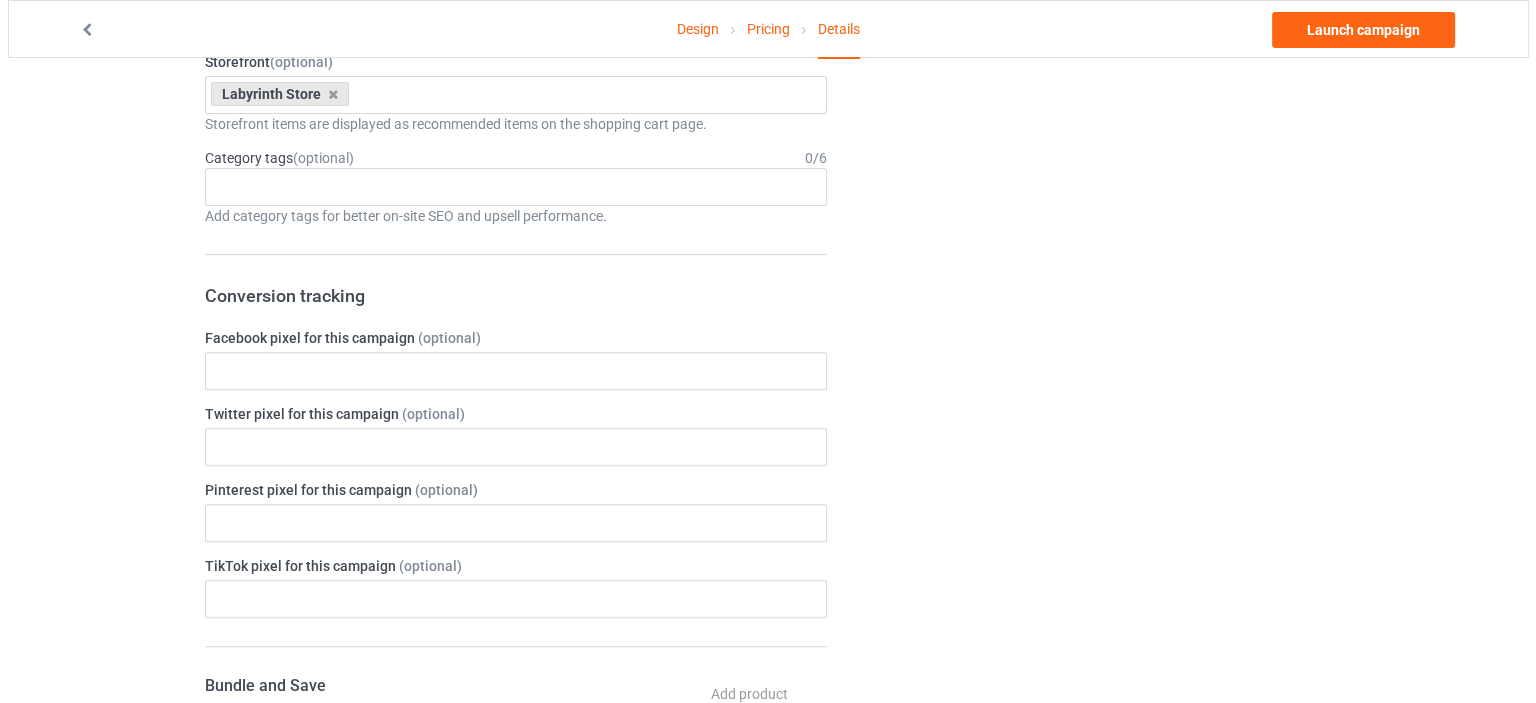 scroll, scrollTop: 0, scrollLeft: 0, axis: both 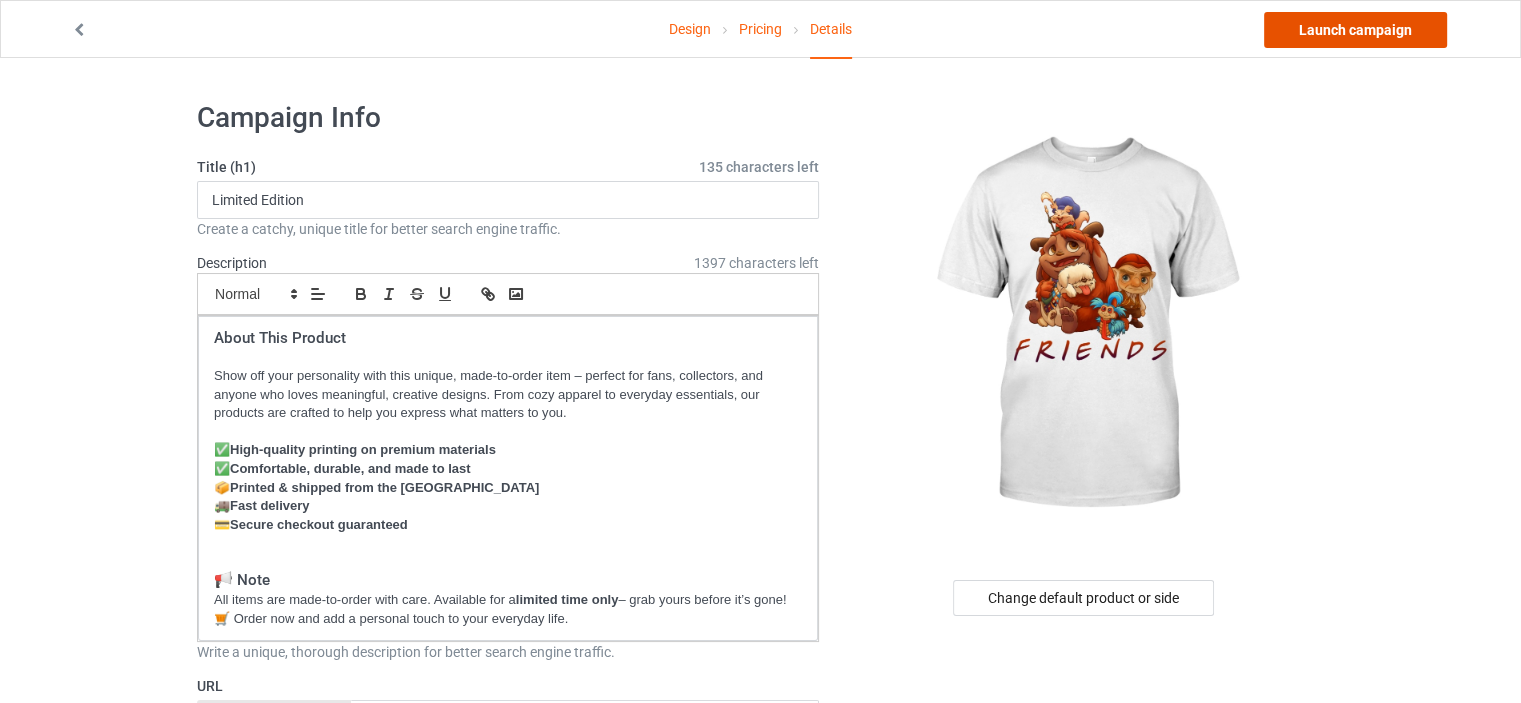 click on "Launch campaign" at bounding box center (1355, 30) 